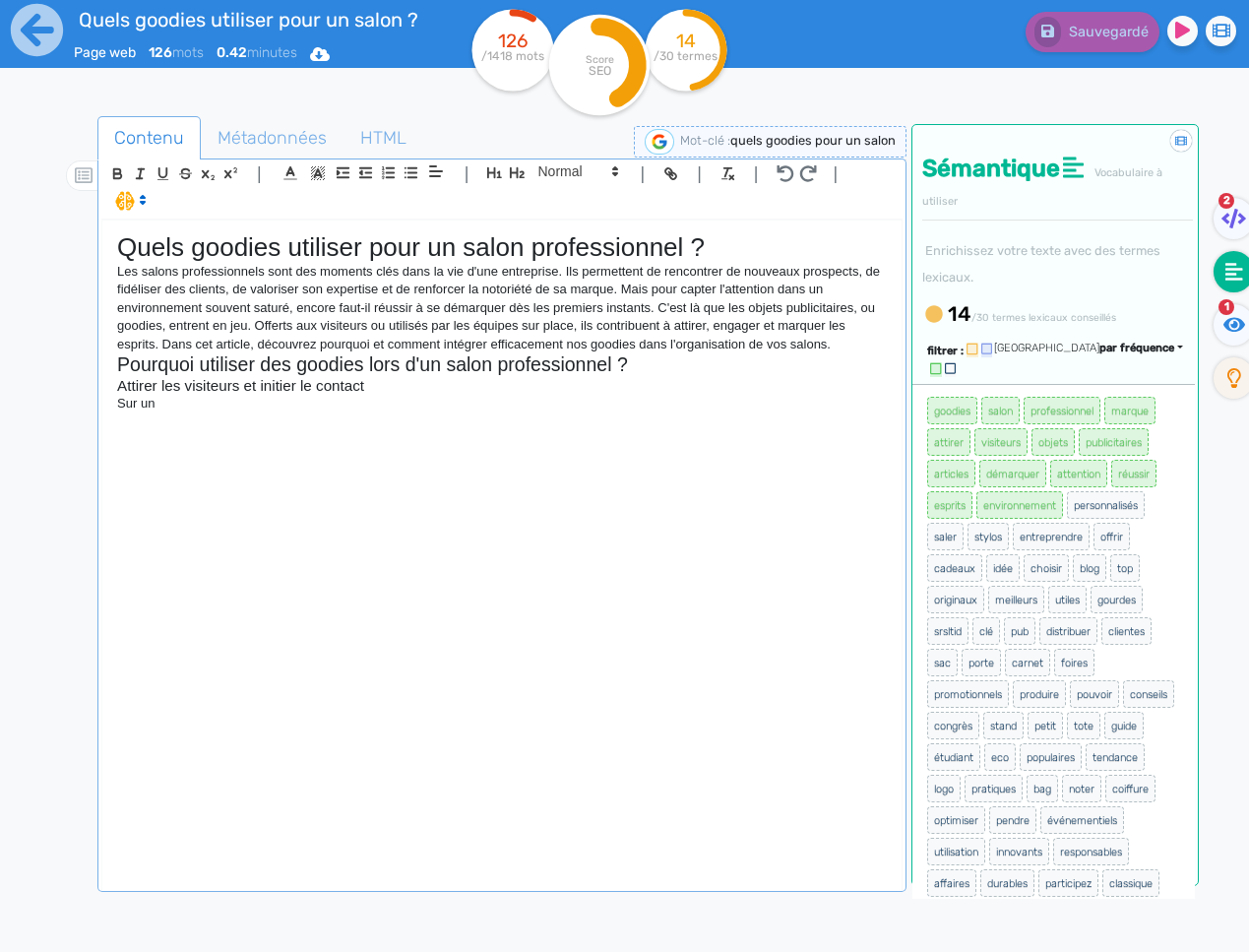 click on "Quels goodies utiliser pour un salon professionnel ? Les salons professionnels sont des moments clés dans la vie d'une entreprise. Ils permettent de rencontrer de nouveaux prospects, de fidéliser des clients, de valoriser son expertise et de renforcer la notoriété de sa marque. Mais pour capter l'attention dans un environnement souvent saturé, encore faut-il réussir à se démarquer dès les premiers instants. C'est là que les objets publicitaires, ou goodies, entrent en jeu. Offerts aux visiteurs ou utilisés par les équipes sur place, ils contribuent à attirer, engager et marquer les esprits. Dans cet article, découvrez pourquoi et comment intégrer efficacement nos goodies dans l'organisation de vos salons. Pourquoi utiliser des goodies lors d'un salon professionnel ? Attirer les visiteurs et initier le contact Sur un" 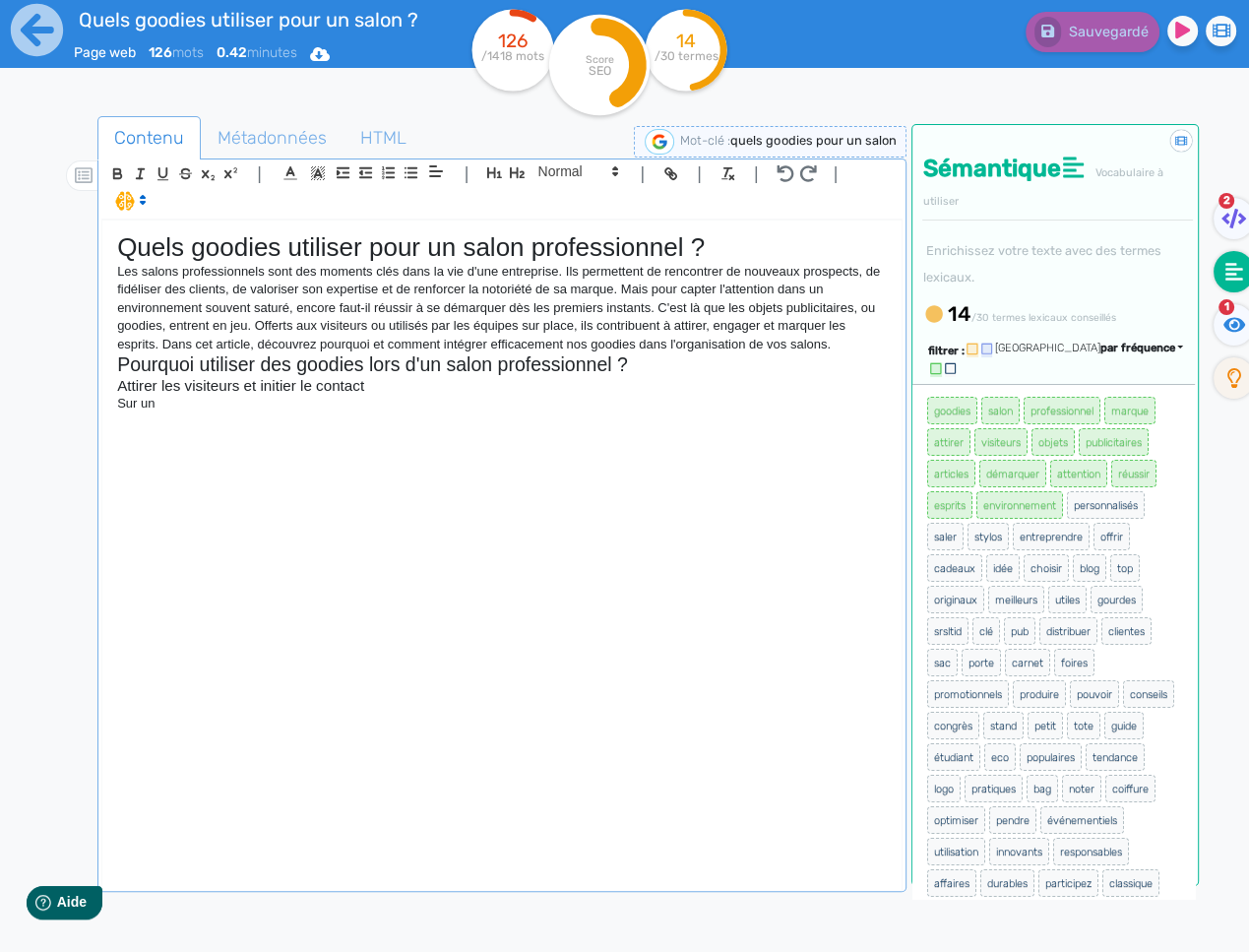 scroll, scrollTop: 0, scrollLeft: 0, axis: both 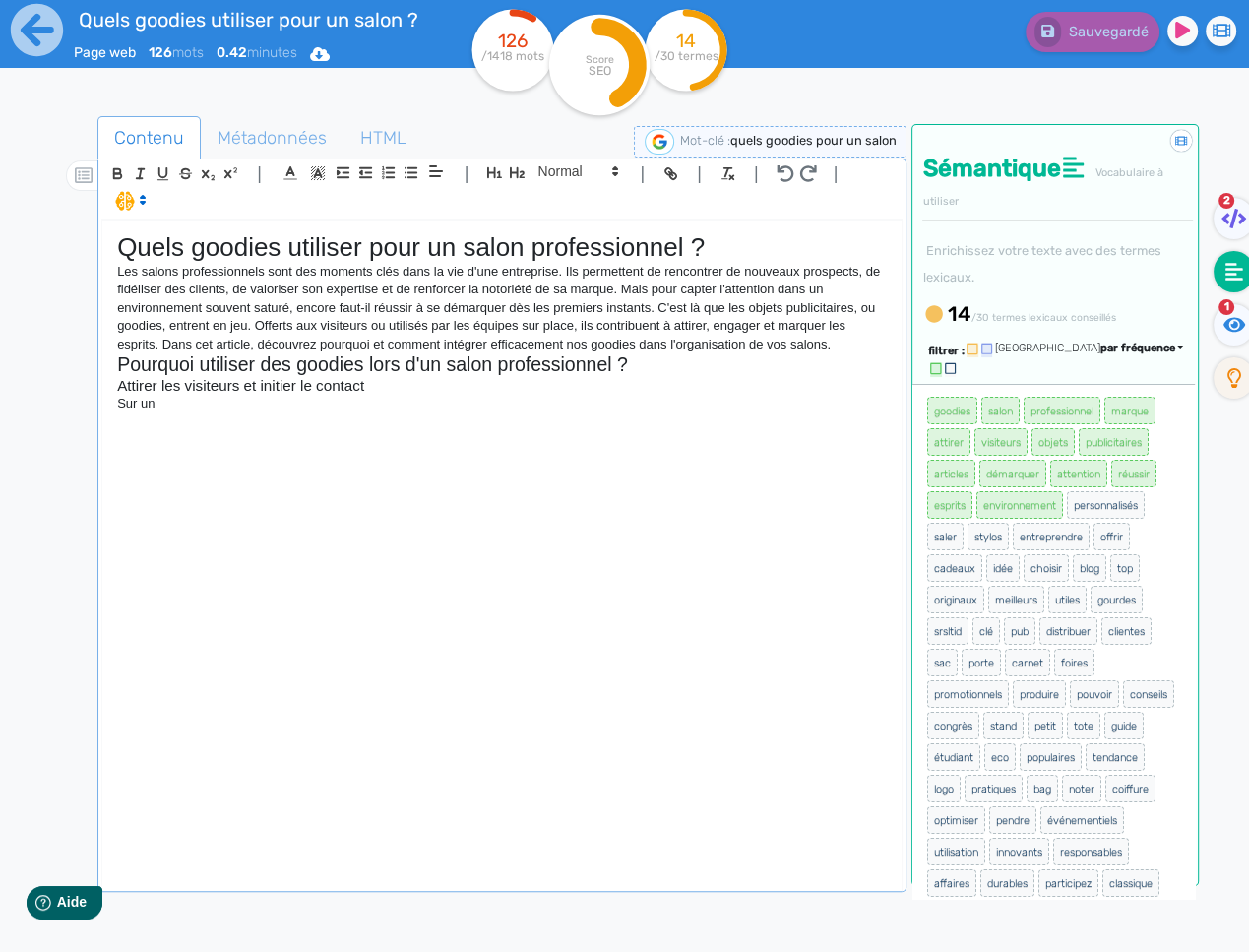 click on "Sur un" 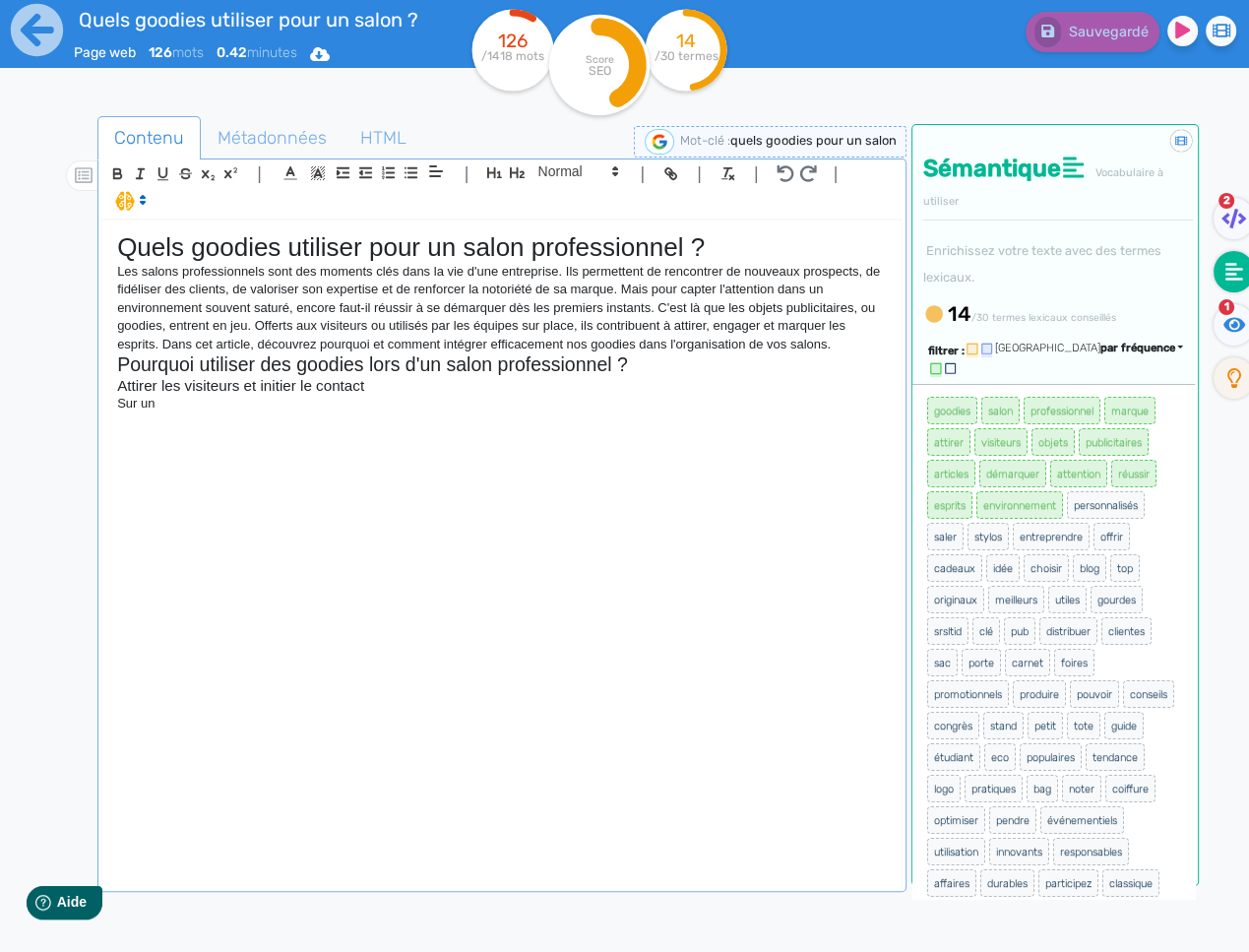 type 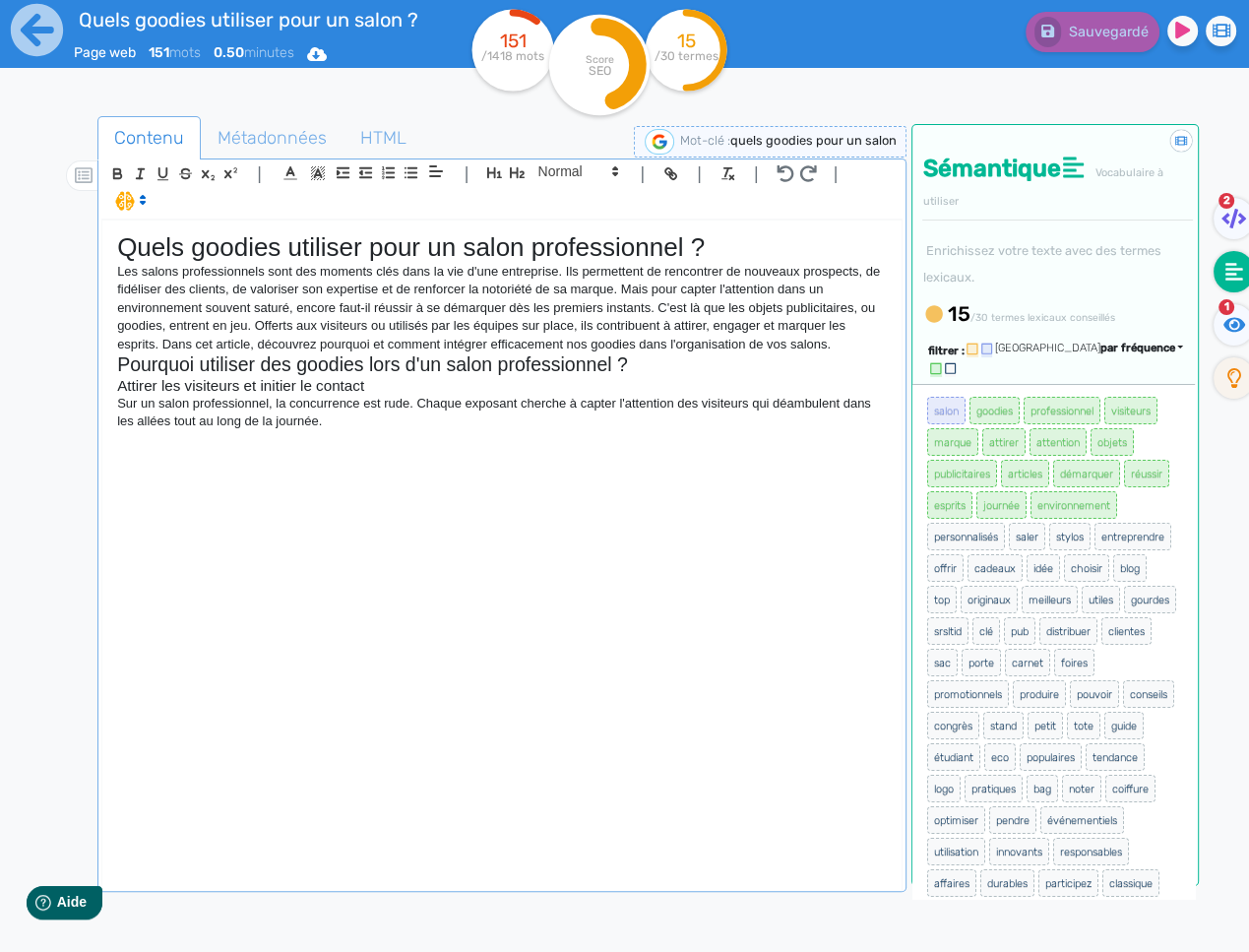 click on "Sur un salon professionnel, la concurrence est rude. Chaque exposant cherche à capter l'attention des visiteurs qui déambulent dans les allées tout au long de la journée." 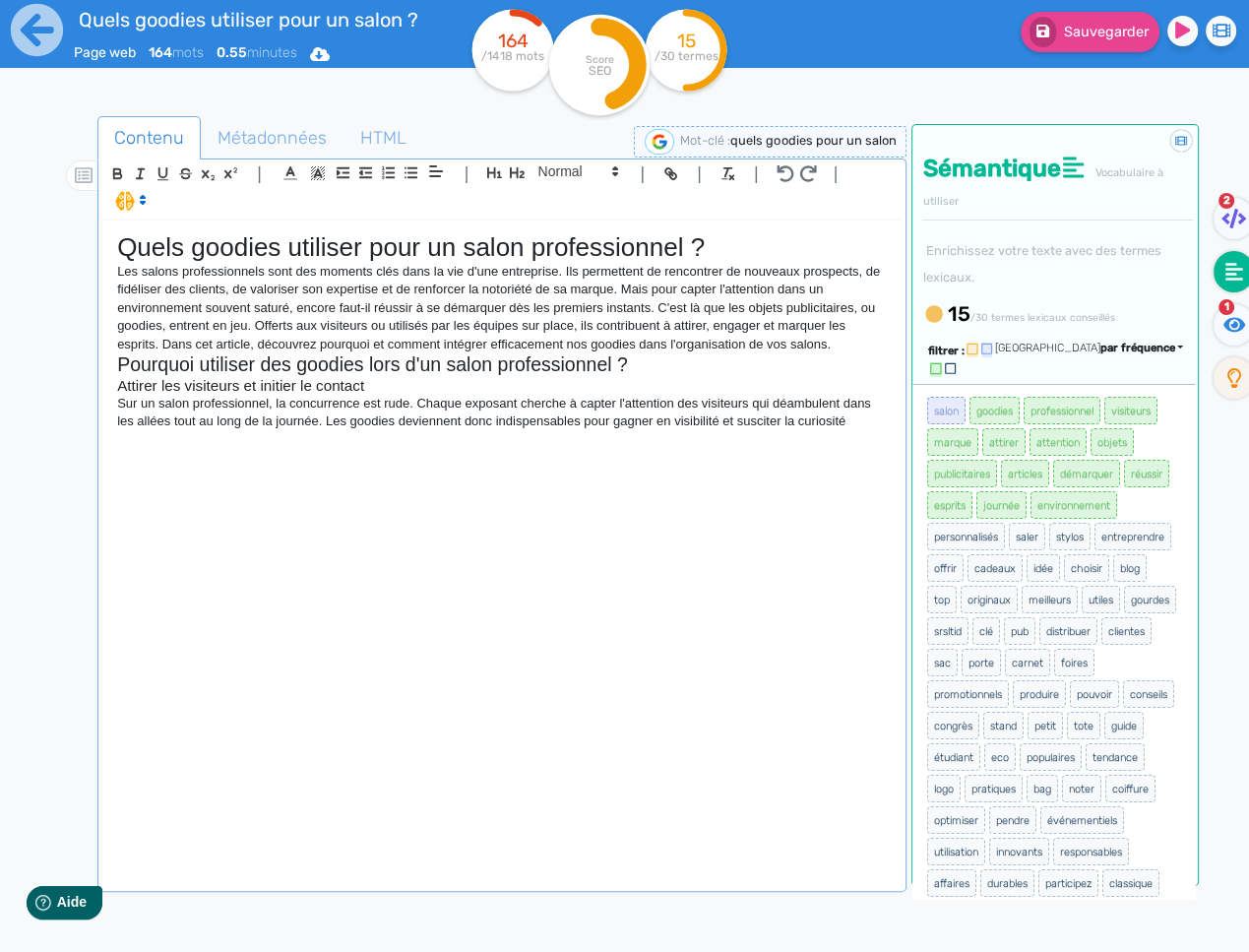click on "Sur un salon professionnel, la concurrence est rude. Chaque exposant cherche à capter l'attention des visiteurs qui déambulent dans les allées tout au long de la journée. Les goodies deviennent donc indispensables pour gagner en visibilité et susciter la curiosité" 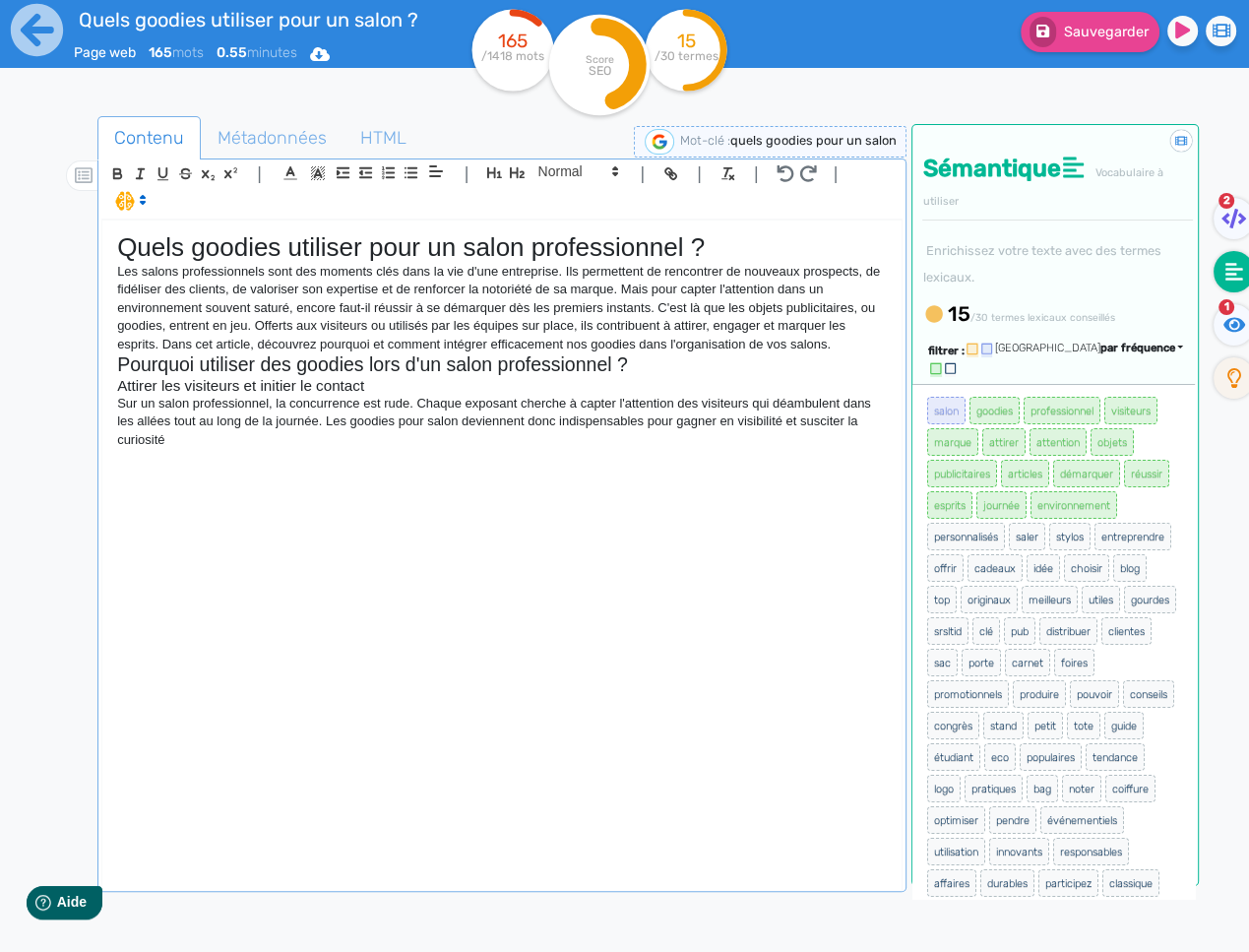 click on "Quels goodies utiliser pour un salon professionnel ? Les salons professionnels sont des moments clés dans la vie d'une entreprise. Ils permettent de rencontrer de nouveaux prospects, de fidéliser des clients, de valoriser son expertise et de renforcer la notoriété de sa marque. Mais pour capter l'attention dans un environnement souvent saturé, encore faut-il réussir à se démarquer dès les premiers instants. C'est là que les objets publicitaires, ou goodies, entrent en jeu. Offerts aux visiteurs ou utilisés par les équipes sur place, ils contribuent à attirer, engager et marquer les esprits. Dans cet article, découvrez pourquoi et comment intégrer efficacement nos goodies dans l'organisation de vos salons. Pourquoi utiliser des goodies lors d'un salon professionnel ? Attirer les visiteurs et initier le contact" 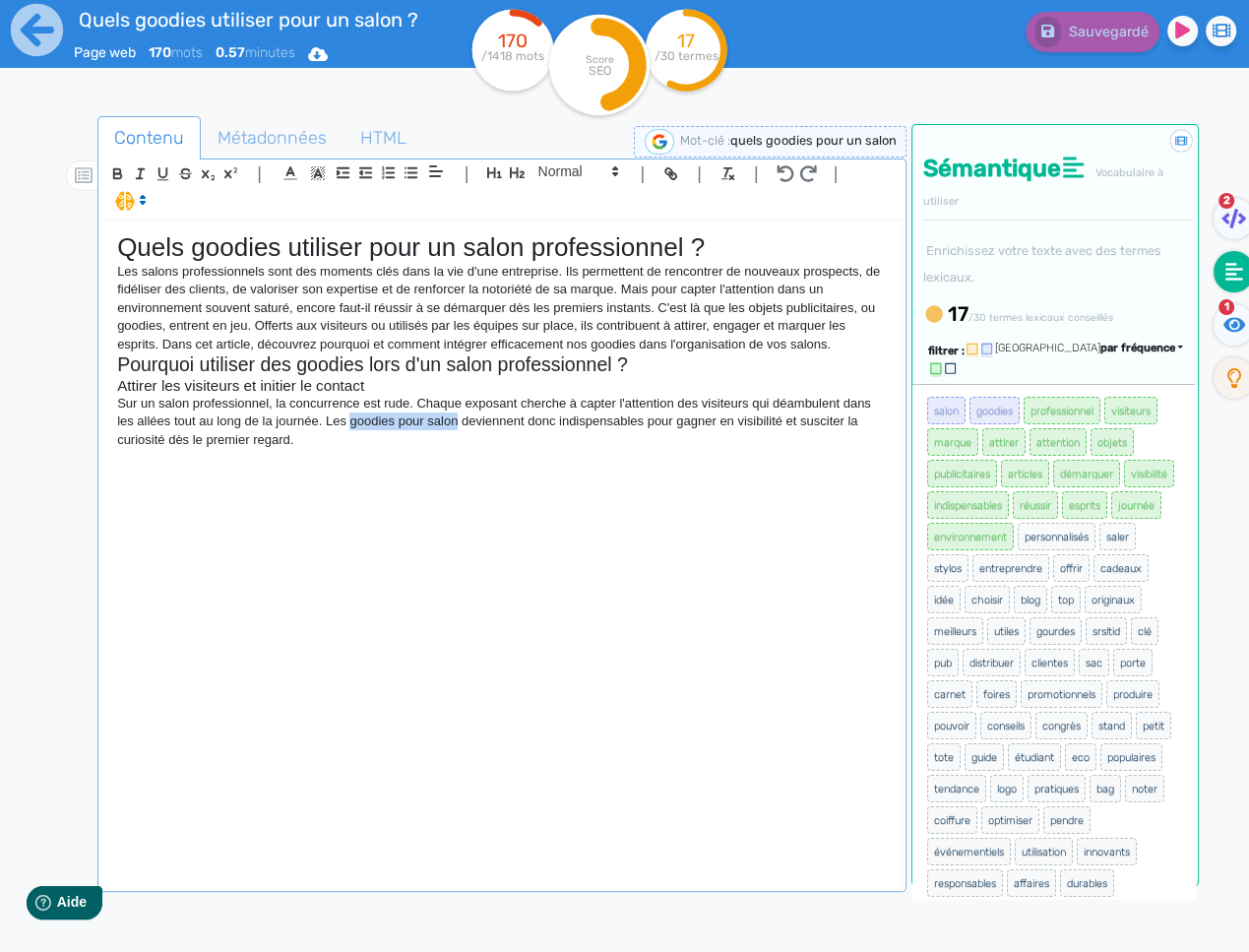 drag, startPoint x: 462, startPoint y: 424, endPoint x: 359, endPoint y: 423, distance: 103.00485 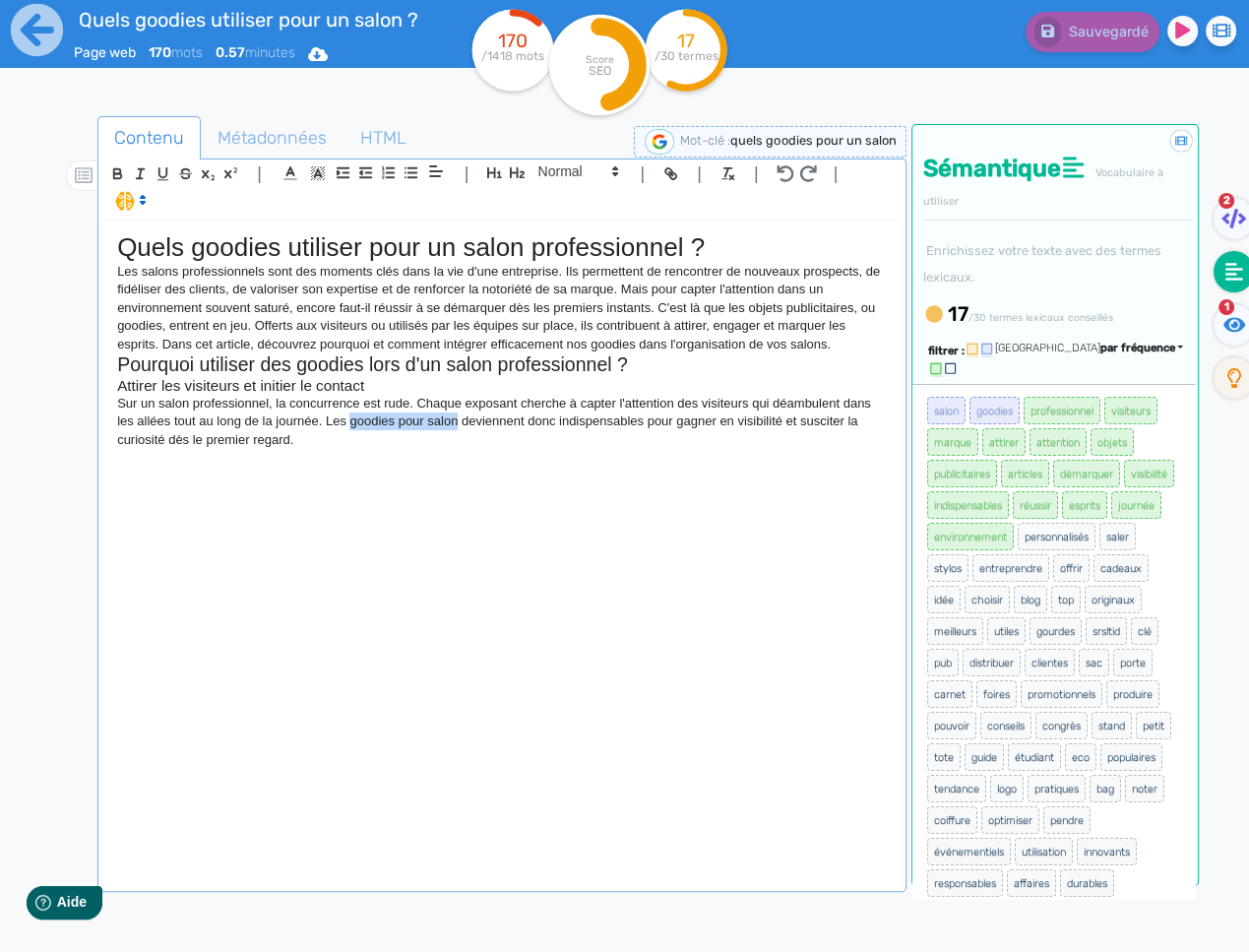 click on "Sur un salon professionnel, la concurrence est rude. Chaque exposant cherche à capter l'attention des visiteurs qui déambulent dans les allées tout au long de la journée. Les goodies pour salon deviennent donc indispensables pour gagner en visibilité et susciter la curiosité dès le premier regard." 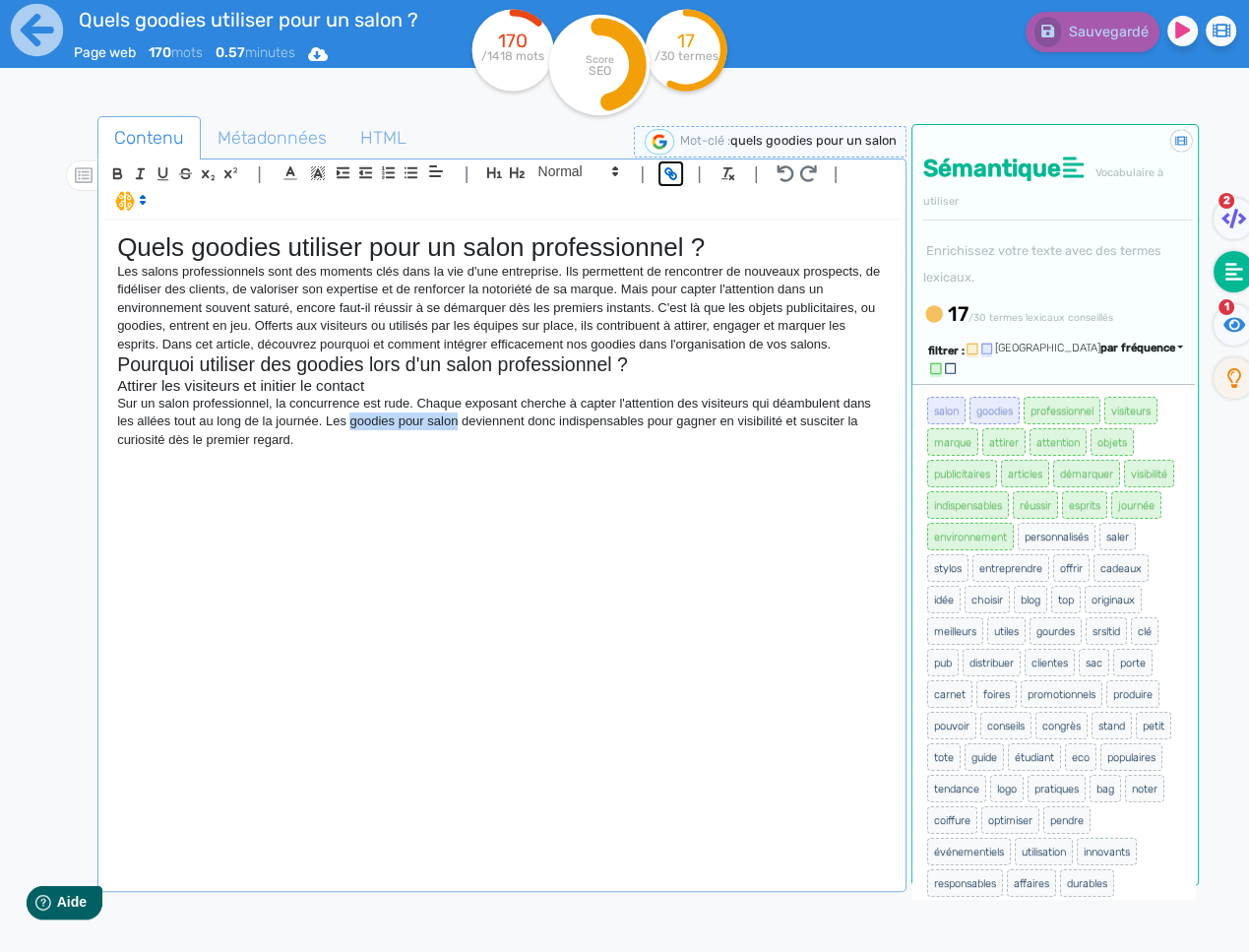 click 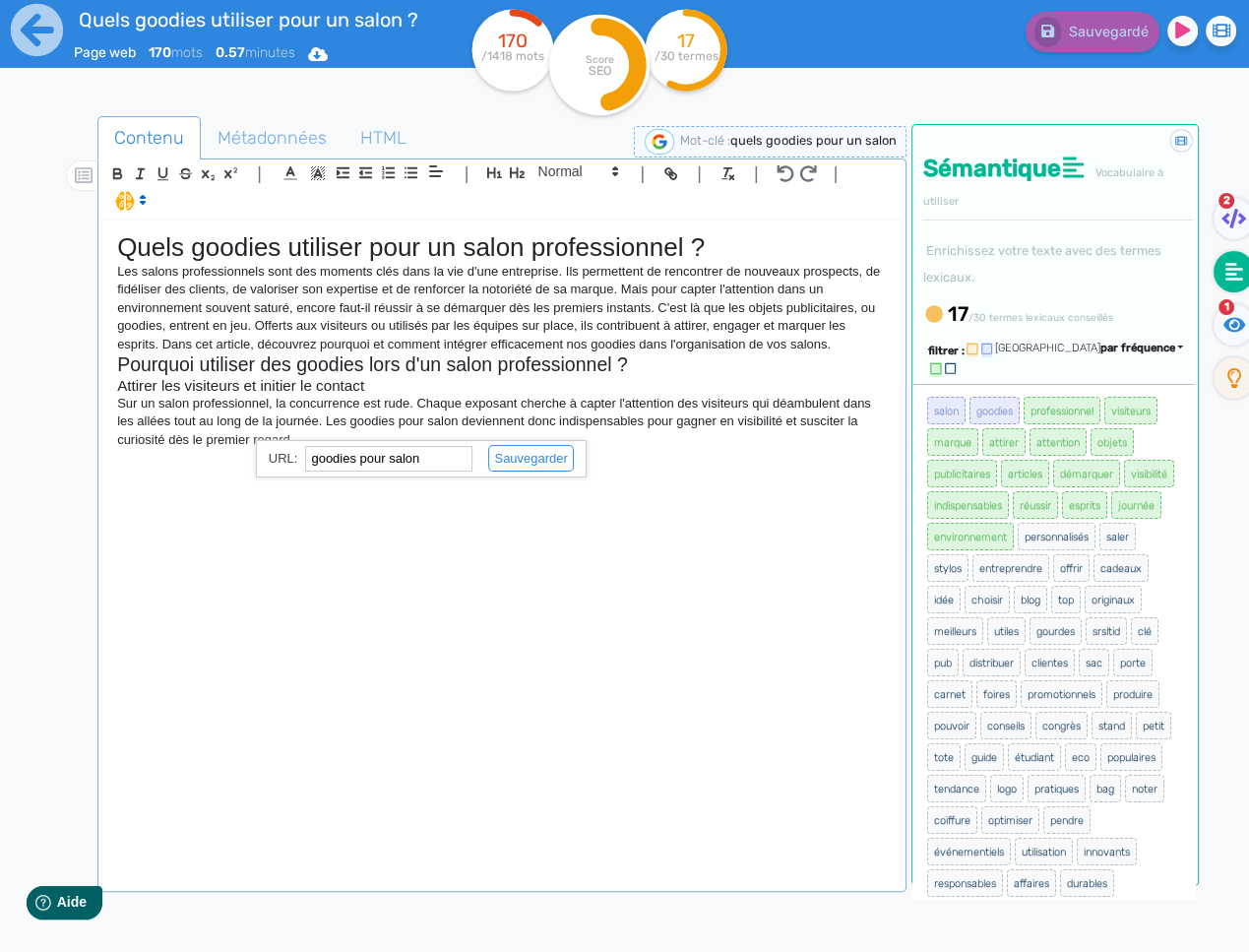 paste on "https://www.laboiteaobjets.com/idees-cadeaux-publicitaires-par-metiers/goodies-evenementiel/goodies-pour-salon.html" 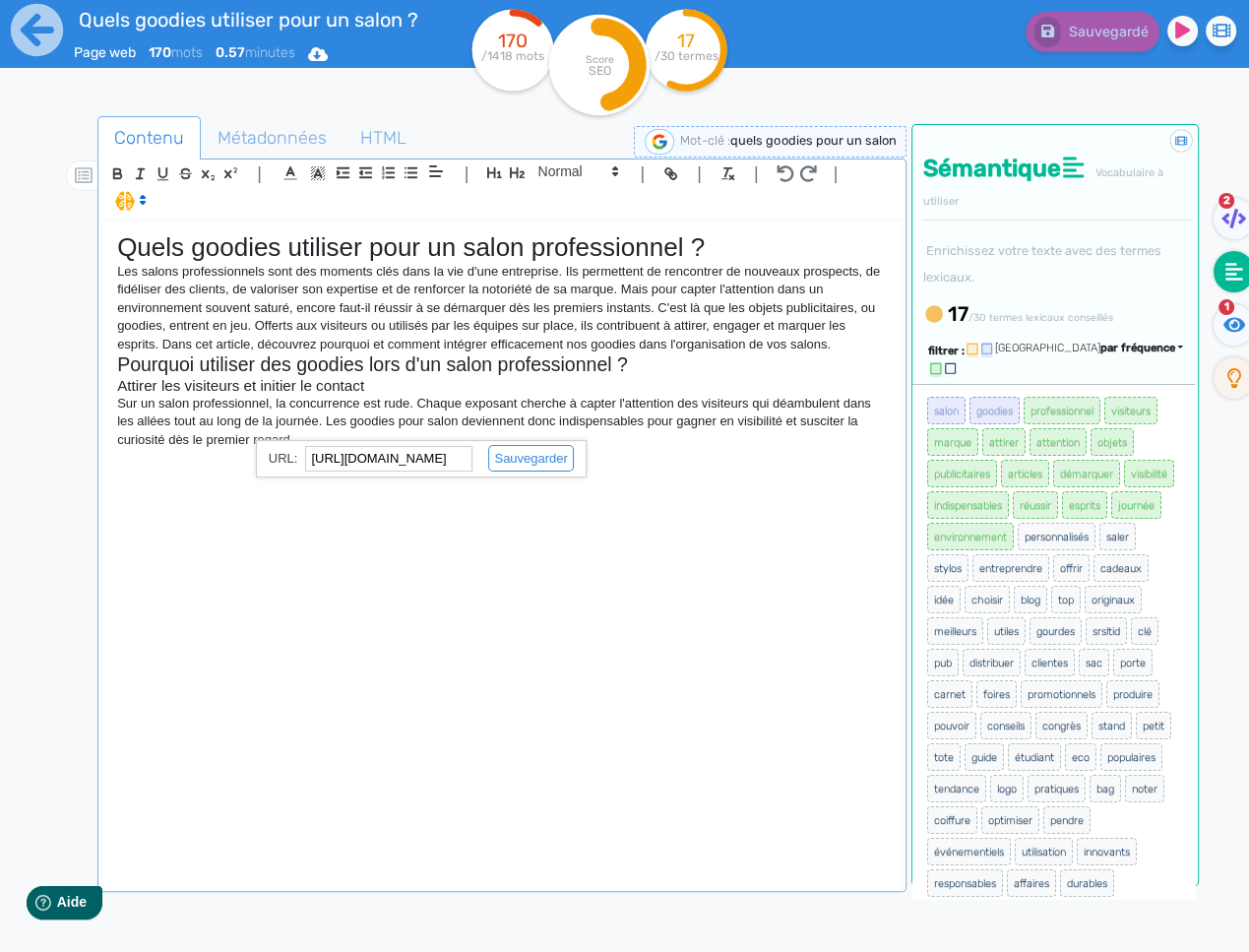scroll, scrollTop: 0, scrollLeft: 516, axis: horizontal 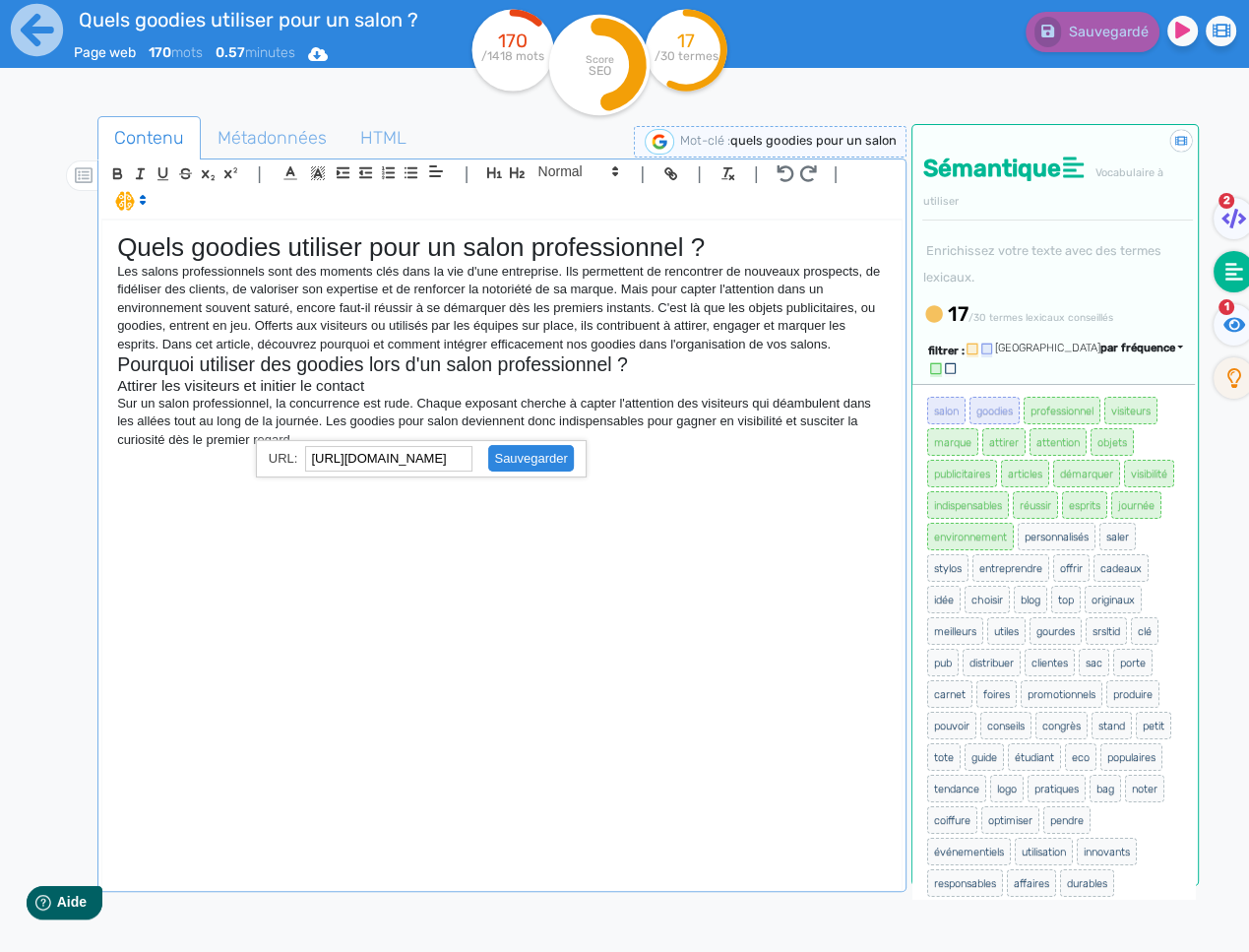 type on "https://www.laboiteaobjets.com/idees-cadeaux-publicitaires-par-metiers/goodies-evenementiel/goodies-pour-salon.html" 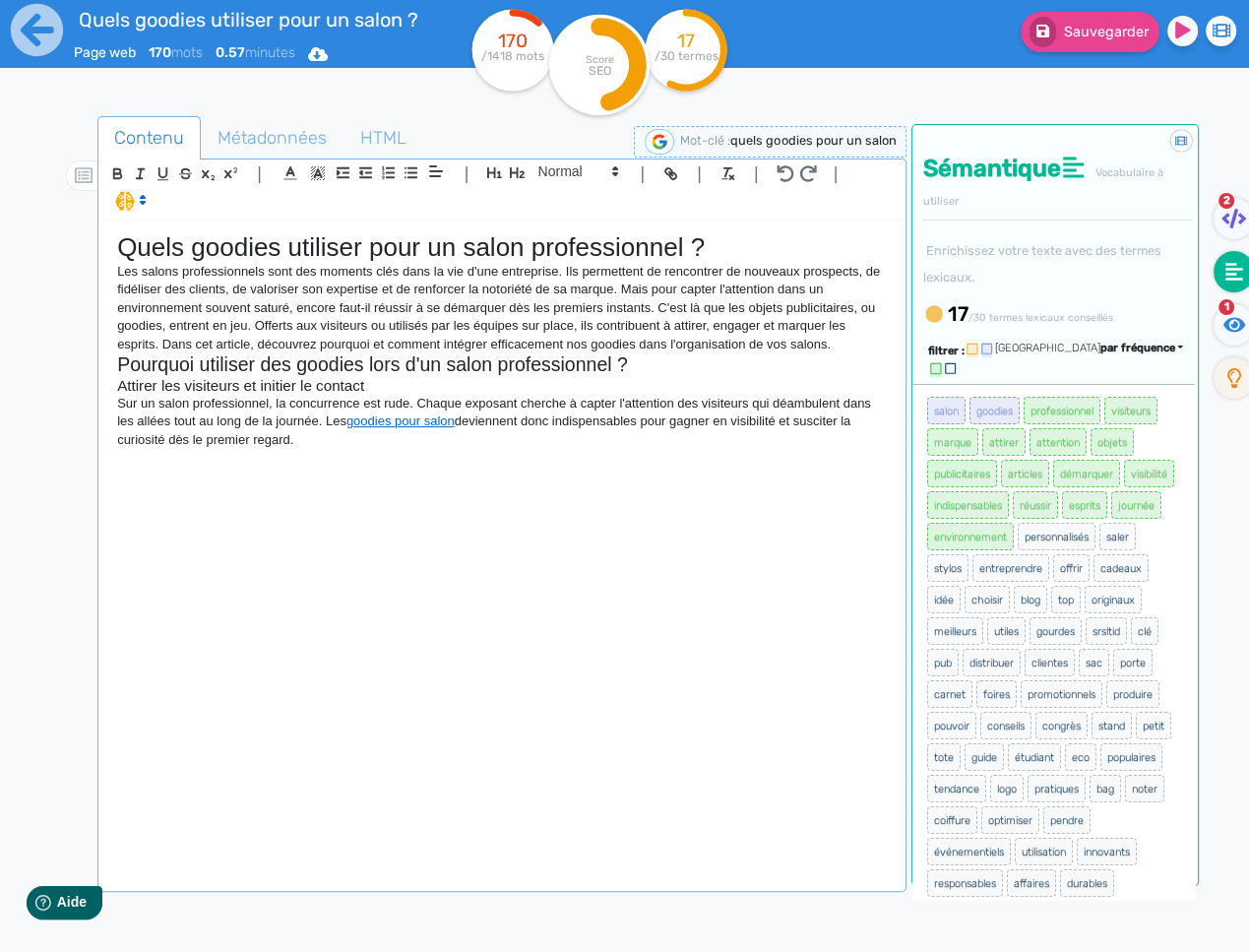 click on "Quels goodies utiliser pour un salon professionnel ? Les salons professionnels sont des moments clés dans la vie d'une entreprise. Ils permettent de rencontrer de nouveaux prospects, de fidéliser des clients, de valoriser son expertise et de renforcer la notoriété de sa marque. Mais pour capter l'attention dans un environnement souvent saturé, encore faut-il réussir à se démarquer dès les premiers instants. C'est là que les objets publicitaires, ou goodies, entrent en jeu. Offerts aux visiteurs ou utilisés par les équipes sur place, ils contribuent à attirer, engager et marquer les esprits. Dans cet article, découvrez pourquoi et comment intégrer efficacement nos goodies dans l'organisation de vos salons. Pourquoi utiliser des goodies lors d'un salon professionnel ? Attirer les visiteurs et initier le contact Sur un salon professionnel, la concurrence est rude. Chaque exposant cherche à capter l'attention des visiteurs qui déambulent dans les allées tout au long de la journée. Les" 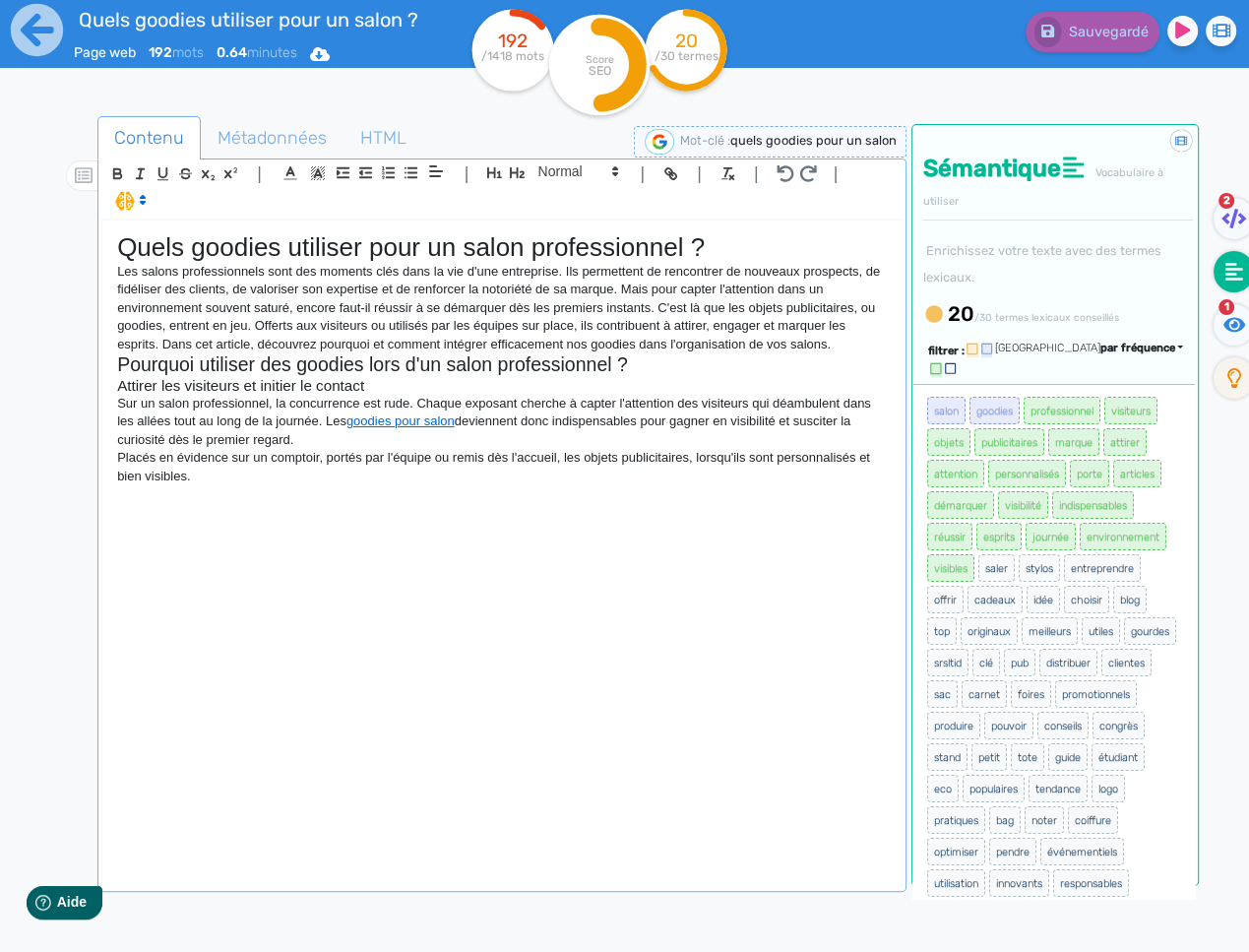 click on "Placés en évidence sur un comptoir, portés par l'équipe ou remis dès l'accueil, les objets publicitaires, lorsqu'ils sont personnalisés et bien visibles." 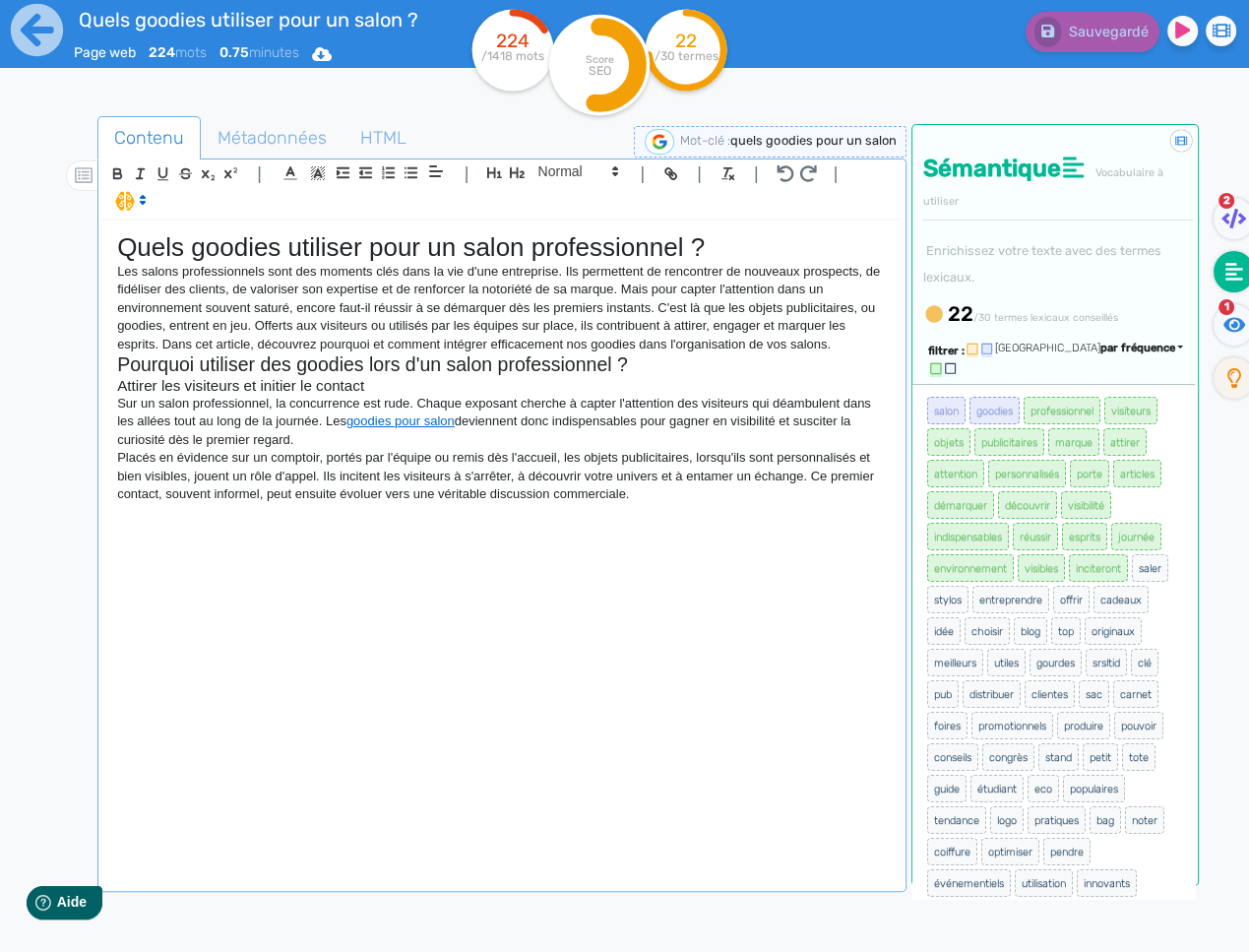 click on "Quels goodies utiliser pour un salon professionnel ? Les salons professionnels sont des moments clés dans la vie d'une entreprise. Ils permettent de rencontrer de nouveaux prospects, de fidéliser des clients, de valoriser son expertise et de renforcer la notoriété de sa marque. Mais pour capter l'attention dans un environnement souvent saturé, encore faut-il réussir à se démarquer dès les premiers instants. C'est là que les objets publicitaires, ou goodies, entrent en jeu. Offerts aux visiteurs ou utilisés par les équipes sur place, ils contribuent à attirer, engager et marquer les esprits. Dans cet article, découvrez pourquoi et comment intégrer efficacement nos goodies dans l'organisation de vos salons. Pourquoi utiliser des goodies lors d'un salon professionnel ? Attirer les visiteurs et initier le contact Sur un salon professionnel, la concurrence est rude. Chaque exposant cherche à capter l'attention des visiteurs qui déambulent dans les allées tout au long de la journée. Les" 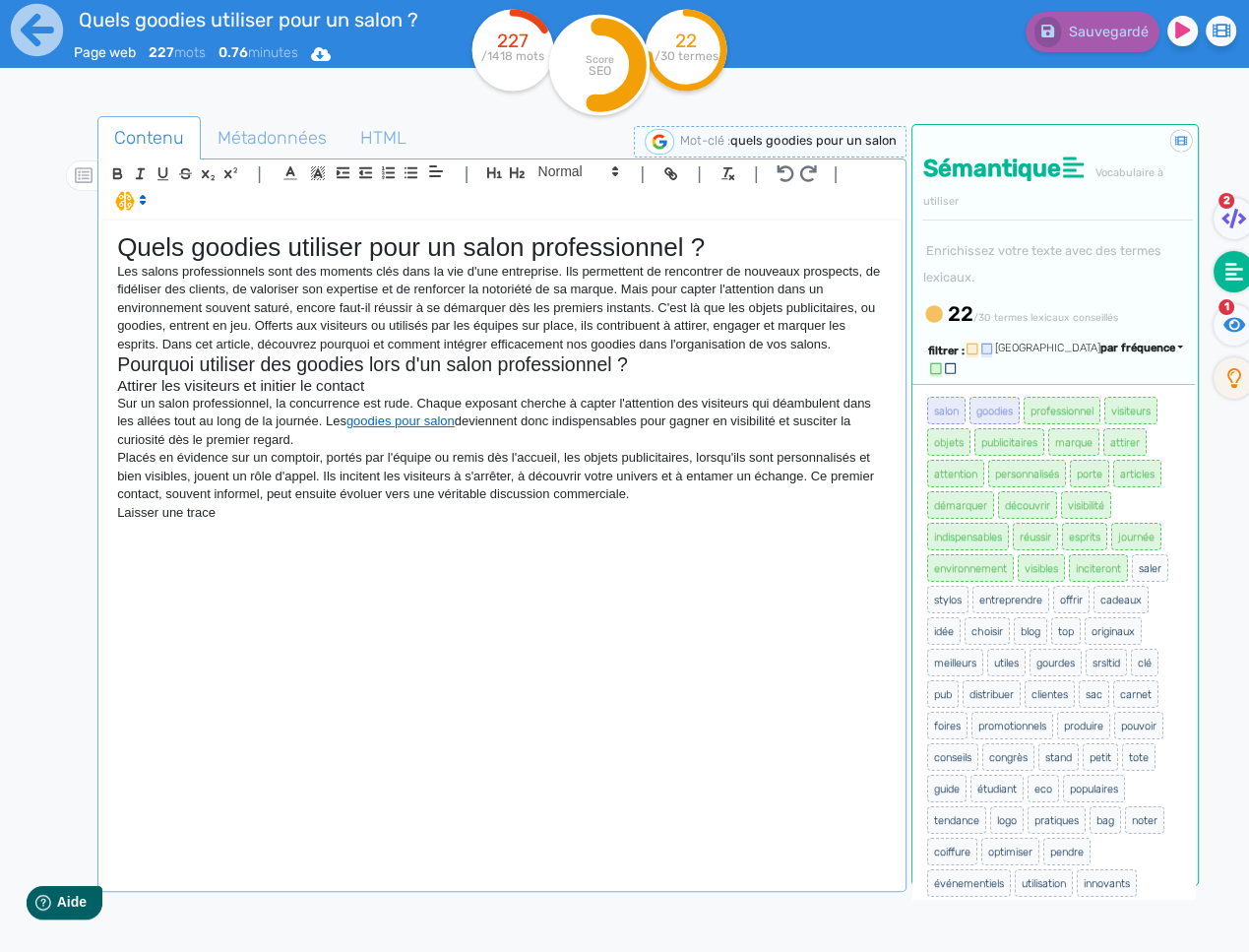 click on "Quels goodies utiliser pour un salon professionnel ? Les salons professionnels sont des moments clés dans la vie d'une entreprise. Ils permettent de rencontrer de nouveaux prospects, de fidéliser des clients, de valoriser son expertise et de renforcer la notoriété de sa marque. Mais pour capter l'attention dans un environnement souvent saturé, encore faut-il réussir à se démarquer dès les premiers instants. C'est là que les objets publicitaires, ou goodies, entrent en jeu. Offerts aux visiteurs ou utilisés par les équipes sur place, ils contribuent à attirer, engager et marquer les esprits. Dans cet article, découvrez pourquoi et comment intégrer efficacement nos goodies dans l'organisation de vos salons. Pourquoi utiliser des goodies lors d'un salon professionnel ? Attirer les visiteurs et initier le contact Sur un salon professionnel, la concurrence est rude. Chaque exposant cherche à capter l'attention des visiteurs qui déambulent dans les allées tout au long de la journée. Les" 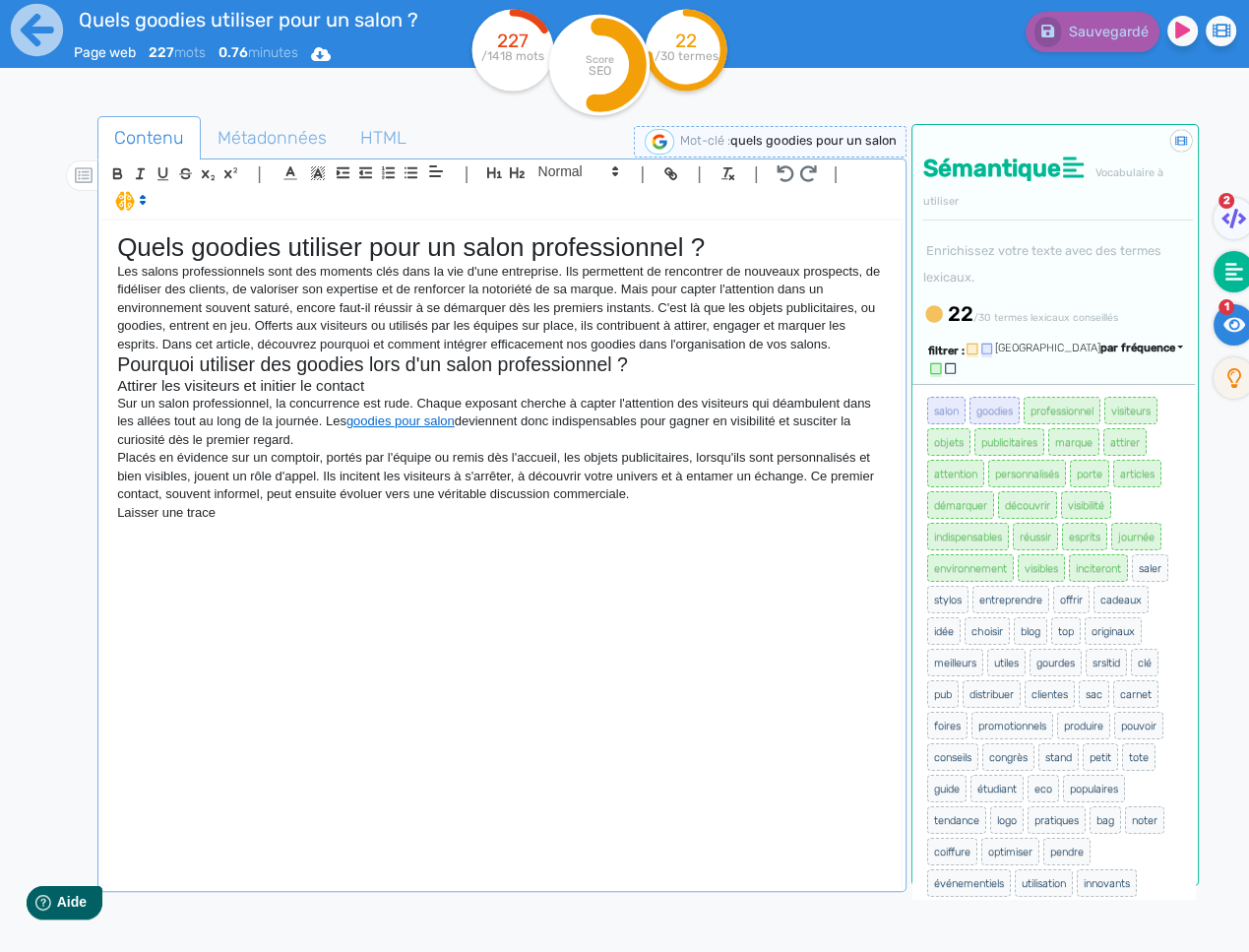 click at bounding box center (1233, 325) 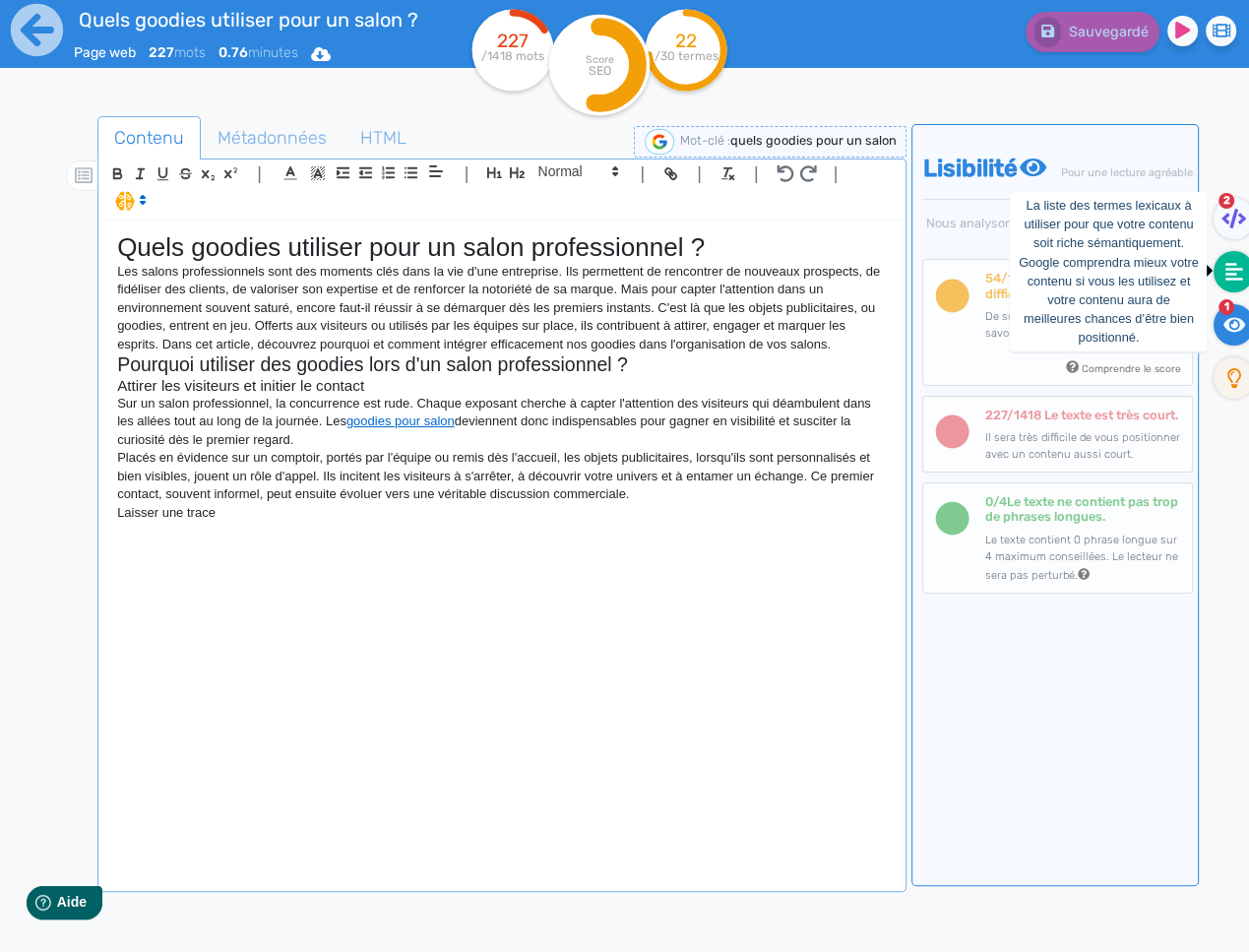 click at bounding box center (1233, 272) 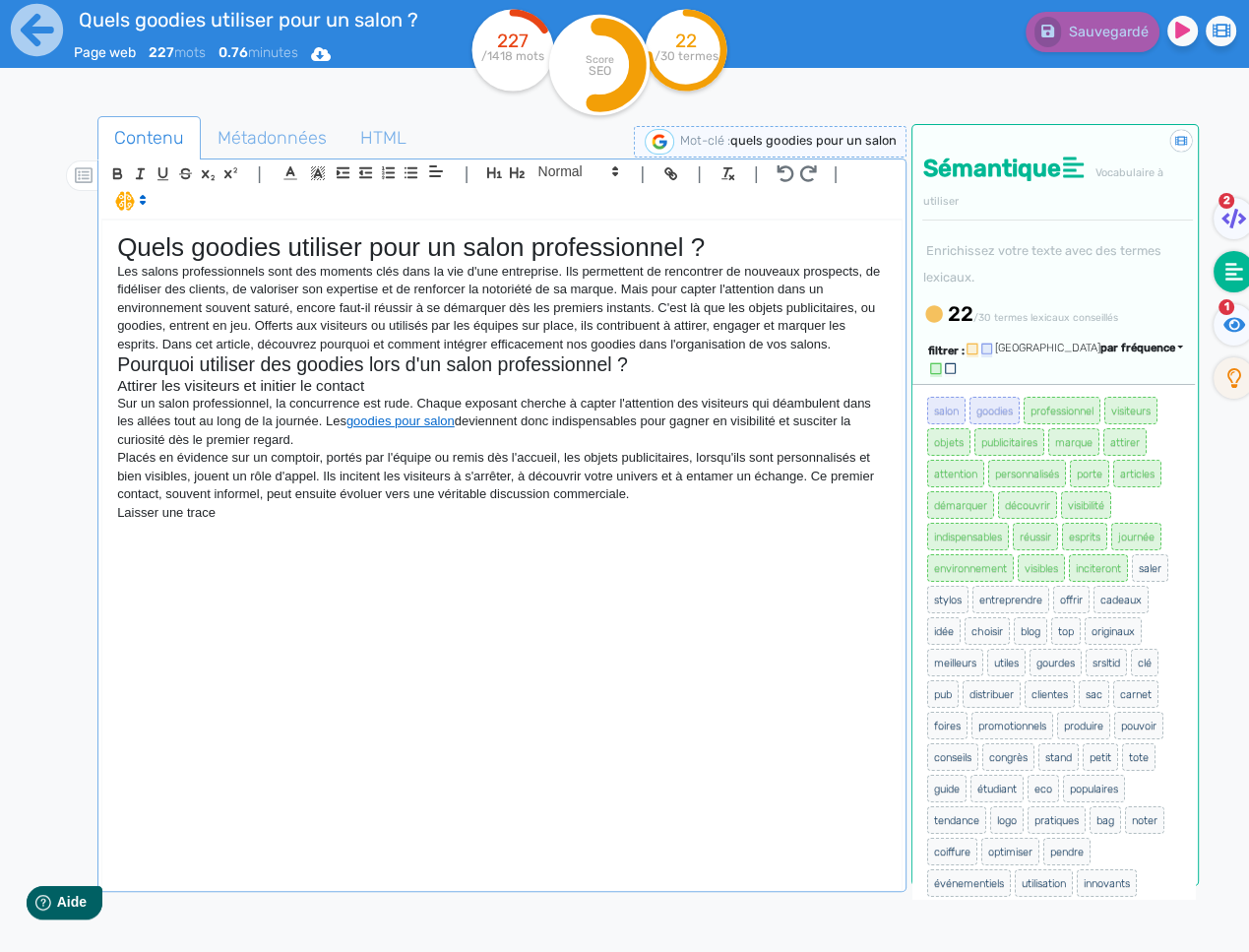 click on "Quels goodies utiliser pour un salon professionnel ? Les salons professionnels sont des moments clés dans la vie d'une entreprise. Ils permettent de rencontrer de nouveaux prospects, de fidéliser des clients, de valoriser son expertise et de renforcer la notoriété de sa marque. Mais pour capter l'attention dans un environnement souvent saturé, encore faut-il réussir à se démarquer dès les premiers instants. C'est là que les objets publicitaires, ou goodies, entrent en jeu. Offerts aux visiteurs ou utilisés par les équipes sur place, ils contribuent à attirer, engager et marquer les esprits. Dans cet article, découvrez pourquoi et comment intégrer efficacement nos goodies dans l'organisation de vos salons. Pourquoi utiliser des goodies lors d'un salon professionnel ? Attirer les visiteurs et initier le contact Sur un salon professionnel, la concurrence est rude. Chaque exposant cherche à capter l'attention des visiteurs qui déambulent dans les allées tout au long de la journée. Les" 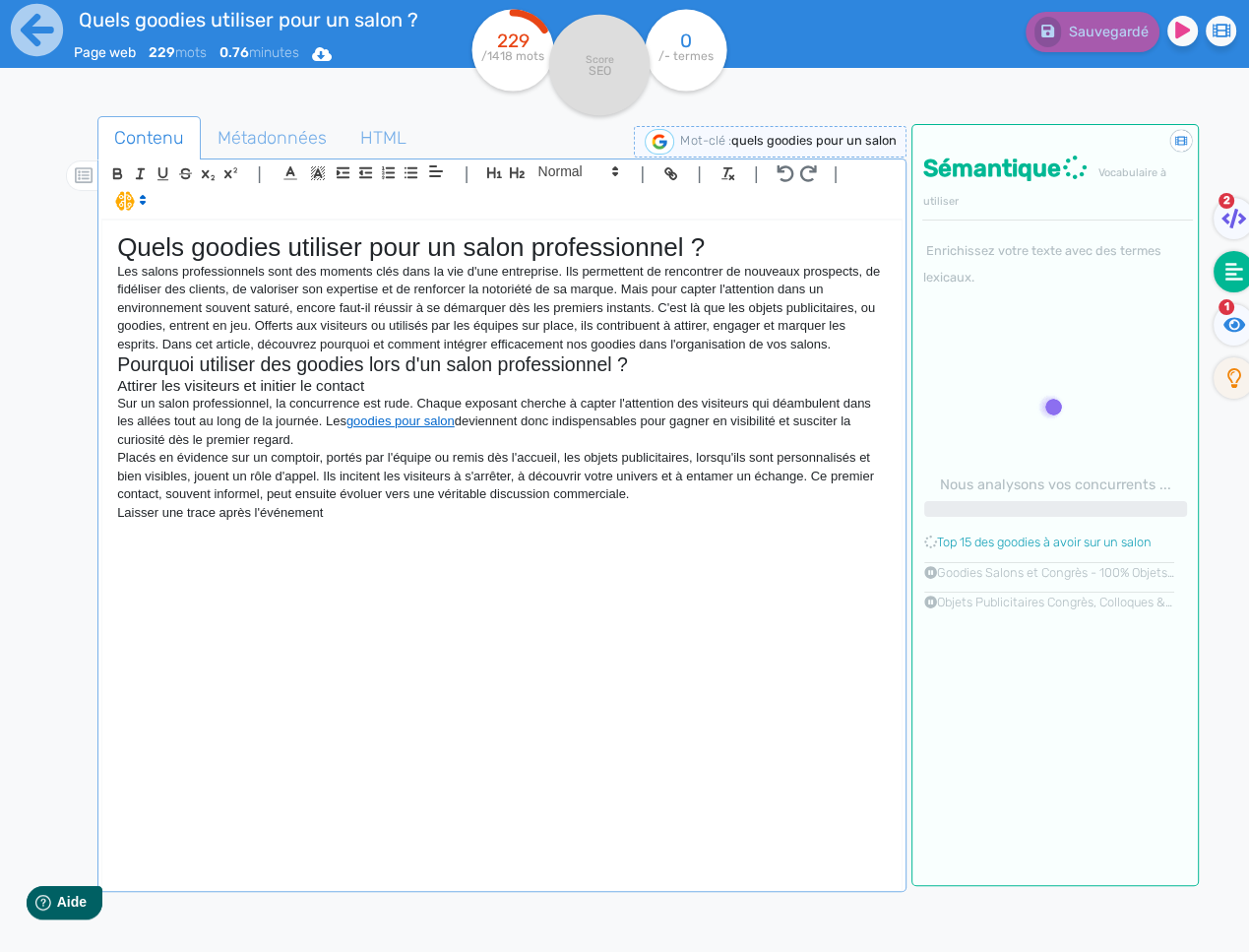 click on "Laisser une trace après l'événement" 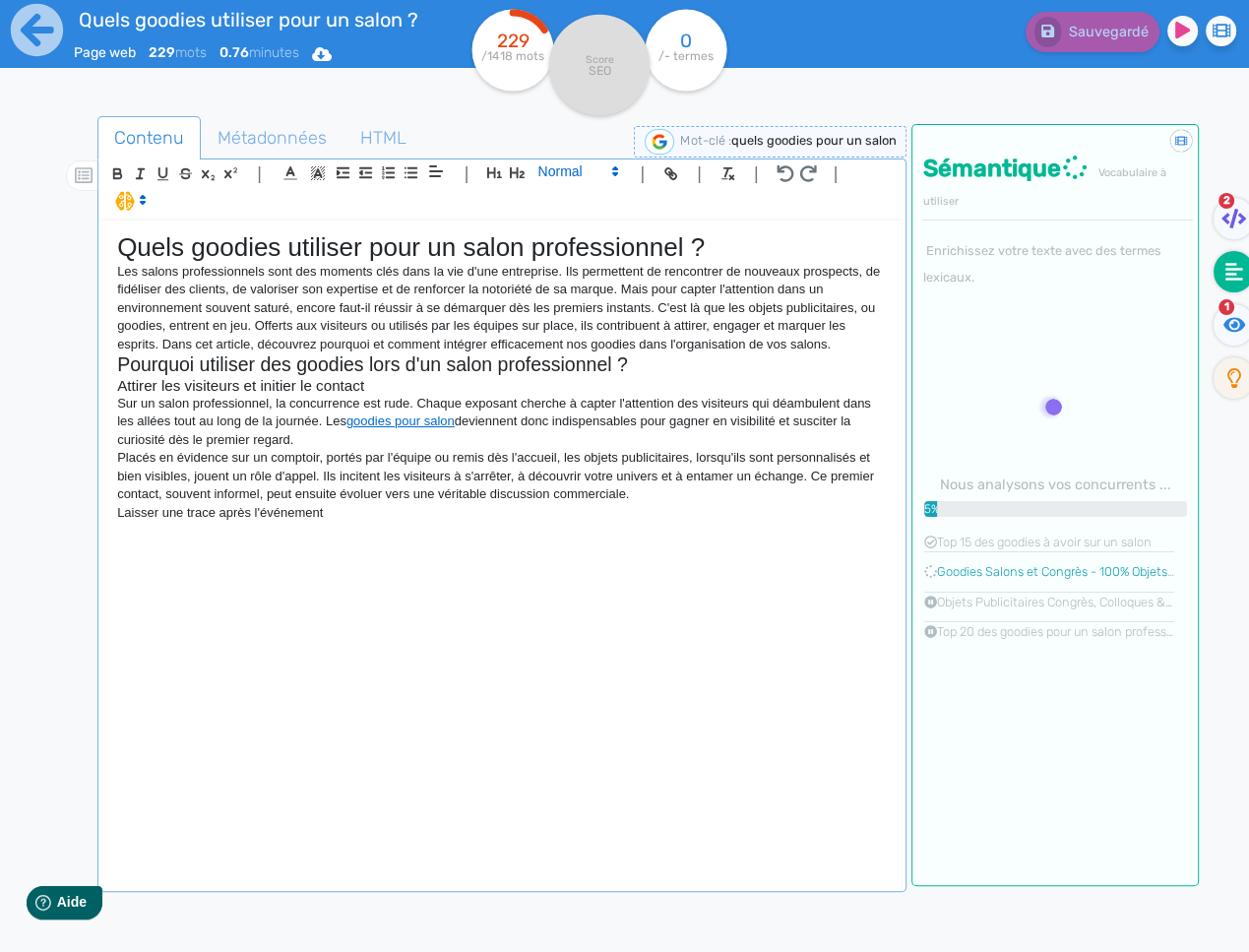 click 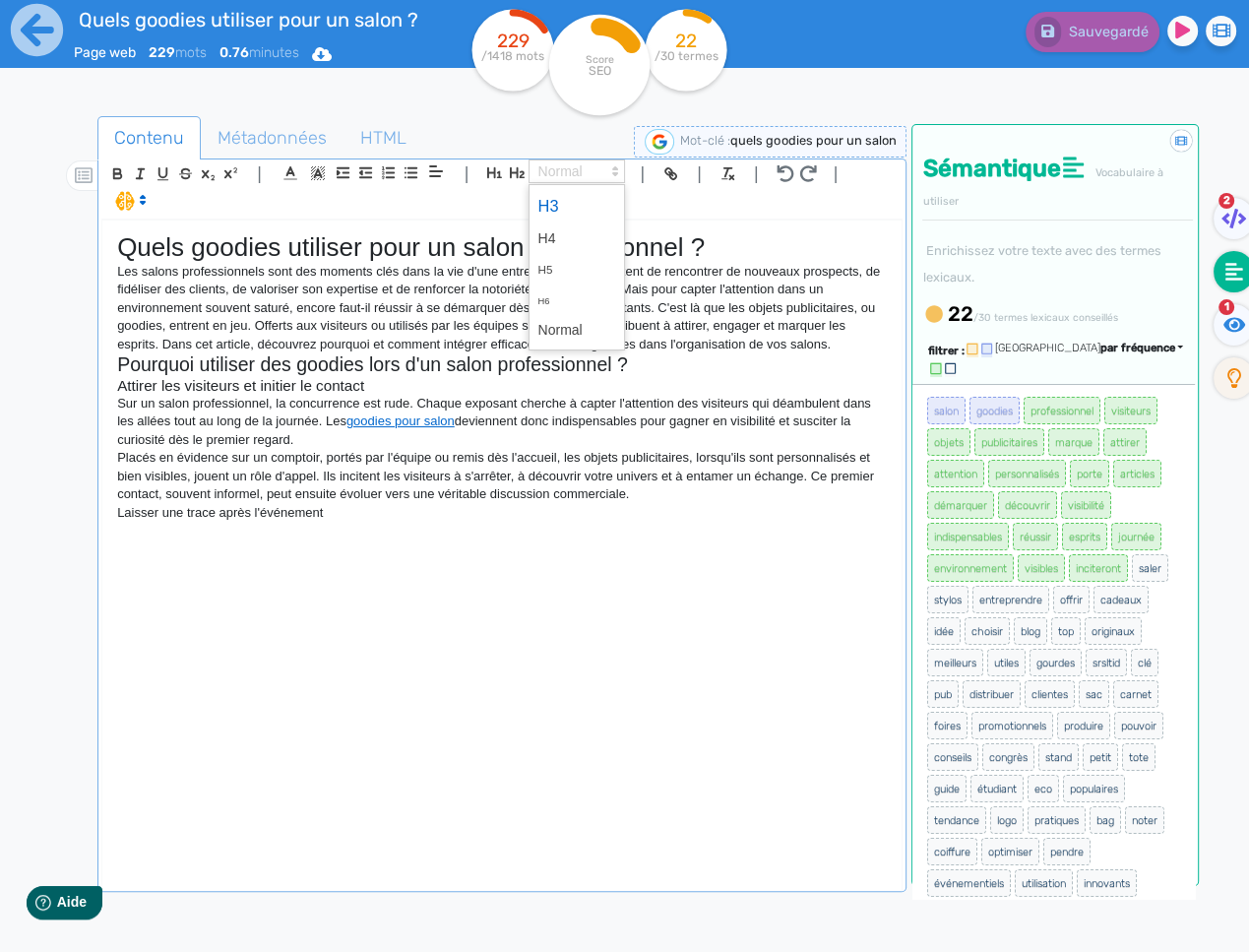 click at bounding box center (577, 206) 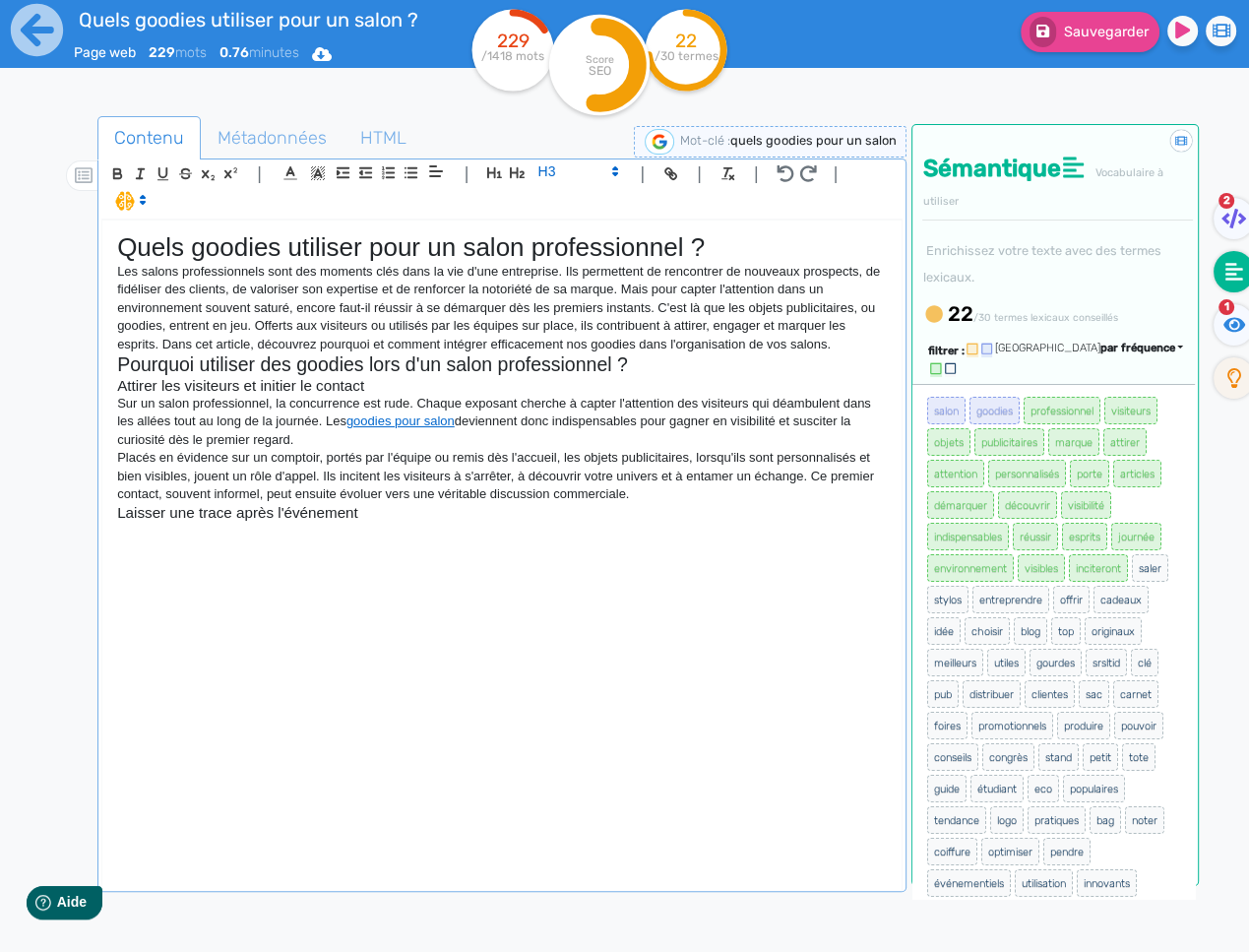 click on "Quels goodies utiliser pour un salon professionnel ? Les salons professionnels sont des moments clés dans la vie d'une entreprise. Ils permettent de rencontrer de nouveaux prospects, de fidéliser des clients, de valoriser son expertise et de renforcer la notoriété de sa marque. Mais pour capter l'attention dans un environnement souvent saturé, encore faut-il réussir à se démarquer dès les premiers instants. C'est là que les objets publicitaires, ou goodies, entrent en jeu. Offerts aux visiteurs ou utilisés par les équipes sur place, ils contribuent à attirer, engager et marquer les esprits. Dans cet article, découvrez pourquoi et comment intégrer efficacement nos goodies dans l'organisation de vos salons. Pourquoi utiliser des goodies lors d'un salon professionnel ? Attirer les visiteurs et initier le contact Sur un salon professionnel, la concurrence est rude. Chaque exposant cherche à capter l'attention des visiteurs qui déambulent dans les allées tout au long de la journée. Les" 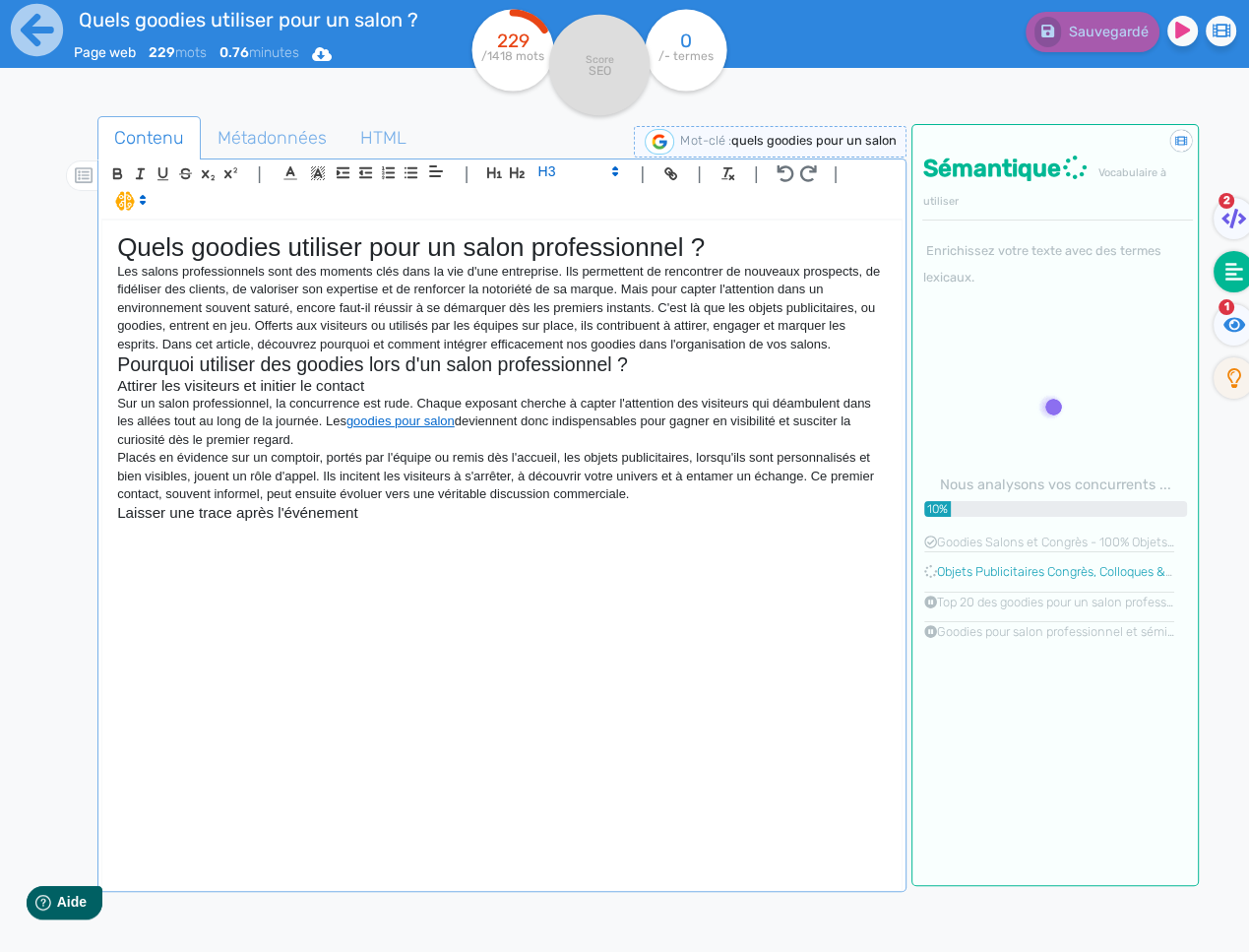 click on "Quels goodies utiliser pour un salon professionnel ? Les salons professionnels sont des moments clés dans la vie d'une entreprise. Ils permettent de rencontrer de nouveaux prospects, de fidéliser des clients, de valoriser son expertise et de renforcer la notoriété de sa marque. Mais pour capter l'attention dans un environnement souvent saturé, encore faut-il réussir à se démarquer dès les premiers instants. C'est là que les objets publicitaires, ou goodies, entrent en jeu. Offerts aux visiteurs ou utilisés par les équipes sur place, ils contribuent à attirer, engager et marquer les esprits. Dans cet article, découvrez pourquoi et comment intégrer efficacement nos goodies dans l'organisation de vos salons. Pourquoi utiliser des goodies lors d'un salon professionnel ? Attirer les visiteurs et initier le contact Sur un salon professionnel, la concurrence est rude. Chaque exposant cherche à capter l'attention des visiteurs qui déambulent dans les allées tout au long de la journée. Les" 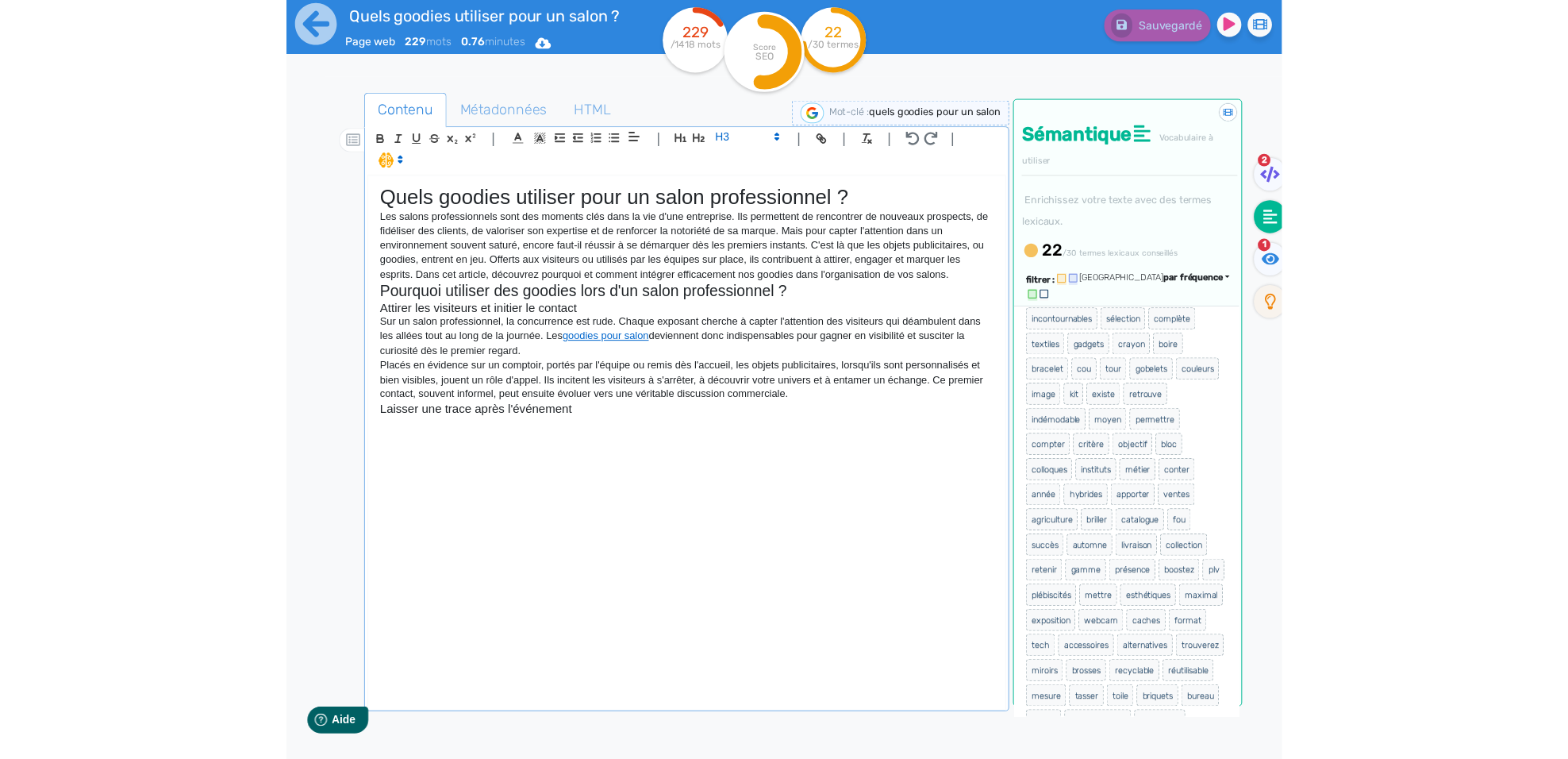scroll, scrollTop: 734, scrollLeft: 0, axis: vertical 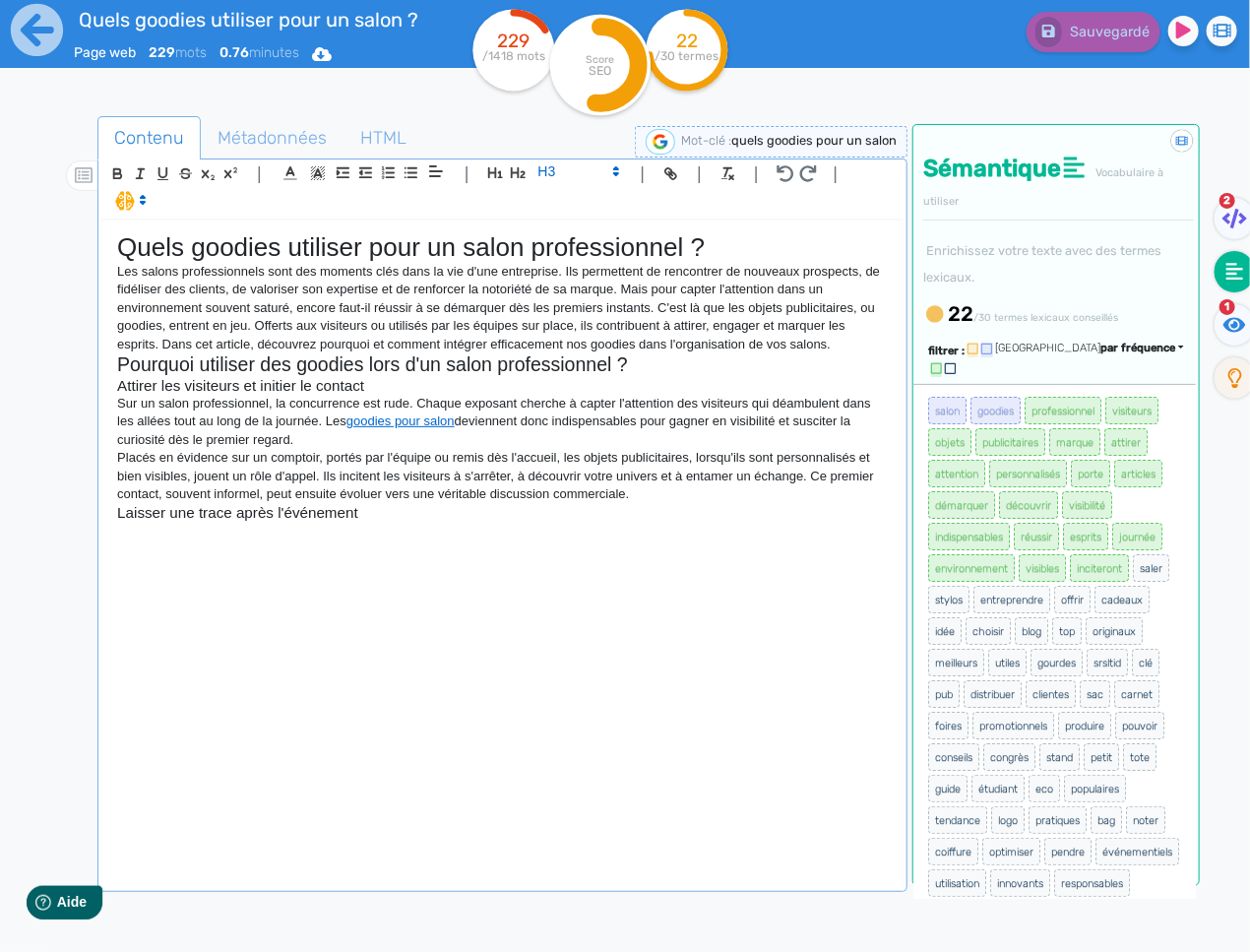 click on "Placés en évidence sur un comptoir, portés par l'équipe ou remis dès l'accueil, les objets publicitaires, lorsqu'ils sont personnalisés et bien visibles, jouent un rôle d'appel. Ils incitent les visiteurs à s'arrêter, à découvrir votre univers et à entamer un échange. Ce premier contact, souvent informel, peut ensuite évoluer vers une véritable discussion commerciale." 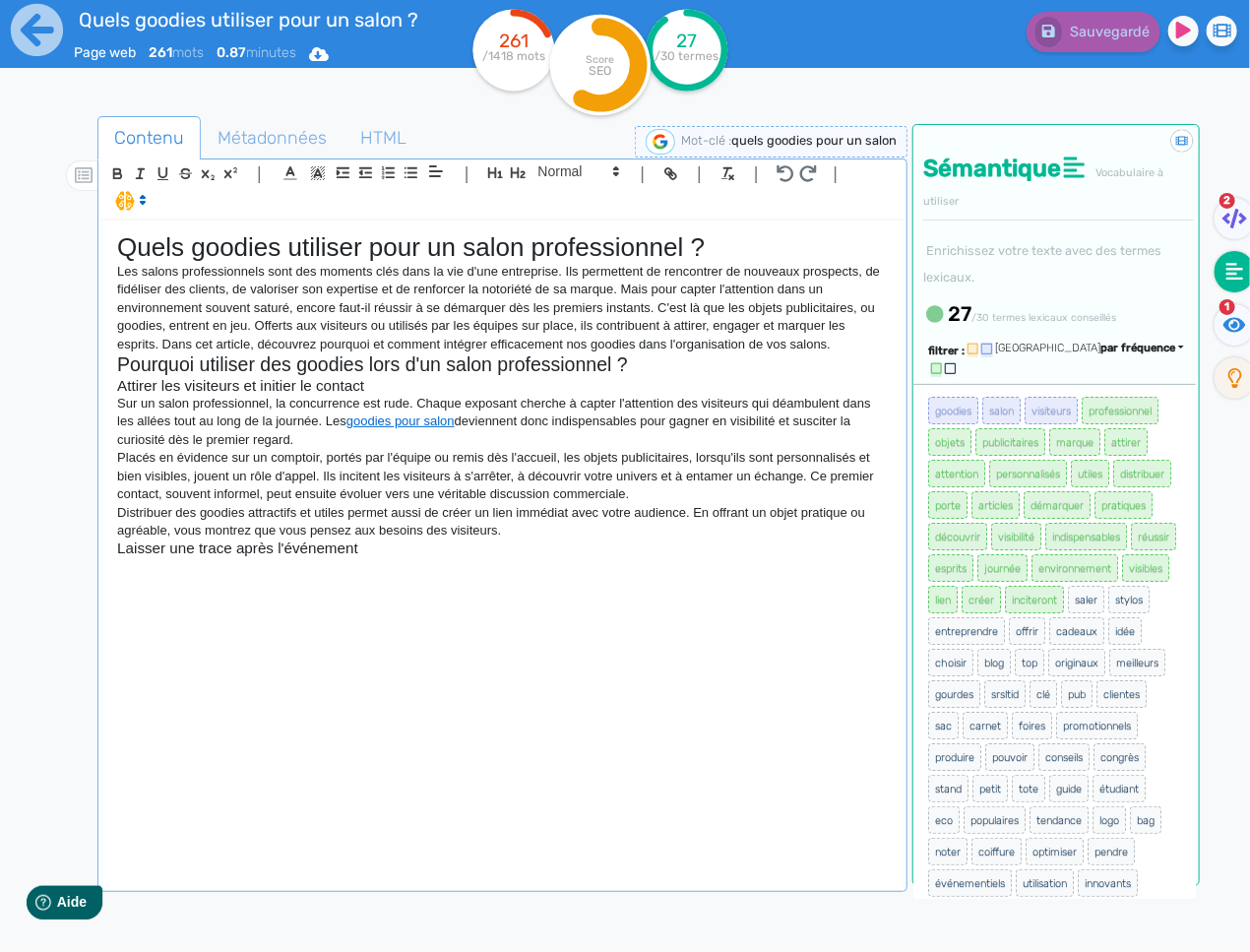 click on "Quels goodies utiliser pour un salon professionnel ? Les salons professionnels sont des moments clés dans la vie d'une entreprise. Ils permettent de rencontrer de nouveaux prospects, de fidéliser des clients, de valoriser son expertise et de renforcer la notoriété de sa marque. Mais pour capter l'attention dans un environnement souvent saturé, encore faut-il réussir à se démarquer dès les premiers instants. C'est là que les objets publicitaires, ou goodies, entrent en jeu. Offerts aux visiteurs ou utilisés par les équipes sur place, ils contribuent à attirer, engager et marquer les esprits. Dans cet article, découvrez pourquoi et comment intégrer efficacement nos goodies dans l'organisation de vos salons. Pourquoi utiliser des goodies lors d'un salon professionnel ? Attirer les visiteurs et initier le contact Sur un salon professionnel, la concurrence est rude. Chaque exposant cherche à capter l'attention des visiteurs qui déambulent dans les allées tout au long de la journée. Les" 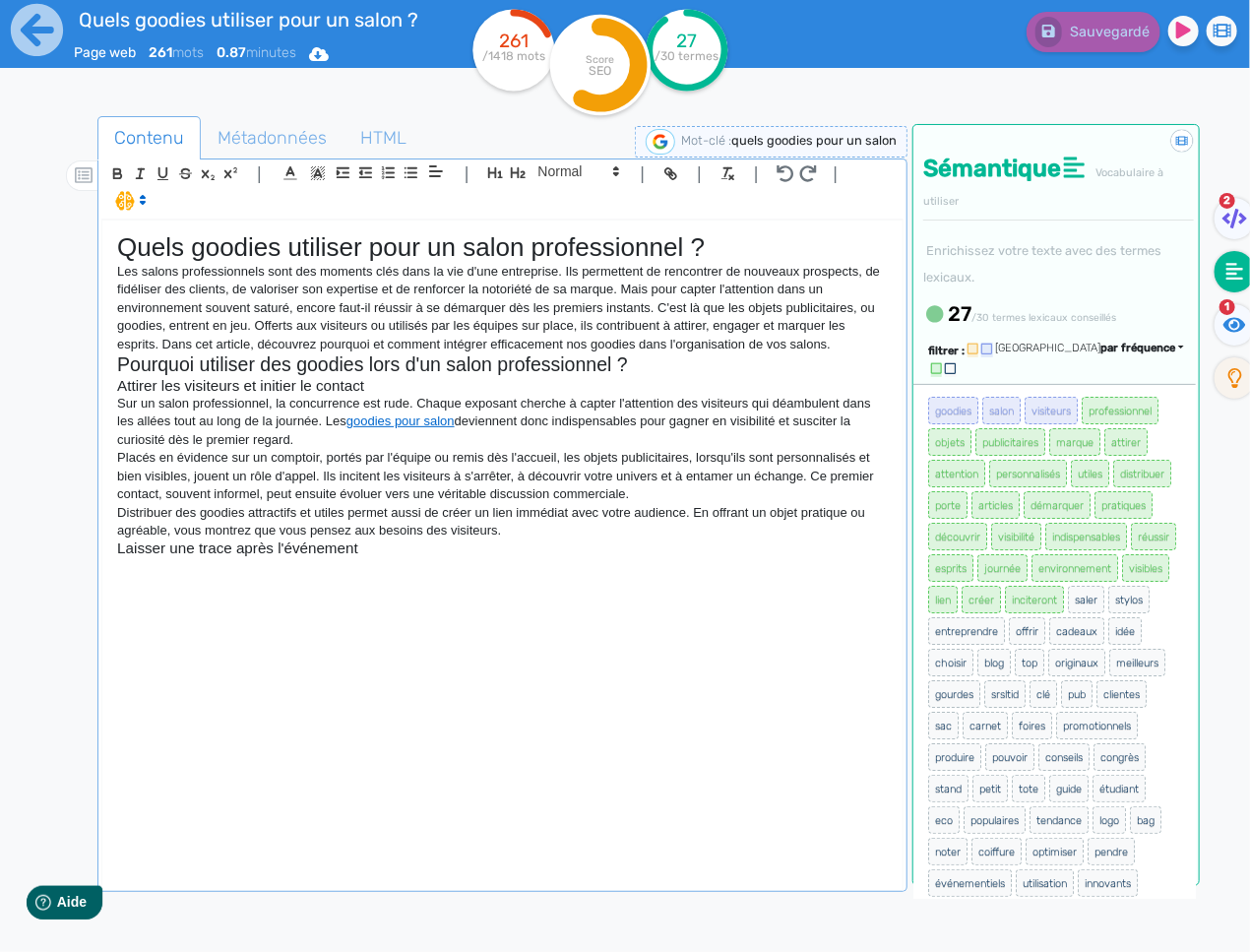 click on "Quels goodies utiliser pour un salon professionnel ? Les salons professionnels sont des moments clés dans la vie d'une entreprise. Ils permettent de rencontrer de nouveaux prospects, de fidéliser des clients, de valoriser son expertise et de renforcer la notoriété de sa marque. Mais pour capter l'attention dans un environnement souvent saturé, encore faut-il réussir à se démarquer dès les premiers instants. C'est là que les objets publicitaires, ou goodies, entrent en jeu. Offerts aux visiteurs ou utilisés par les équipes sur place, ils contribuent à attirer, engager et marquer les esprits. Dans cet article, découvrez pourquoi et comment intégrer efficacement nos goodies dans l'organisation de vos salons. Pourquoi utiliser des goodies lors d'un salon professionnel ? Attirer les visiteurs et initier le contact Sur un salon professionnel, la concurrence est rude. Chaque exposant cherche à capter l'attention des visiteurs qui déambulent dans les allées tout au long de la journée. Les" 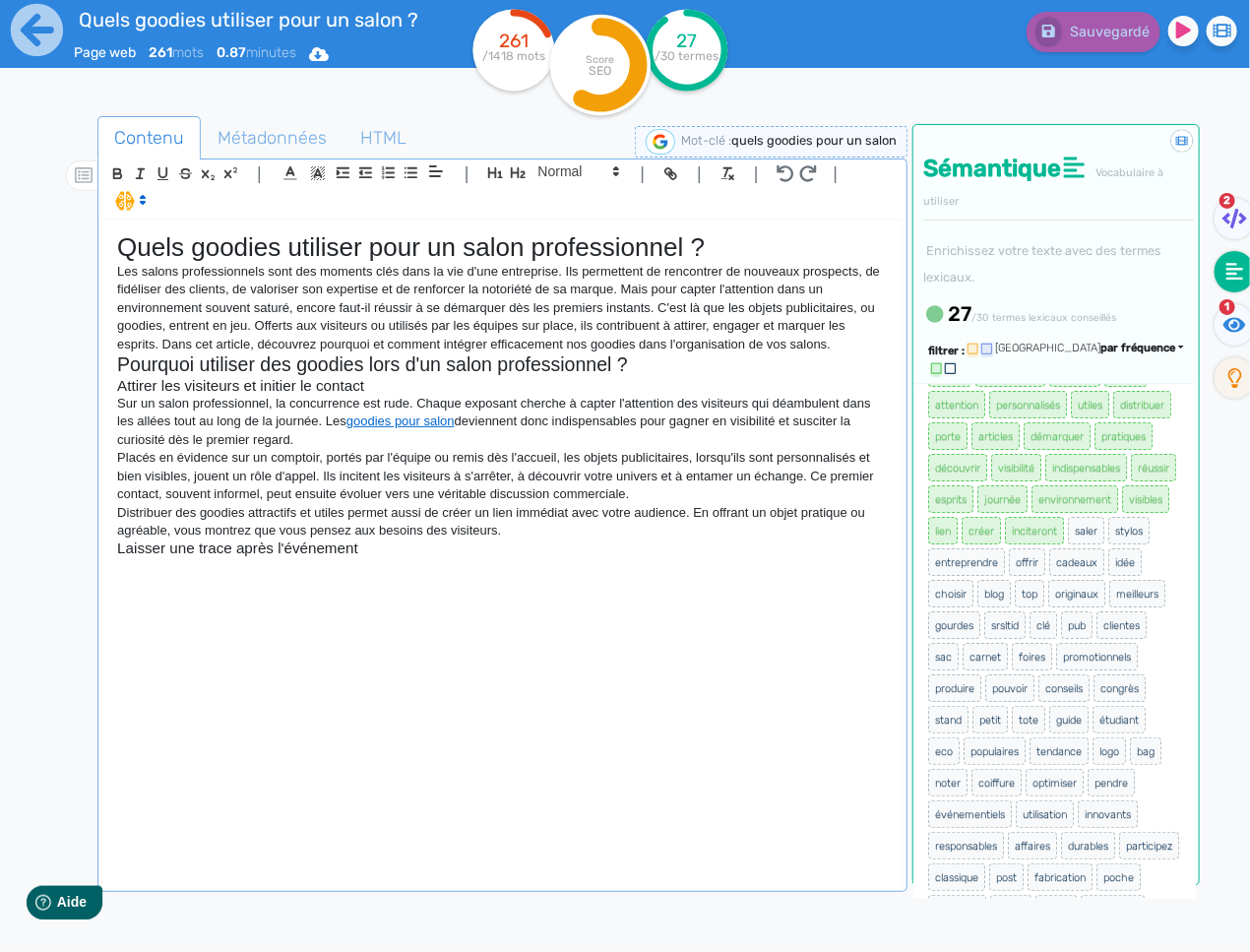 scroll, scrollTop: 77, scrollLeft: 0, axis: vertical 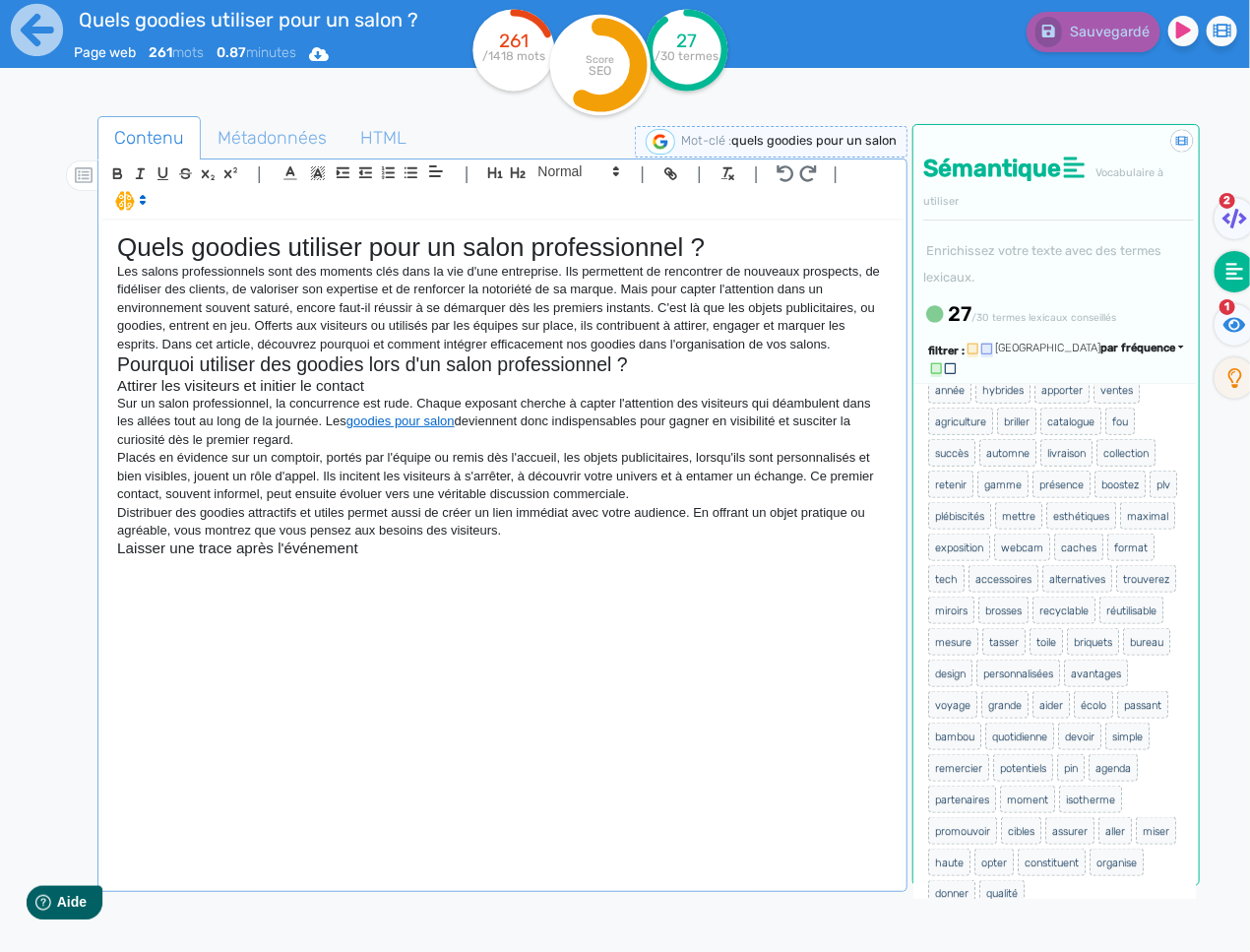 click on "Quels goodies utiliser pour un salon professionnel ? Les salons professionnels sont des moments clés dans la vie d'une entreprise. Ils permettent de rencontrer de nouveaux prospects, de fidéliser des clients, de valoriser son expertise et de renforcer la notoriété de sa marque. Mais pour capter l'attention dans un environnement souvent saturé, encore faut-il réussir à se démarquer dès les premiers instants. C'est là que les objets publicitaires, ou goodies, entrent en jeu. Offerts aux visiteurs ou utilisés par les équipes sur place, ils contribuent à attirer, engager et marquer les esprits. Dans cet article, découvrez pourquoi et comment intégrer efficacement nos goodies dans l'organisation de vos salons. Pourquoi utiliser des goodies lors d'un salon professionnel ? Attirer les visiteurs et initier le contact Sur un salon professionnel, la concurrence est rude. Chaque exposant cherche à capter l'attention des visiteurs qui déambulent dans les allées tout au long de la journée. Les" 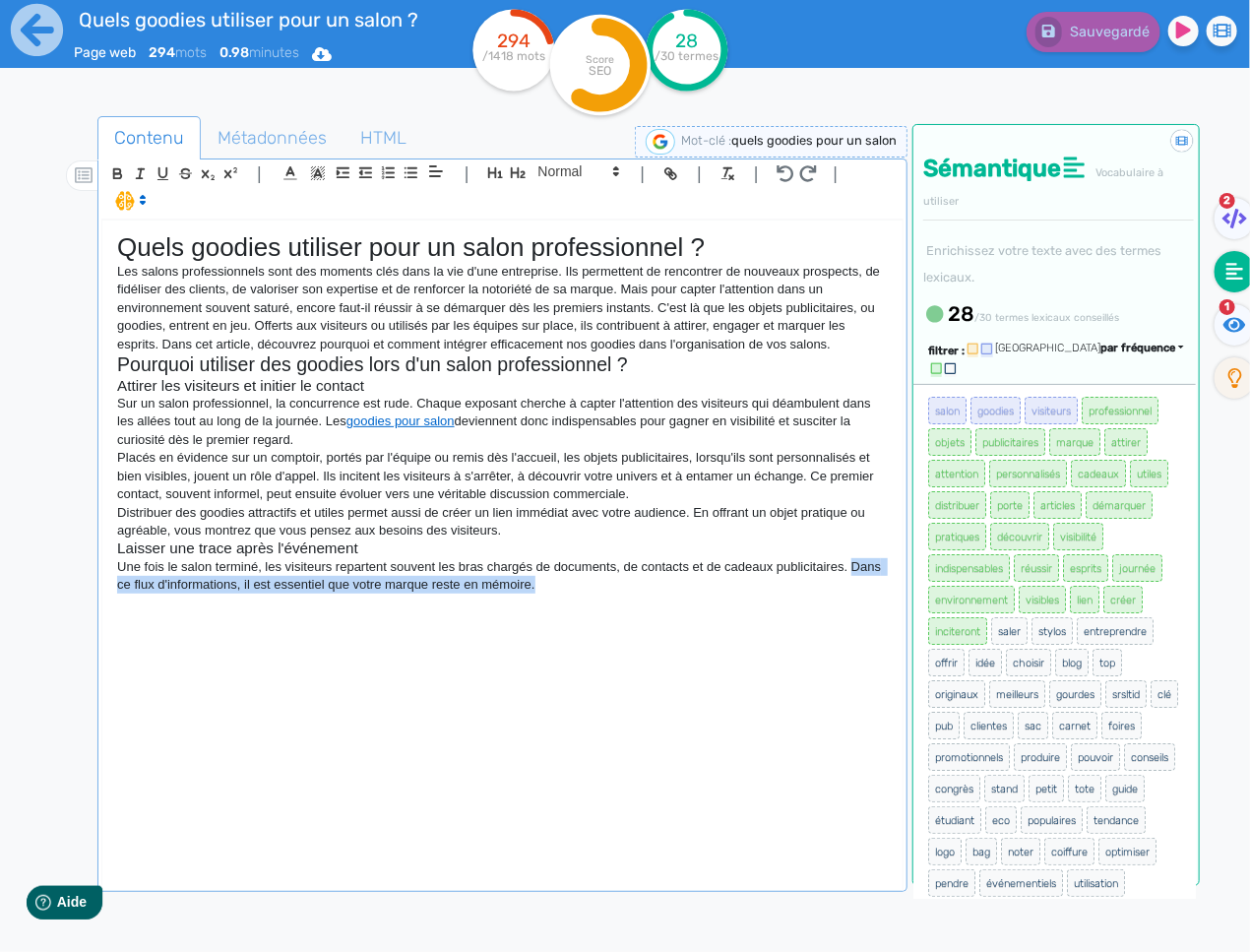 drag, startPoint x: 594, startPoint y: 593, endPoint x: 120, endPoint y: 594, distance: 474.00105 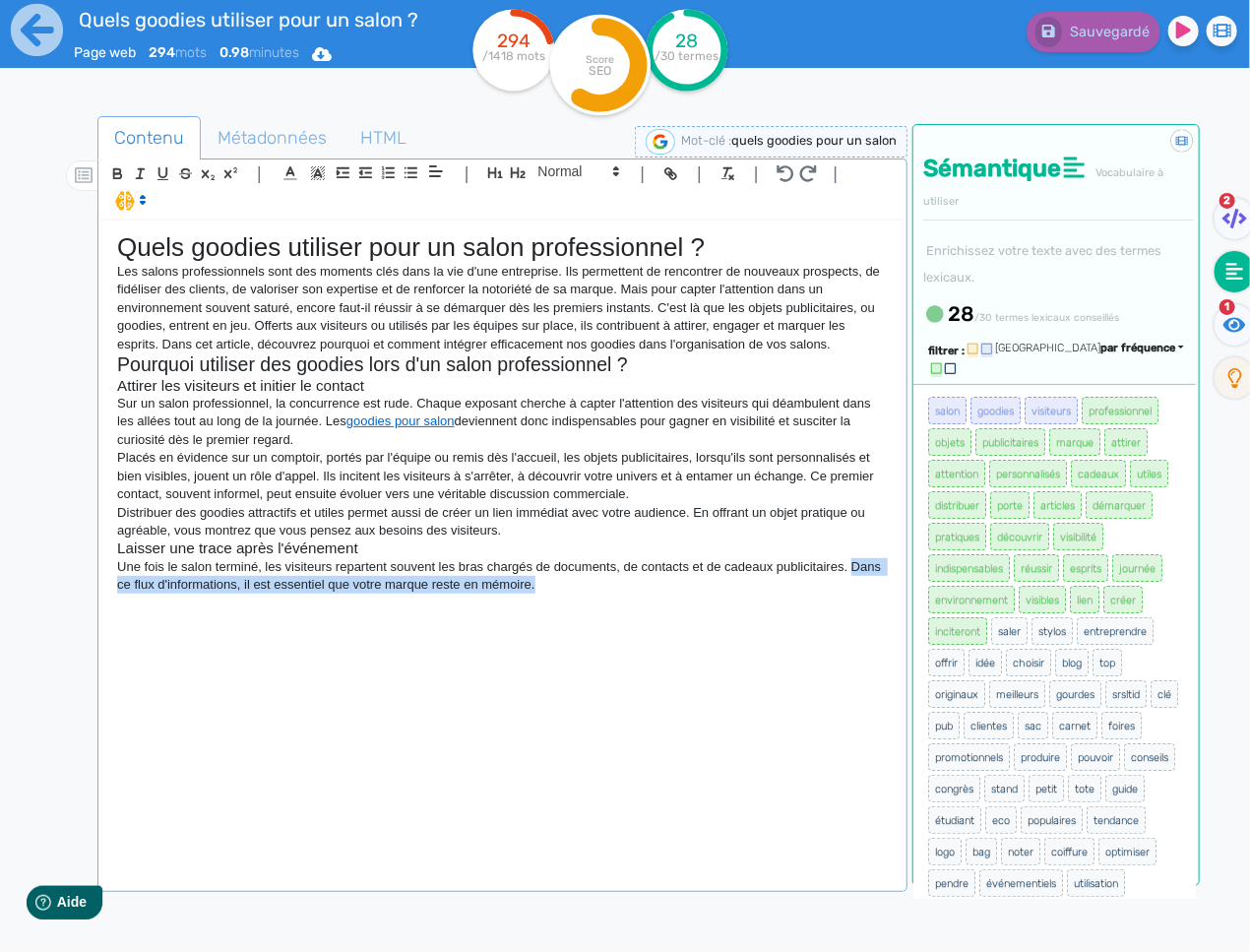 click on "Une fois le salon terminé, les visiteurs repartent souvent les bras chargés de documents, de contacts et de cadeaux publicitaires. Dans ce flux d'informations, il est essentiel que votre marque reste en mémoire." 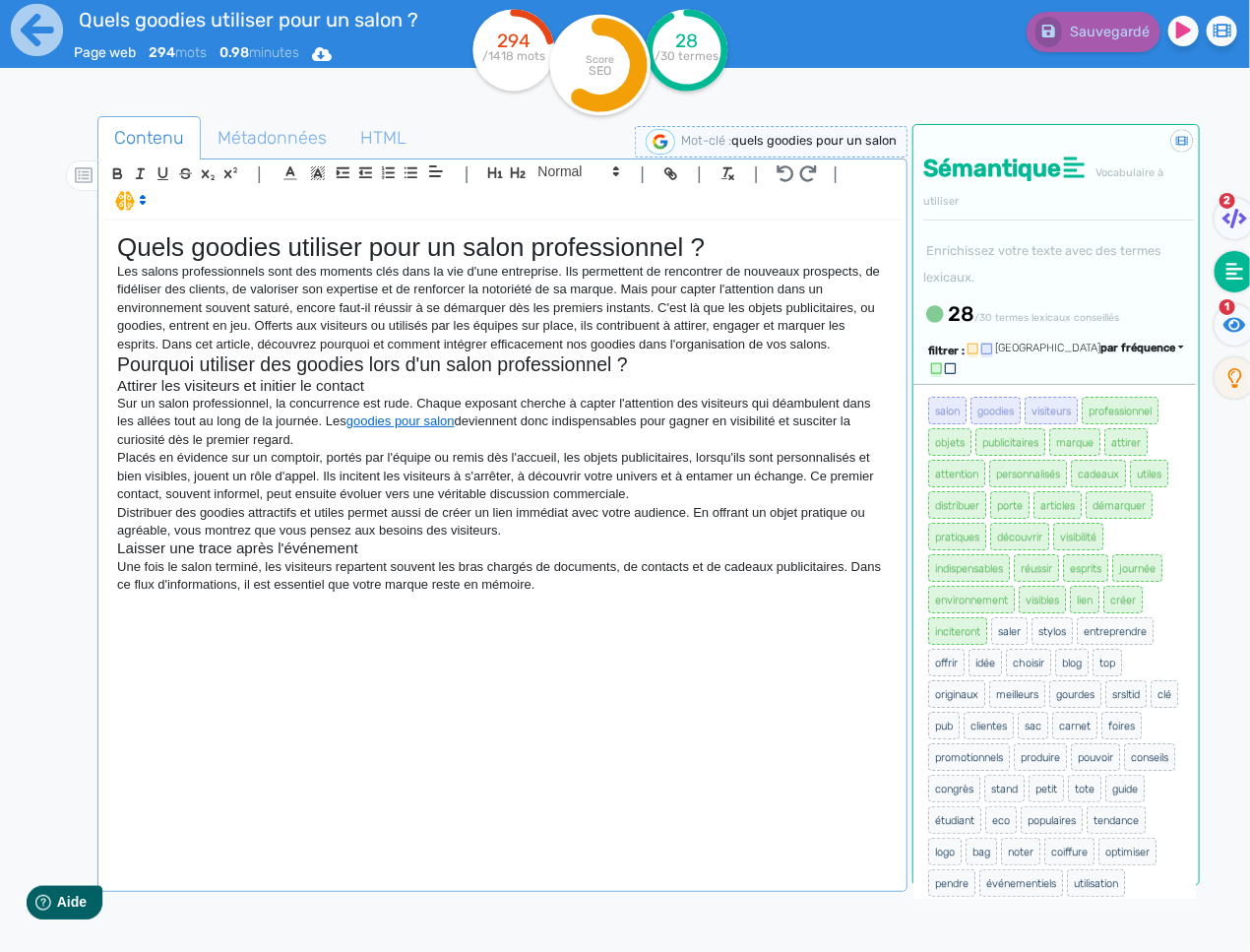 drag, startPoint x: 479, startPoint y: 643, endPoint x: 560, endPoint y: 608, distance: 88.238314 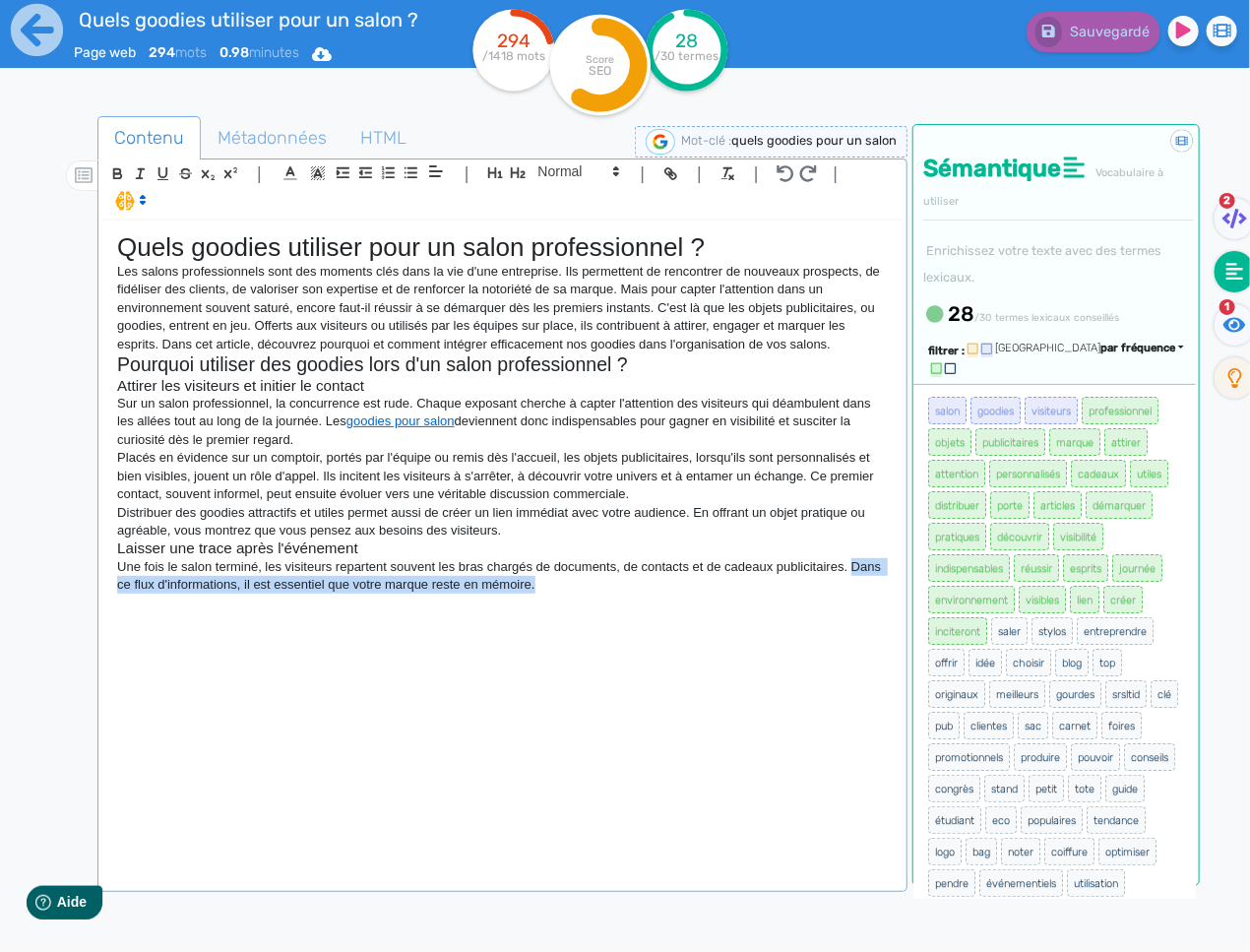 drag, startPoint x: 579, startPoint y: 584, endPoint x: 101, endPoint y: 583, distance: 478.00105 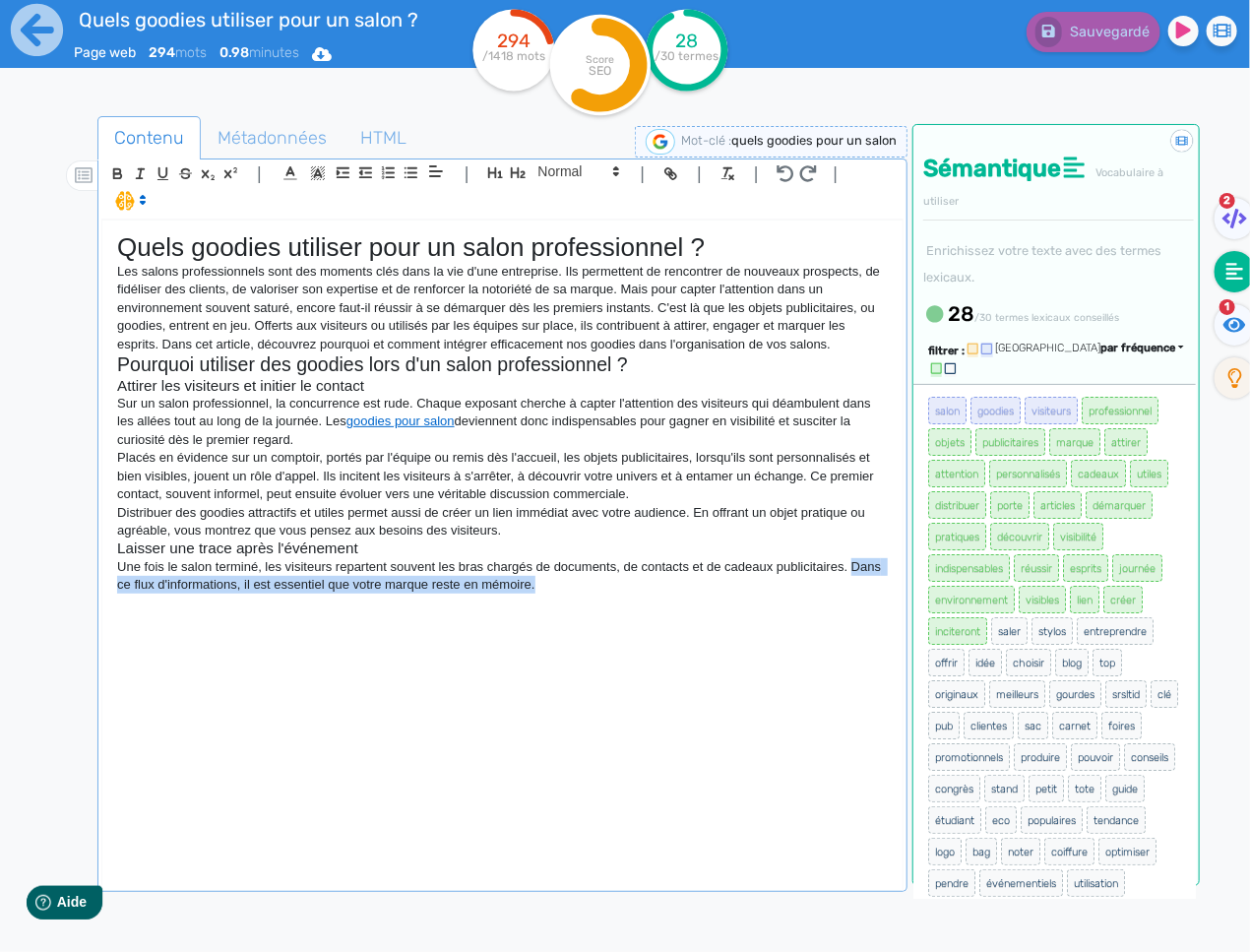 click on "Quels goodies utiliser pour un salon professionnel ? Les salons professionnels sont des moments clés dans la vie d'une entreprise. Ils permettent de rencontrer de nouveaux prospects, de fidéliser des clients, de valoriser son expertise et de renforcer la notoriété de sa marque. Mais pour capter l'attention dans un environnement souvent saturé, encore faut-il réussir à se démarquer dès les premiers instants. C'est là que les objets publicitaires, ou goodies, entrent en jeu. Offerts aux visiteurs ou utilisés par les équipes sur place, ils contribuent à attirer, engager et marquer les esprits. Dans cet article, découvrez pourquoi et comment intégrer efficacement nos goodies dans l'organisation de vos salons. Pourquoi utiliser des goodies lors d'un salon professionnel ? Attirer les visiteurs et initier le contact Sur un salon professionnel, la concurrence est rude. Chaque exposant cherche à capter l'attention des visiteurs qui déambulent dans les allées tout au long de la journée. Les" 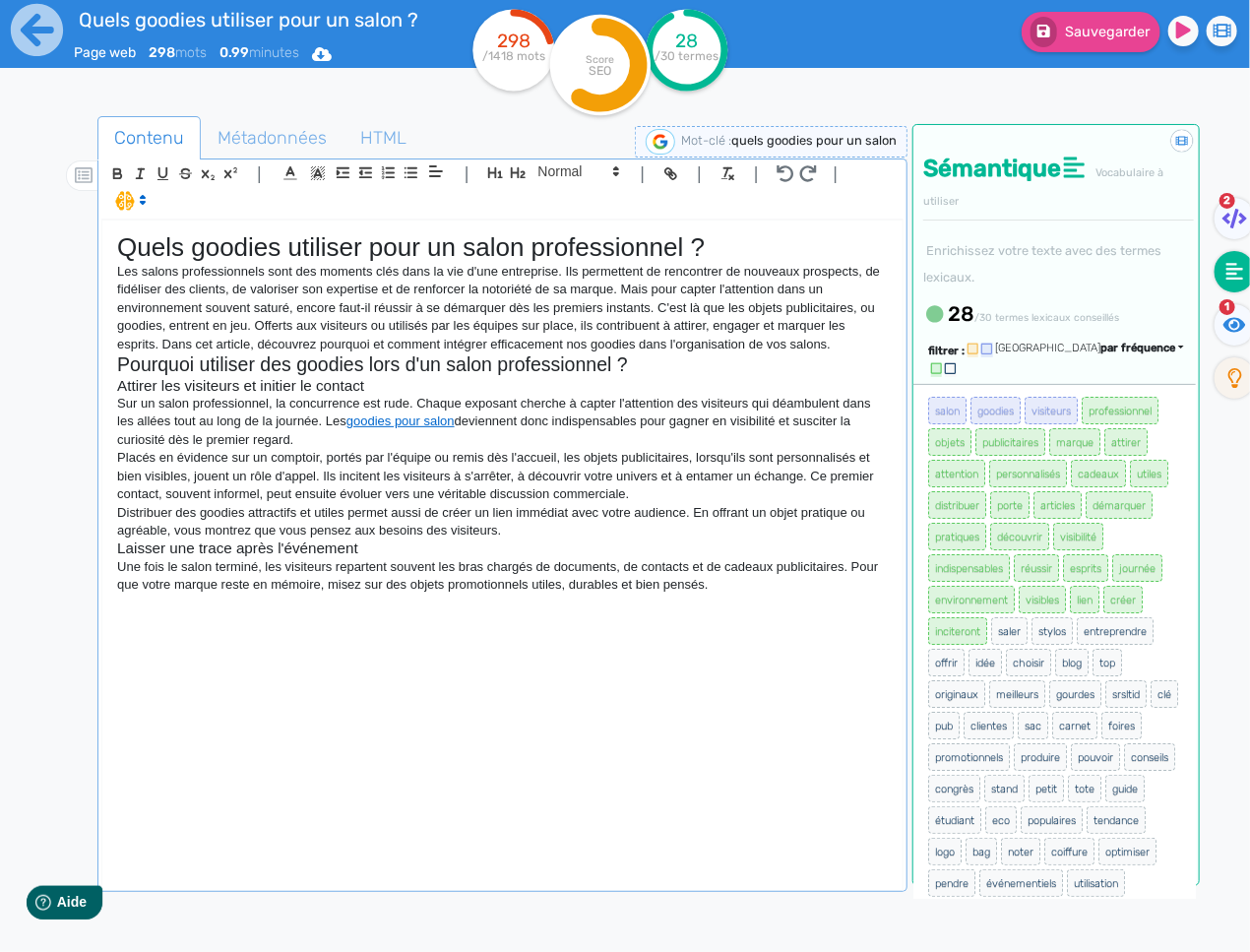 click on "Quels goodies utiliser pour un salon professionnel ? Les salons professionnels sont des moments clés dans la vie d'une entreprise. Ils permettent de rencontrer de nouveaux prospects, de fidéliser des clients, de valoriser son expertise et de renforcer la notoriété de sa marque. Mais pour capter l'attention dans un environnement souvent saturé, encore faut-il réussir à se démarquer dès les premiers instants. C'est là que les objets publicitaires, ou goodies, entrent en jeu. Offerts aux visiteurs ou utilisés par les équipes sur place, ils contribuent à attirer, engager et marquer les esprits. Dans cet article, découvrez pourquoi et comment intégrer efficacement nos goodies dans l'organisation de vos salons. Pourquoi utiliser des goodies lors d'un salon professionnel ? Attirer les visiteurs et initier le contact Sur un salon professionnel, la concurrence est rude. Chaque exposant cherche à capter l'attention des visiteurs qui déambulent dans les allées tout au long de la journée. Les" 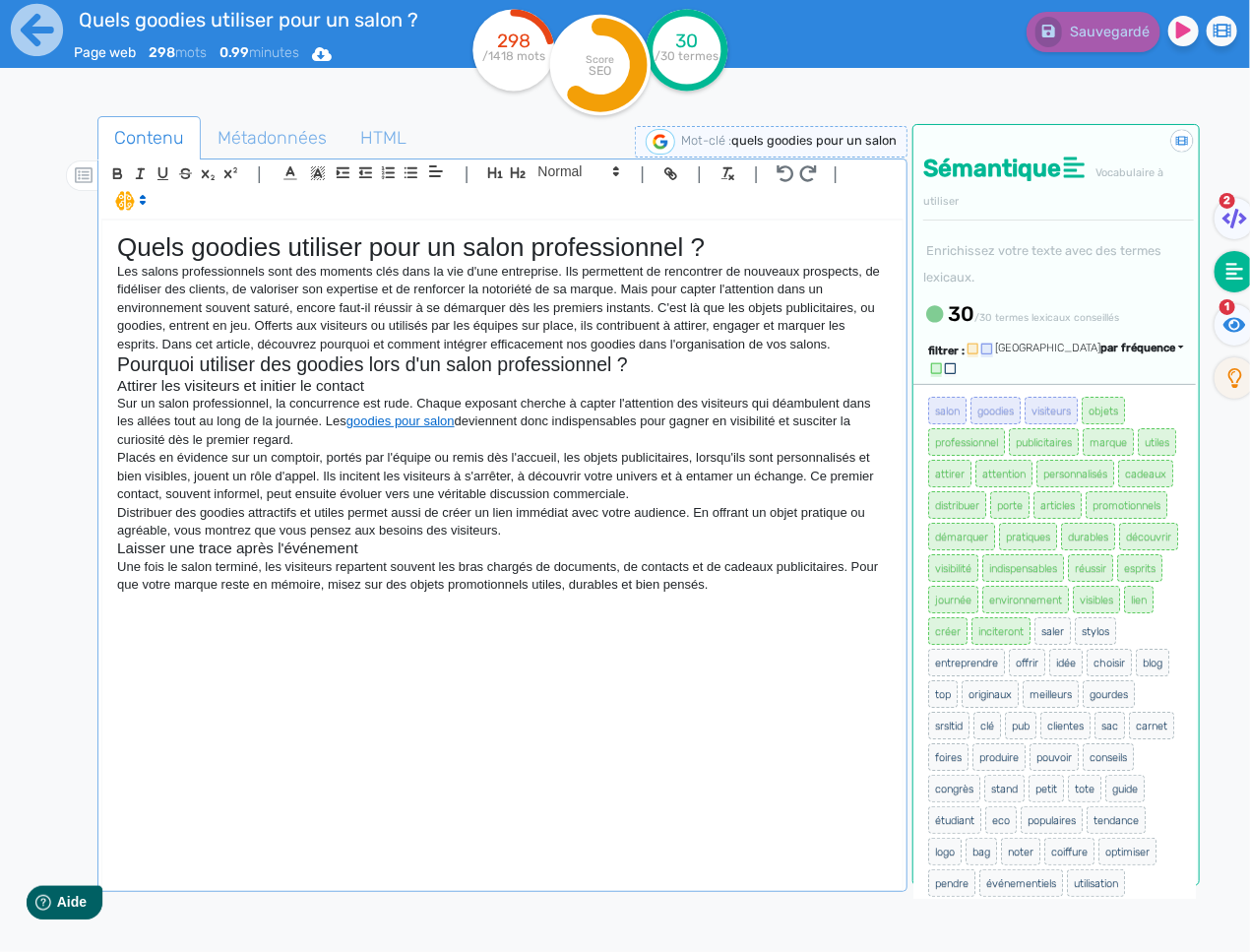 click on "Quels goodies utiliser pour un salon professionnel ? Les salons professionnels sont des moments clés dans la vie d'une entreprise. Ils permettent de rencontrer de nouveaux prospects, de fidéliser des clients, de valoriser son expertise et de renforcer la notoriété de sa marque. Mais pour capter l'attention dans un environnement souvent saturé, encore faut-il réussir à se démarquer dès les premiers instants. C'est là que les objets publicitaires, ou goodies, entrent en jeu. Offerts aux visiteurs ou utilisés par les équipes sur place, ils contribuent à attirer, engager et marquer les esprits. Dans cet article, découvrez pourquoi et comment intégrer efficacement nos goodies dans l'organisation de vos salons. Pourquoi utiliser des goodies lors d'un salon professionnel ? Attirer les visiteurs et initier le contact Sur un salon professionnel, la concurrence est rude. Chaque exposant cherche à capter l'attention des visiteurs qui déambulent dans les allées tout au long de la journée. Les" 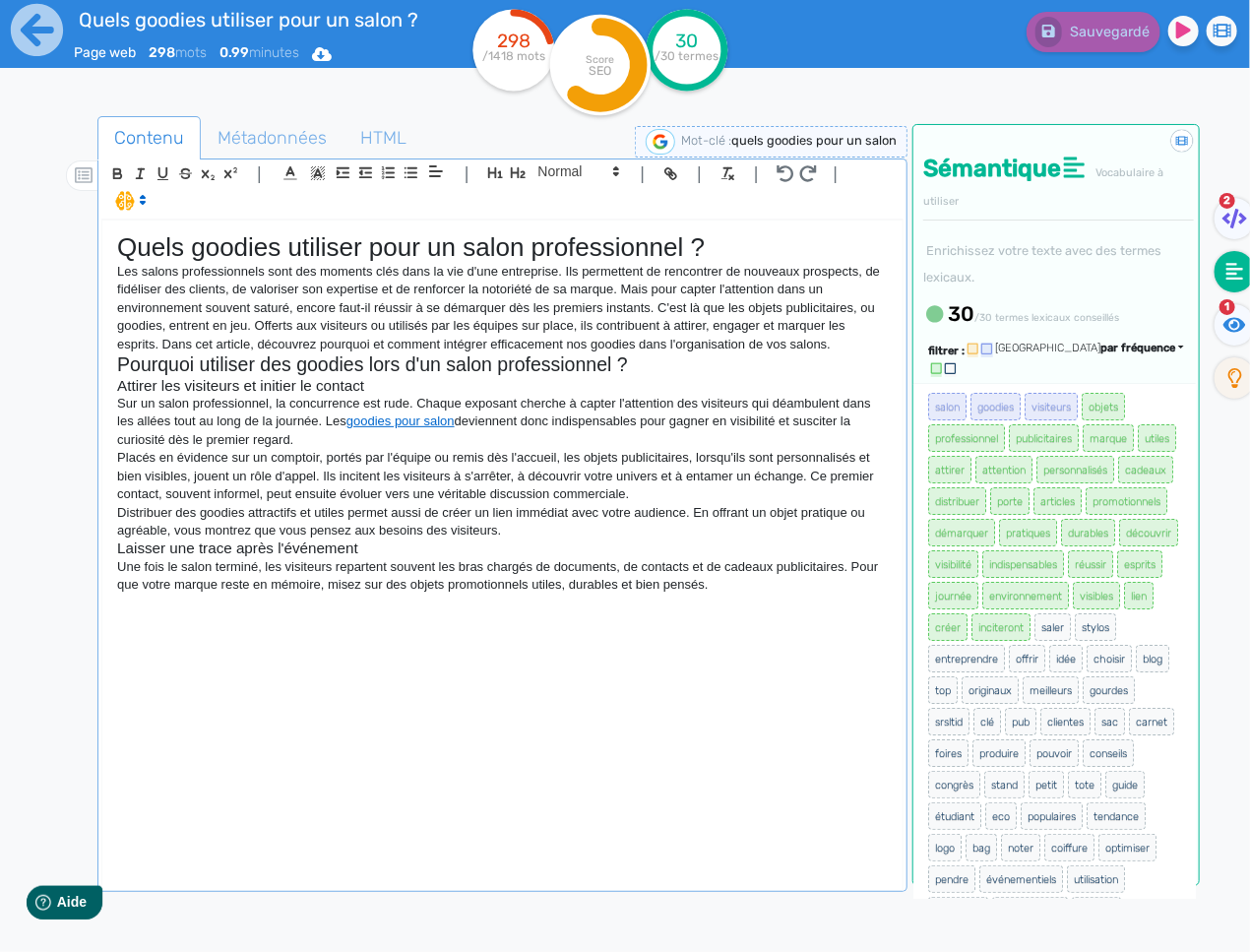 scroll, scrollTop: 0, scrollLeft: 0, axis: both 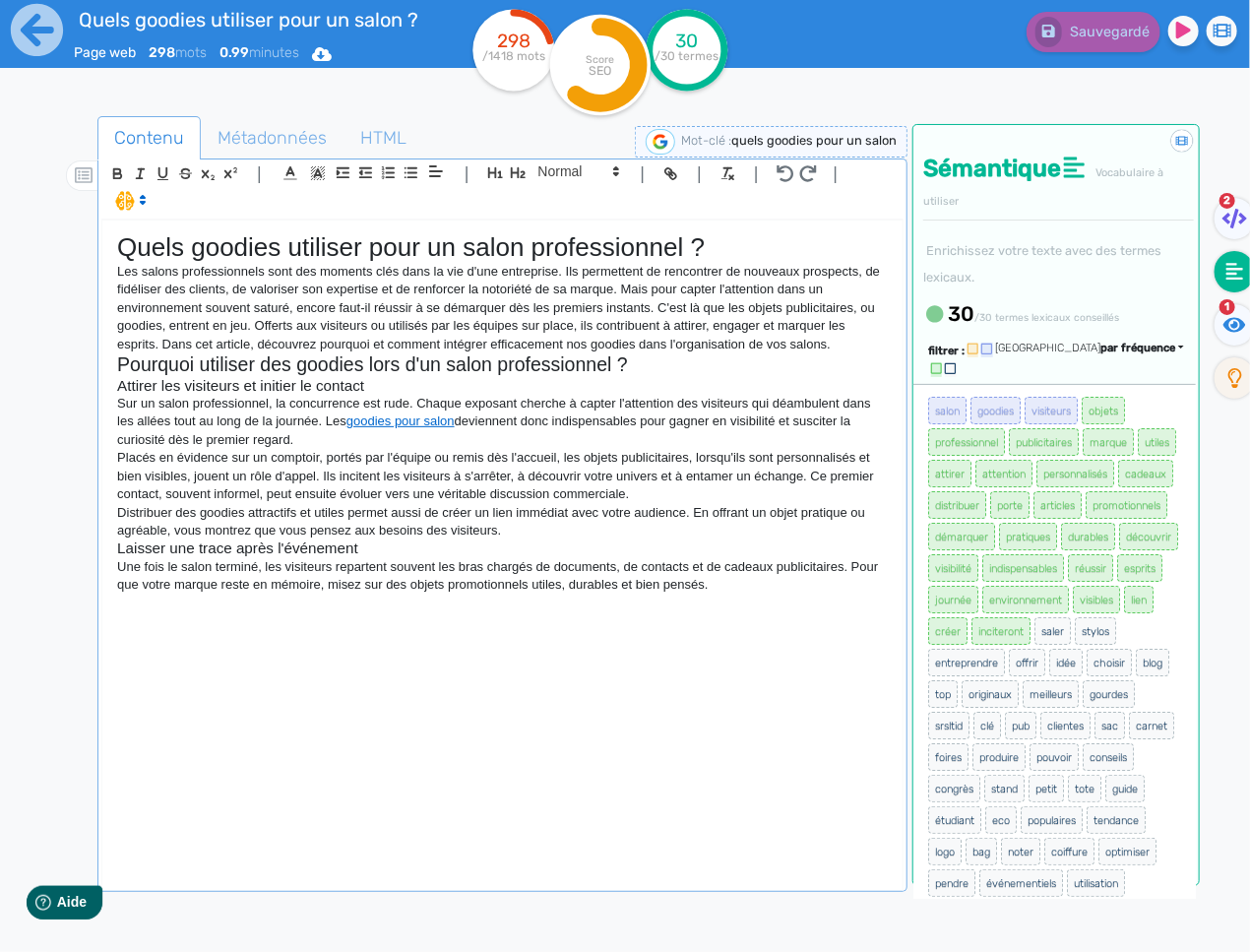 click on "Quels goodies utiliser pour un salon professionnel ? Les salons professionnels sont des moments clés dans la vie d'une entreprise. Ils permettent de rencontrer de nouveaux prospects, de fidéliser des clients, de valoriser son expertise et de renforcer la notoriété de sa marque. Mais pour capter l'attention dans un environnement souvent saturé, encore faut-il réussir à se démarquer dès les premiers instants. C'est là que les objets publicitaires, ou goodies, entrent en jeu. Offerts aux visiteurs ou utilisés par les équipes sur place, ils contribuent à attirer, engager et marquer les esprits. Dans cet article, découvrez pourquoi et comment intégrer efficacement nos goodies dans l'organisation de vos salons. Pourquoi utiliser des goodies lors d'un salon professionnel ? Attirer les visiteurs et initier le contact Sur un salon professionnel, la concurrence est rude. Chaque exposant cherche à capter l'attention des visiteurs qui déambulent dans les allées tout au long de la journée. Les" 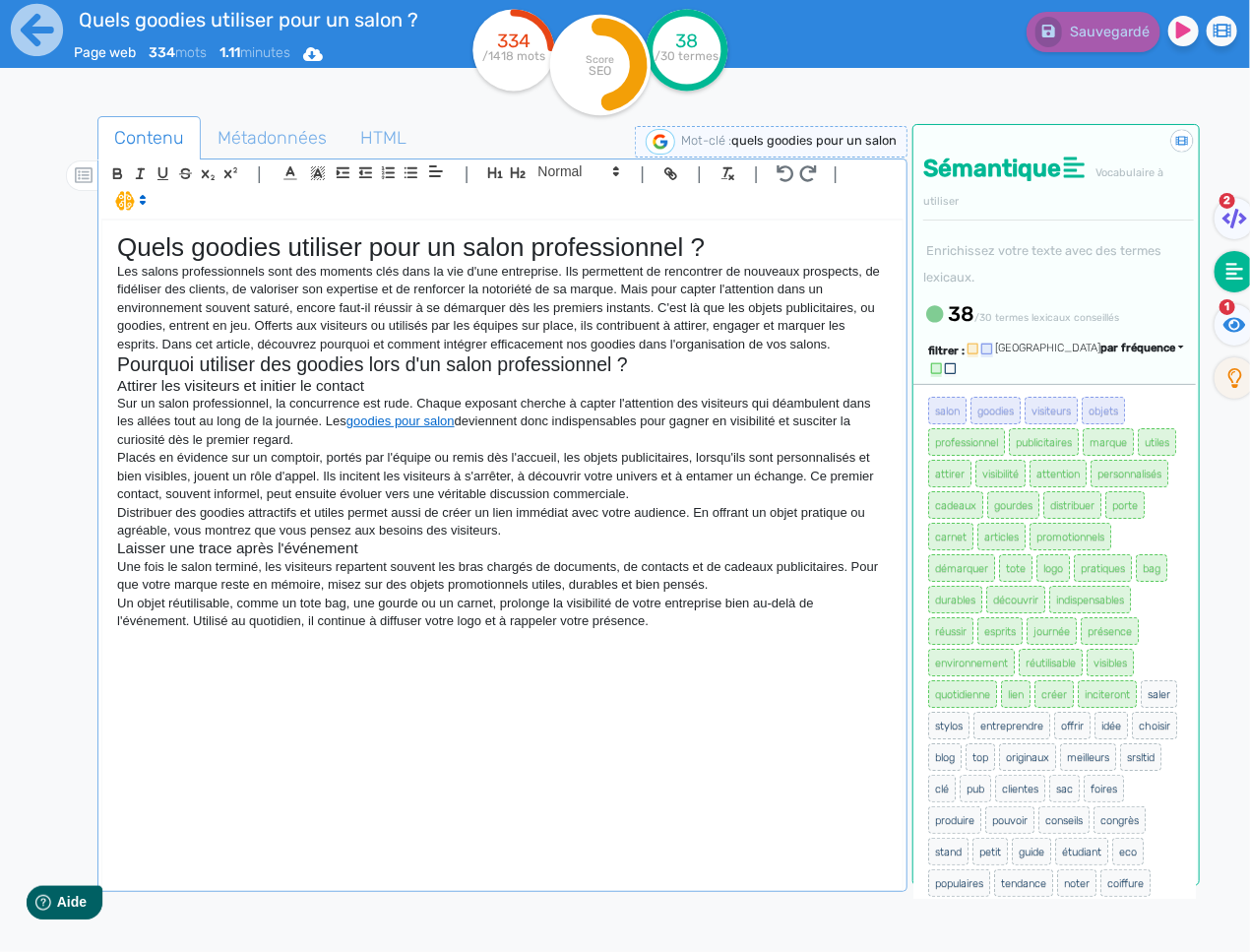 click on "Un objet réutilisable, comme un tote bag, une gourde ou un carnet, prolonge la visibilité de votre entreprise bien au-delà de l'événement. Utilisé au quotidien, il continue à diffuser votre logo et à rappeler votre présence." 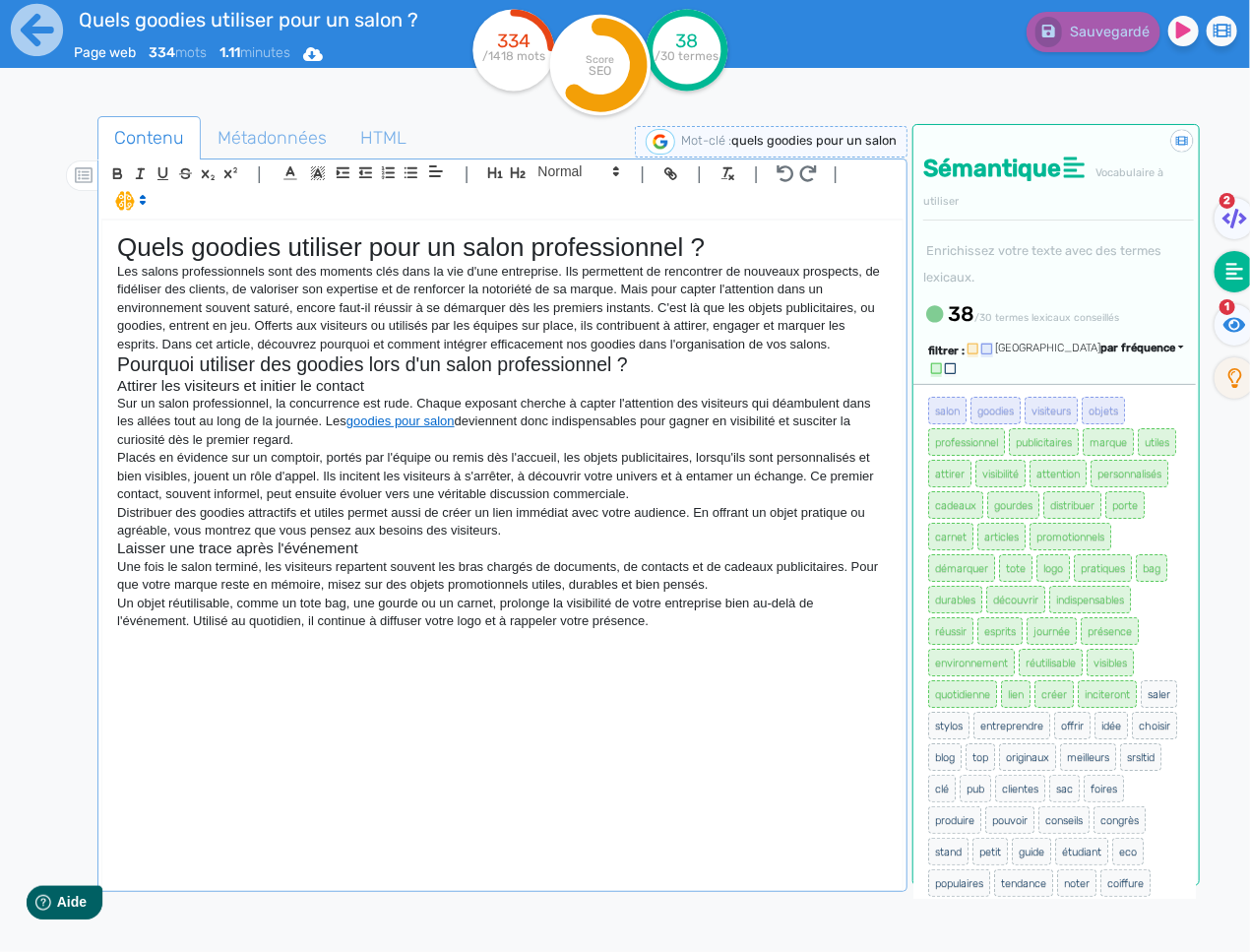 click on "Quels goodies utiliser pour un salon professionnel ? Les salons professionnels sont des moments clés dans la vie d'une entreprise. Ils permettent de rencontrer de nouveaux prospects, de fidéliser des clients, de valoriser son expertise et de renforcer la notoriété de sa marque. Mais pour capter l'attention dans un environnement souvent saturé, encore faut-il réussir à se démarquer dès les premiers instants. C'est là que les objets publicitaires, ou goodies, entrent en jeu. Offerts aux visiteurs ou utilisés par les équipes sur place, ils contribuent à attirer, engager et marquer les esprits. Dans cet article, découvrez pourquoi et comment intégrer efficacement nos goodies dans l'organisation de vos salons. Pourquoi utiliser des goodies lors d'un salon professionnel ? Attirer les visiteurs et initier le contact Sur un salon professionnel, la concurrence est rude. Chaque exposant cherche à capter l'attention des visiteurs qui déambulent dans les allées tout au long de la journée. Les" 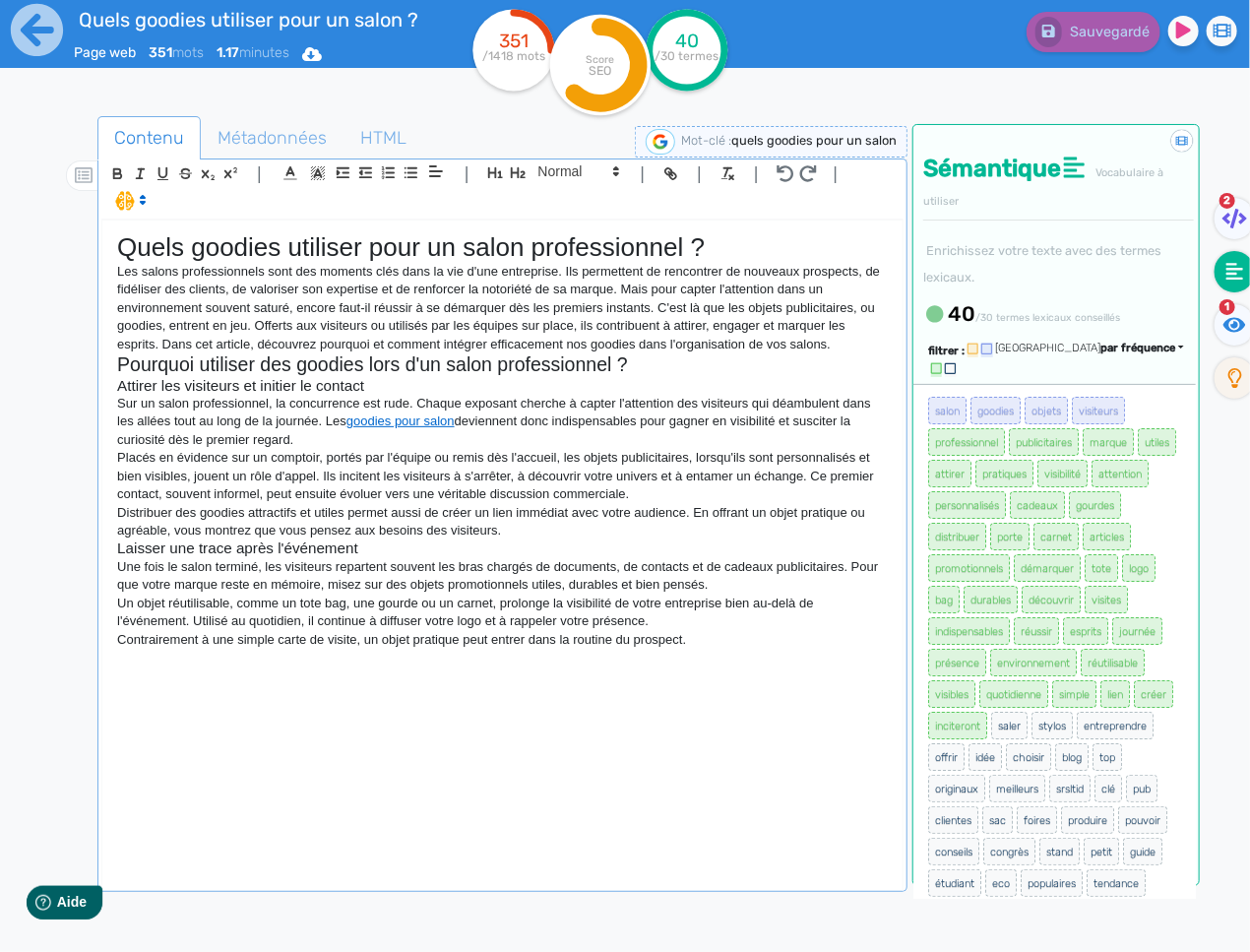 click on "Quels goodies utiliser pour un salon professionnel ? Les salons professionnels sont des moments clés dans la vie d'une entreprise. Ils permettent de rencontrer de nouveaux prospects, de fidéliser des clients, de valoriser son expertise et de renforcer la notoriété de sa marque. Mais pour capter l'attention dans un environnement souvent saturé, encore faut-il réussir à se démarquer dès les premiers instants. C'est là que les objets publicitaires, ou goodies, entrent en jeu. Offerts aux visiteurs ou utilisés par les équipes sur place, ils contribuent à attirer, engager et marquer les esprits. Dans cet article, découvrez pourquoi et comment intégrer efficacement nos goodies dans l'organisation de vos salons. Pourquoi utiliser des goodies lors d'un salon professionnel ? Attirer les visiteurs et initier le contact Sur un salon professionnel, la concurrence est rude. Chaque exposant cherche à capter l'attention des visiteurs qui déambulent dans les allées tout au long de la journée. Les" 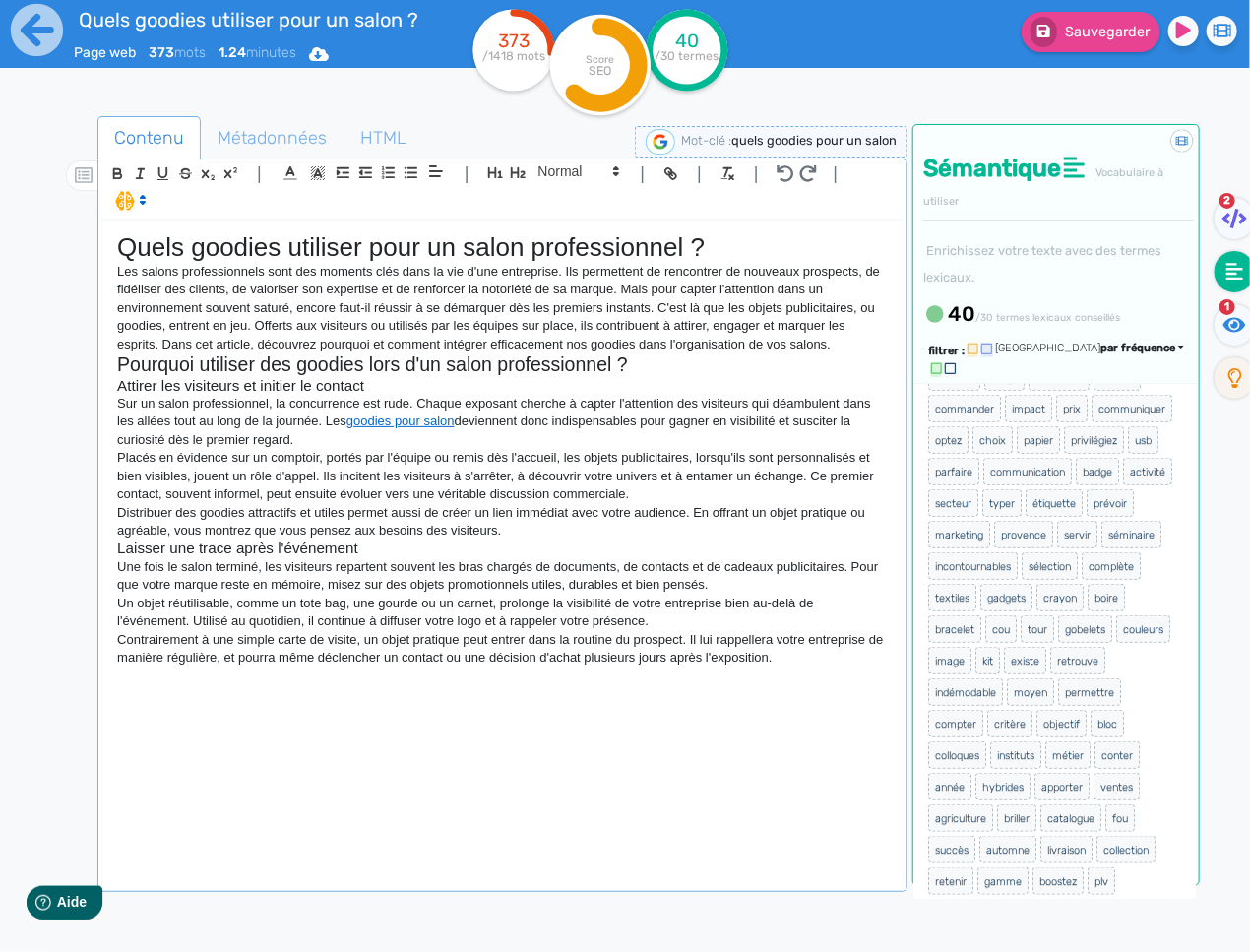 scroll, scrollTop: 1112, scrollLeft: 0, axis: vertical 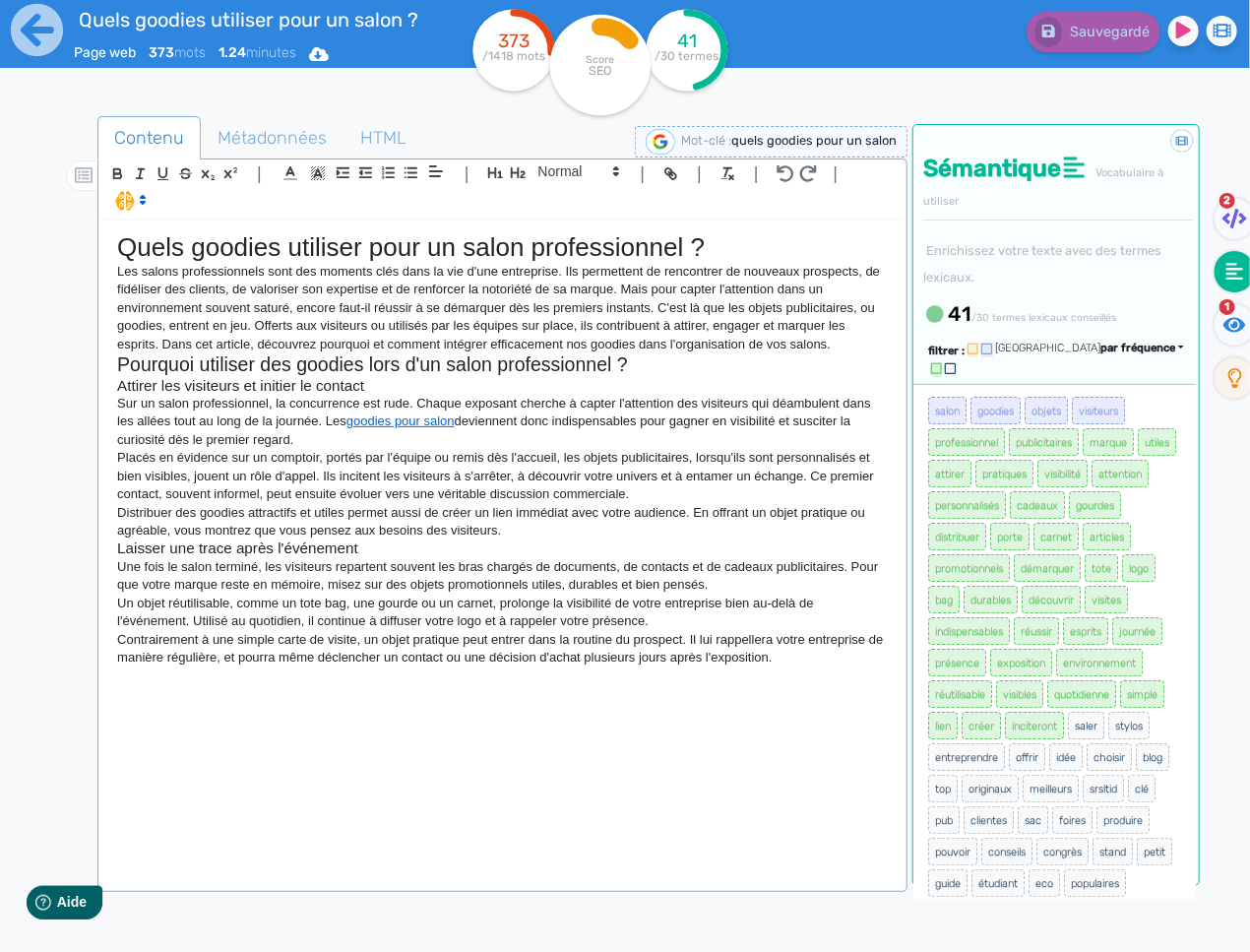 click on "Quels goodies utiliser pour un salon professionnel ? Les salons professionnels sont des moments clés dans la vie d'une entreprise. Ils permettent de rencontrer de nouveaux prospects, de fidéliser des clients, de valoriser son expertise et de renforcer la notoriété de sa marque. Mais pour capter l'attention dans un environnement souvent saturé, encore faut-il réussir à se démarquer dès les premiers instants. C'est là que les objets publicitaires, ou goodies, entrent en jeu. Offerts aux visiteurs ou utilisés par les équipes sur place, ils contribuent à attirer, engager et marquer les esprits. Dans cet article, découvrez pourquoi et comment intégrer efficacement nos goodies dans l'organisation de vos salons. Pourquoi utiliser des goodies lors d'un salon professionnel ? Attirer les visiteurs et initier le contact Sur un salon professionnel, la concurrence est rude. Chaque exposant cherche à capter l'attention des visiteurs qui déambulent dans les allées tout au long de la journée. Les" 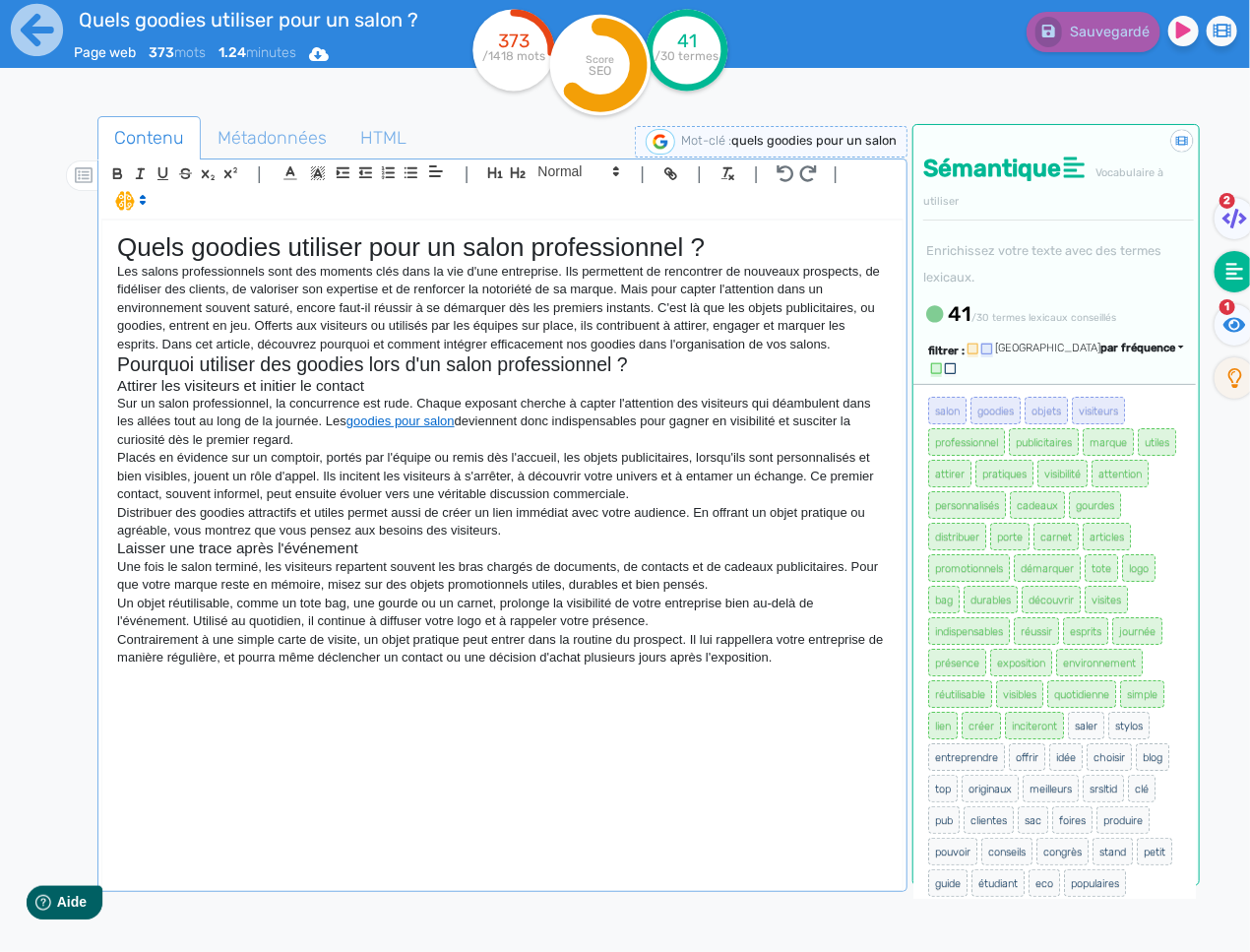 click on "Quels goodies utiliser pour un salon professionnel ? Les salons professionnels sont des moments clés dans la vie d'une entreprise. Ils permettent de rencontrer de nouveaux prospects, de fidéliser des clients, de valoriser son expertise et de renforcer la notoriété de sa marque. Mais pour capter l'attention dans un environnement souvent saturé, encore faut-il réussir à se démarquer dès les premiers instants. C'est là que les objets publicitaires, ou goodies, entrent en jeu. Offerts aux visiteurs ou utilisés par les équipes sur place, ils contribuent à attirer, engager et marquer les esprits. Dans cet article, découvrez pourquoi et comment intégrer efficacement nos goodies dans l'organisation de vos salons. Pourquoi utiliser des goodies lors d'un salon professionnel ? Attirer les visiteurs et initier le contact Sur un salon professionnel, la concurrence est rude. Chaque exposant cherche à capter l'attention des visiteurs qui déambulent dans les allées tout au long de la journée. Les" 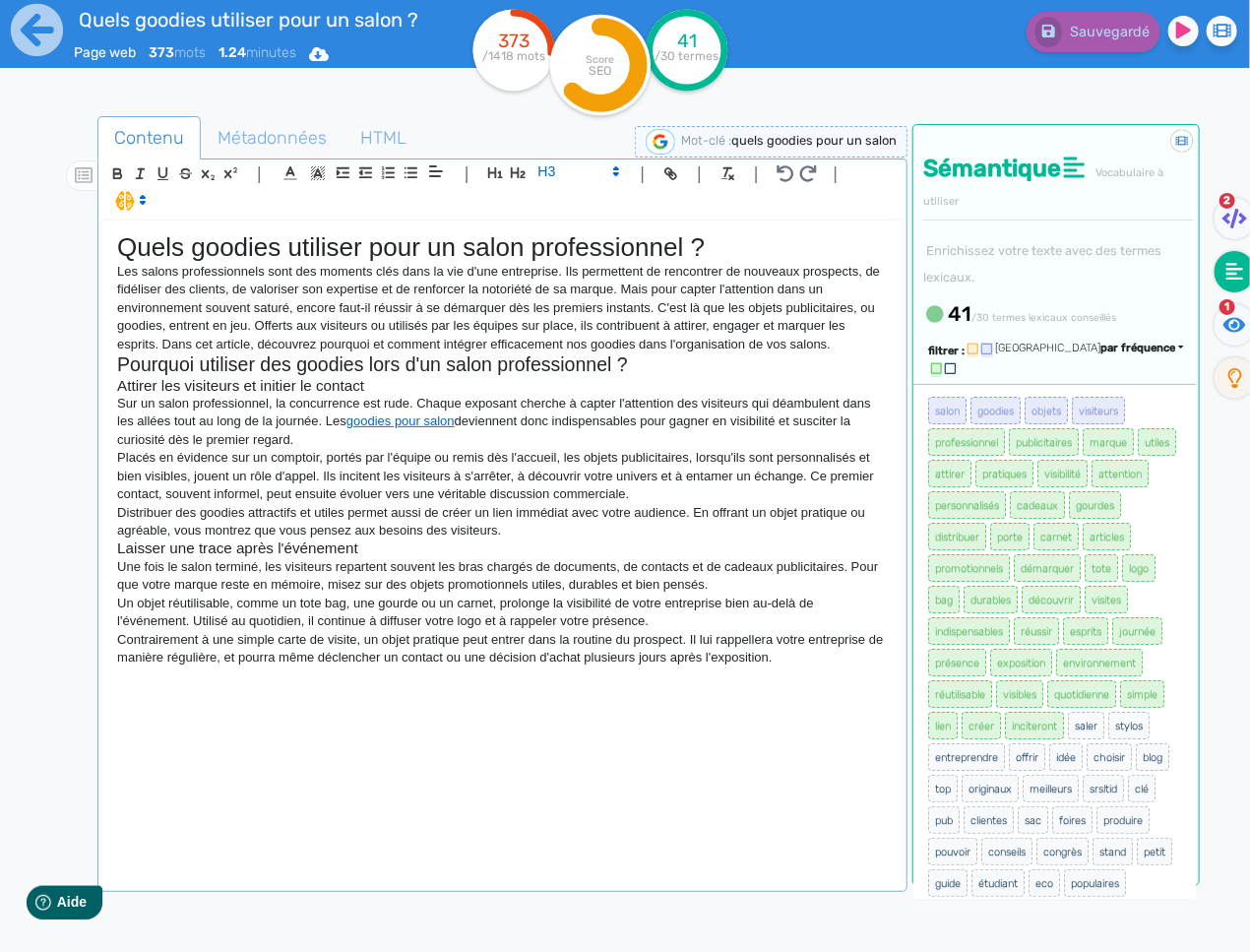 click on "Quels goodies utiliser pour un salon professionnel ? Les salons professionnels sont des moments clés dans la vie d'une entreprise. Ils permettent de rencontrer de nouveaux prospects, de fidéliser des clients, de valoriser son expertise et de renforcer la notoriété de sa marque. Mais pour capter l'attention dans un environnement souvent saturé, encore faut-il réussir à se démarquer dès les premiers instants. C'est là que les objets publicitaires, ou goodies, entrent en jeu. Offerts aux visiteurs ou utilisés par les équipes sur place, ils contribuent à attirer, engager et marquer les esprits. Dans cet article, découvrez pourquoi et comment intégrer efficacement nos goodies dans l'organisation de vos salons. Pourquoi utiliser des goodies lors d'un salon professionnel ? Attirer les visiteurs et initier le contact Sur un salon professionnel, la concurrence est rude. Chaque exposant cherche à capter l'attention des visiteurs qui déambulent dans les allées tout au long de la journée. Les" 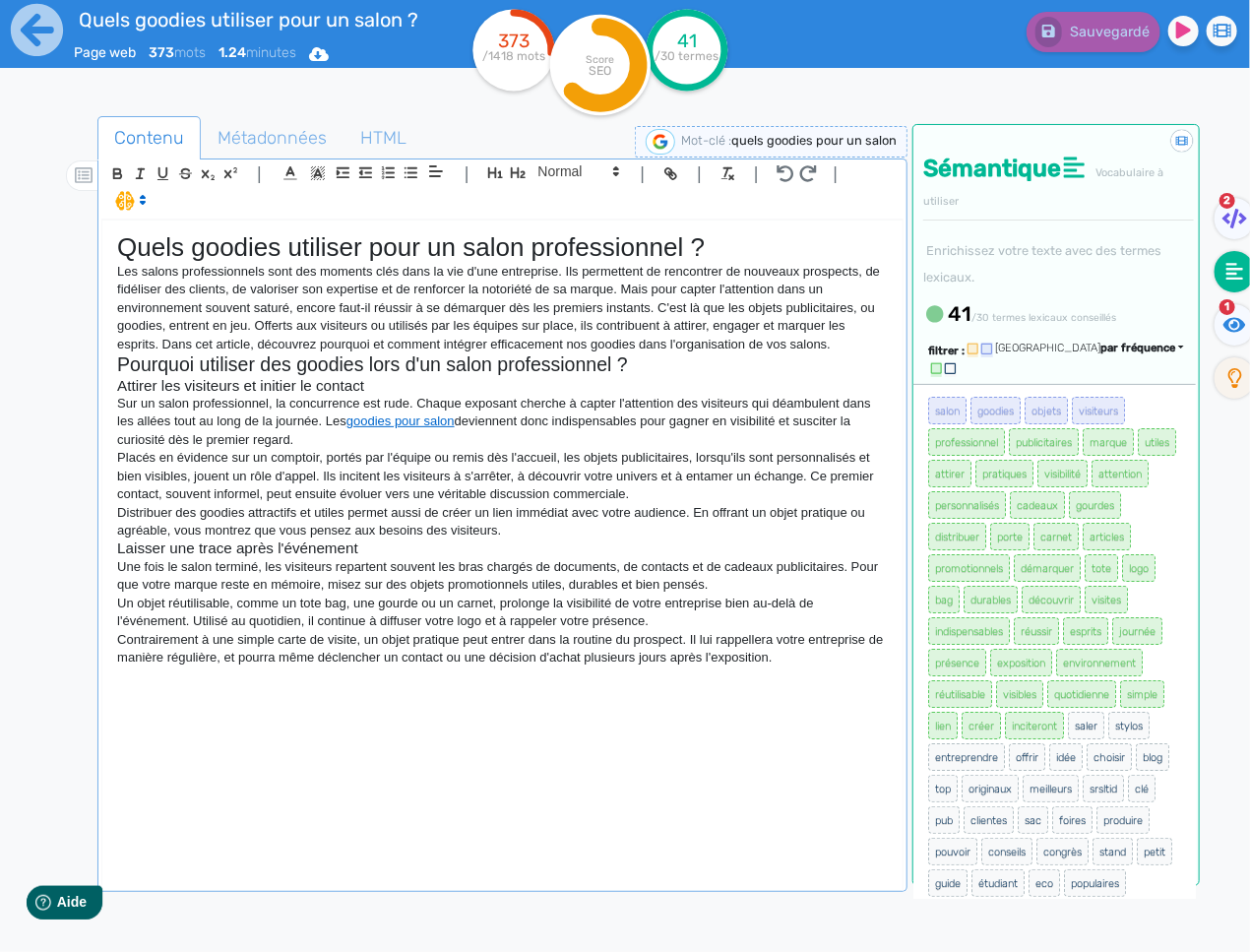 click 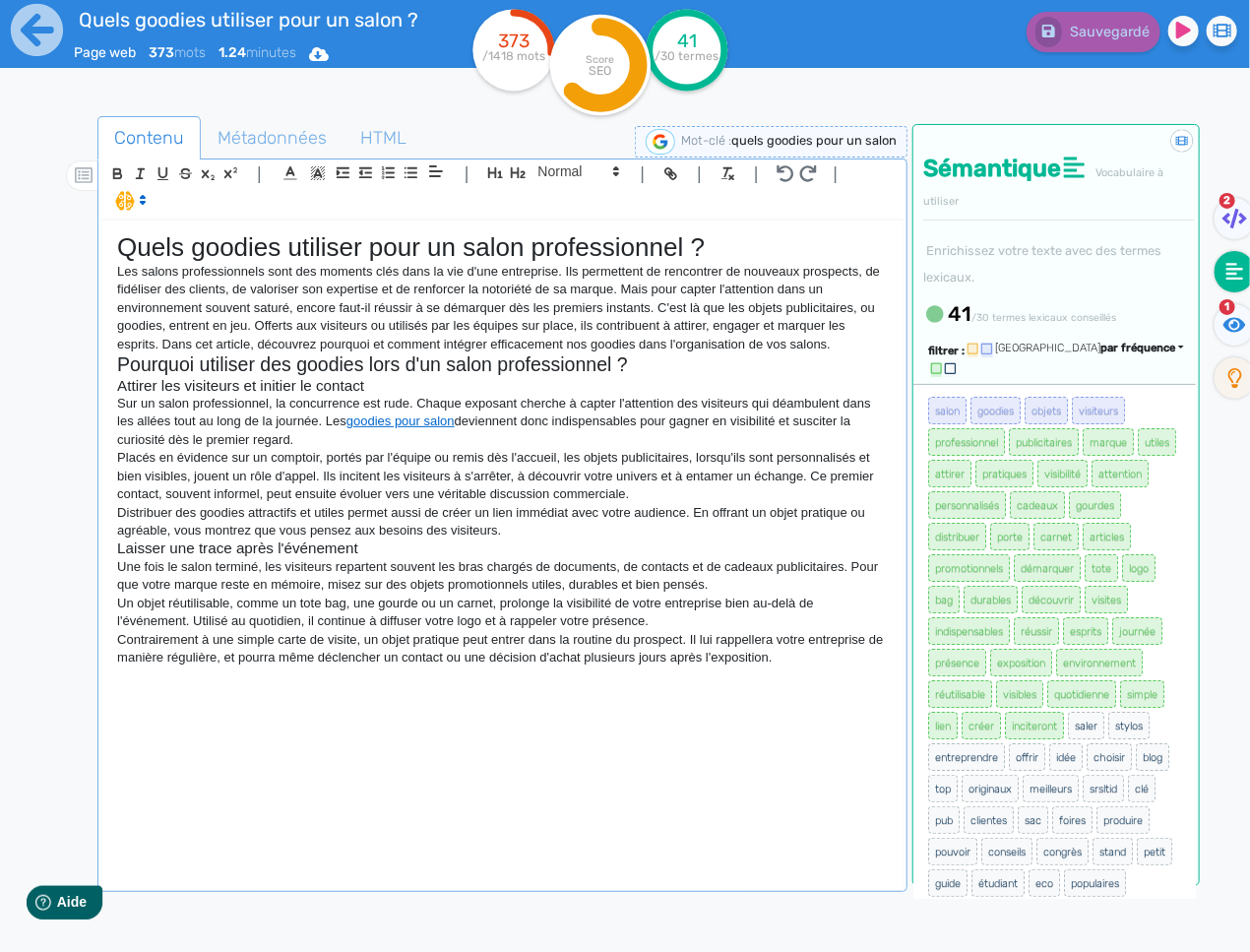 click 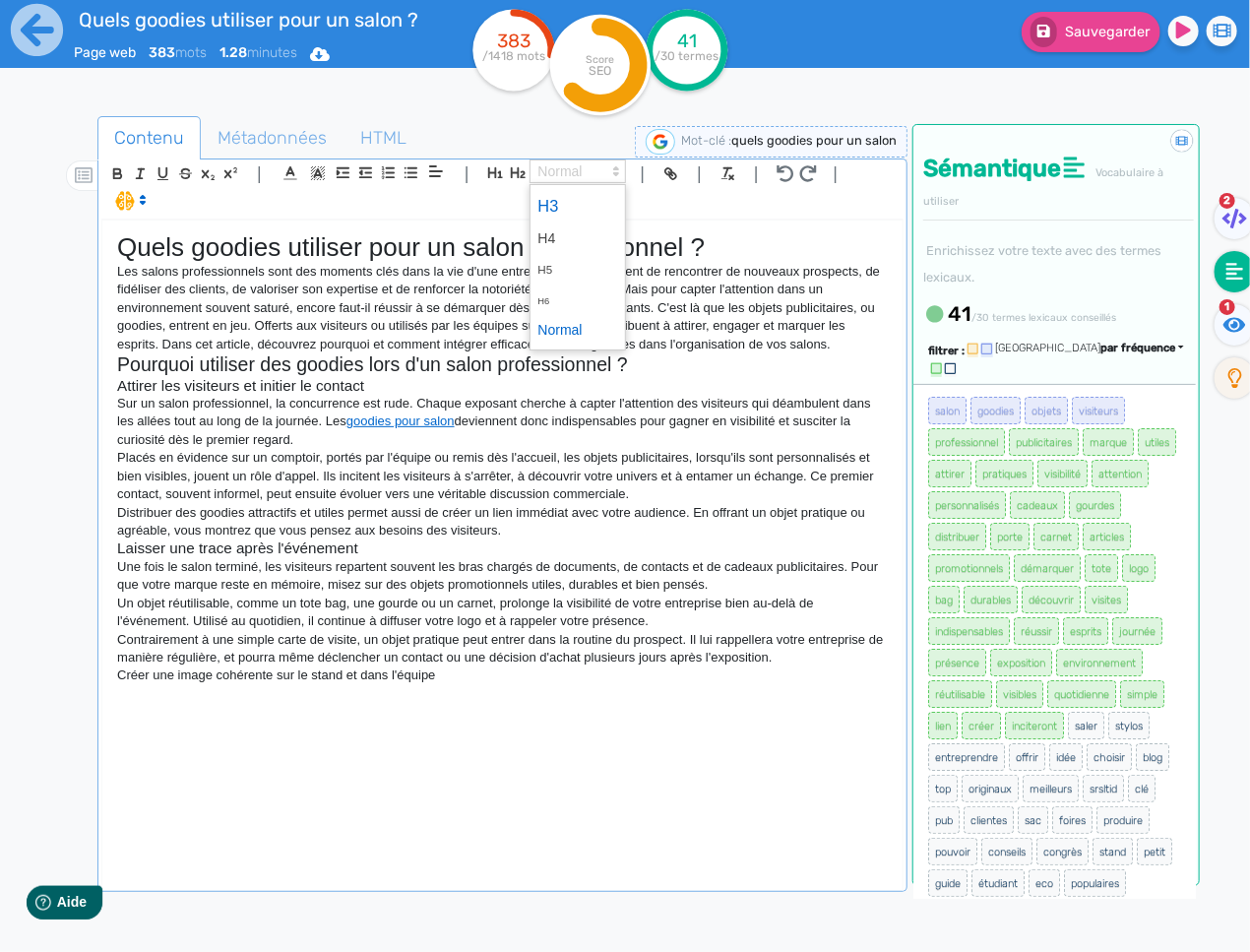 drag, startPoint x: 578, startPoint y: 167, endPoint x: 561, endPoint y: 204, distance: 40.718546 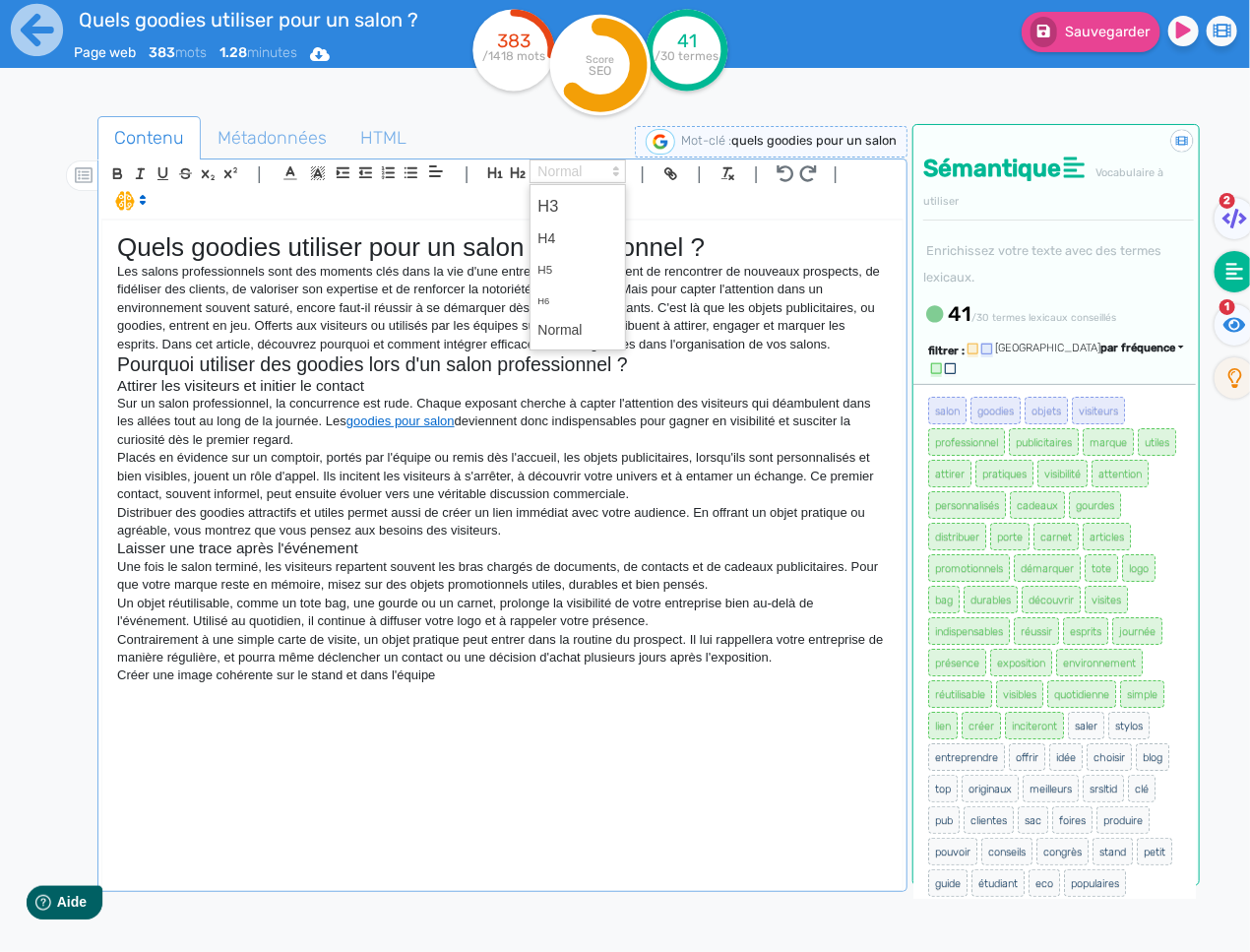 click at bounding box center (578, 206) 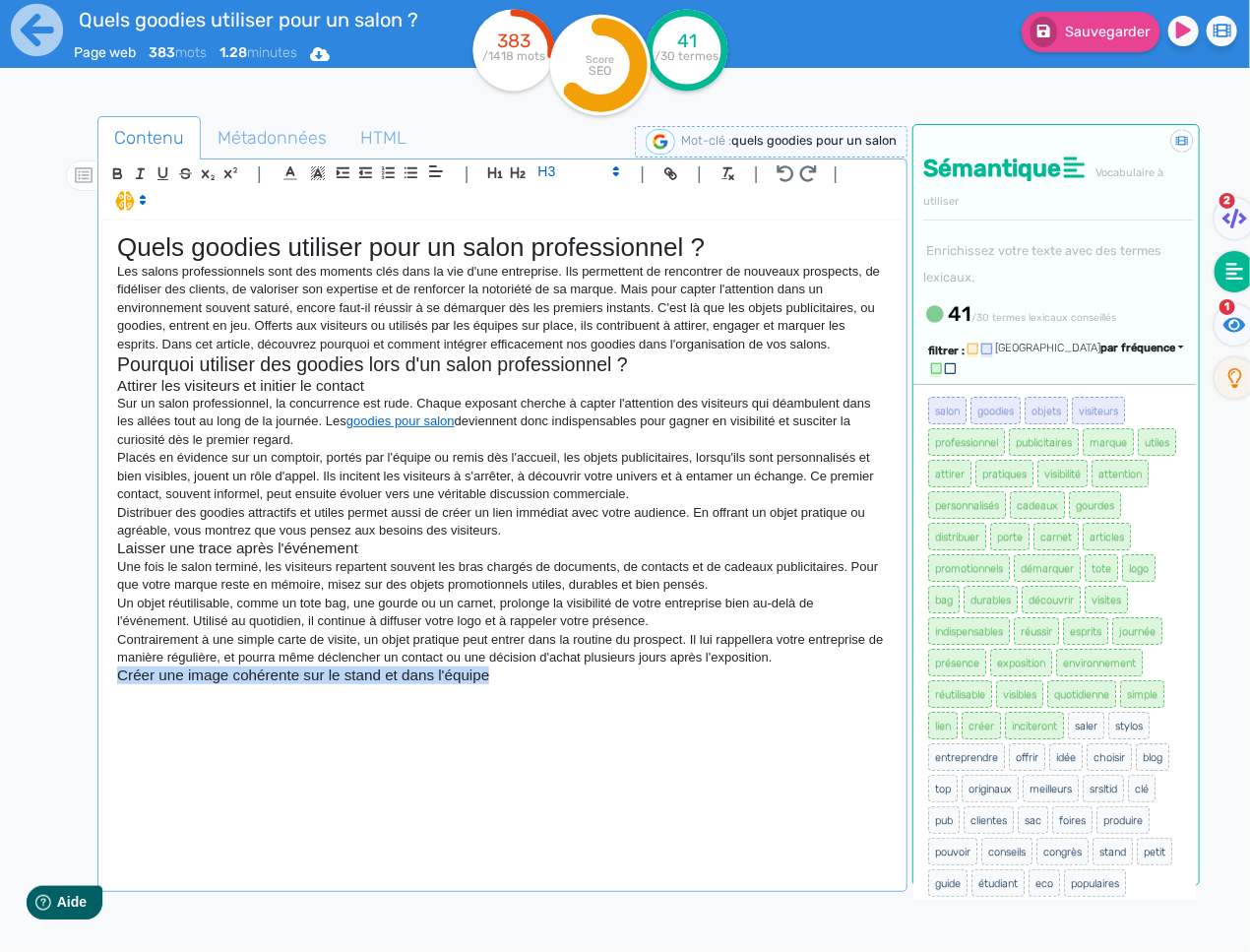 drag, startPoint x: 492, startPoint y: 697, endPoint x: 120, endPoint y: 673, distance: 372.77339 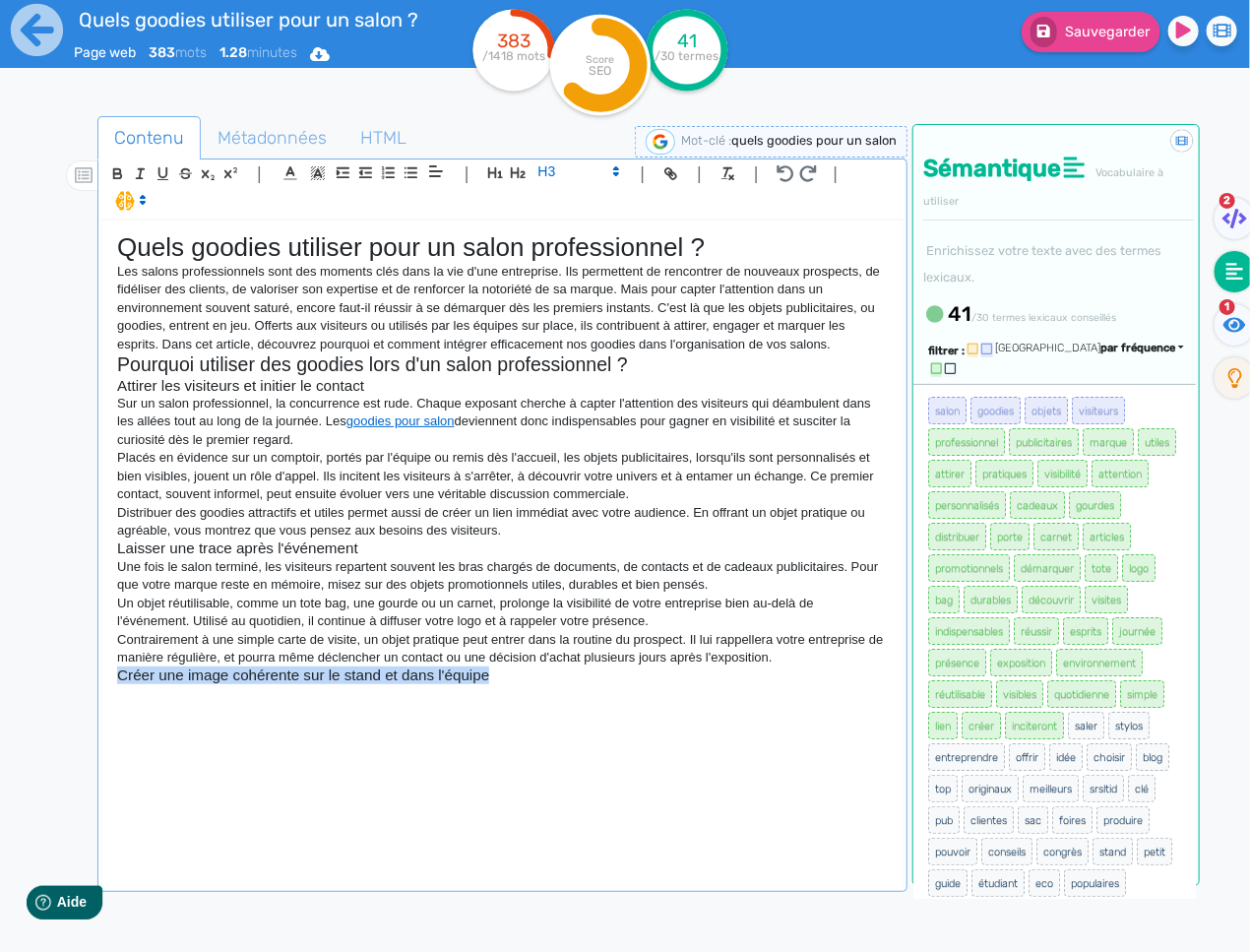 click on "Quels goodies utiliser pour un salon professionnel ? Les salons professionnels sont des moments clés dans la vie d'une entreprise. Ils permettent de rencontrer de nouveaux prospects, de fidéliser des clients, de valoriser son expertise et de renforcer la notoriété de sa marque. Mais pour capter l'attention dans un environnement souvent saturé, encore faut-il réussir à se démarquer dès les premiers instants. C'est là que les objets publicitaires, ou goodies, entrent en jeu. Offerts aux visiteurs ou utilisés par les équipes sur place, ils contribuent à attirer, engager et marquer les esprits. Dans cet article, découvrez pourquoi et comment intégrer efficacement nos goodies dans l'organisation de vos salons. Pourquoi utiliser des goodies lors d'un salon professionnel ? Attirer les visiteurs et initier le contact Sur un salon professionnel, la concurrence est rude. Chaque exposant cherche à capter l'attention des visiteurs qui déambulent dans les allées tout au long de la journée. Les" 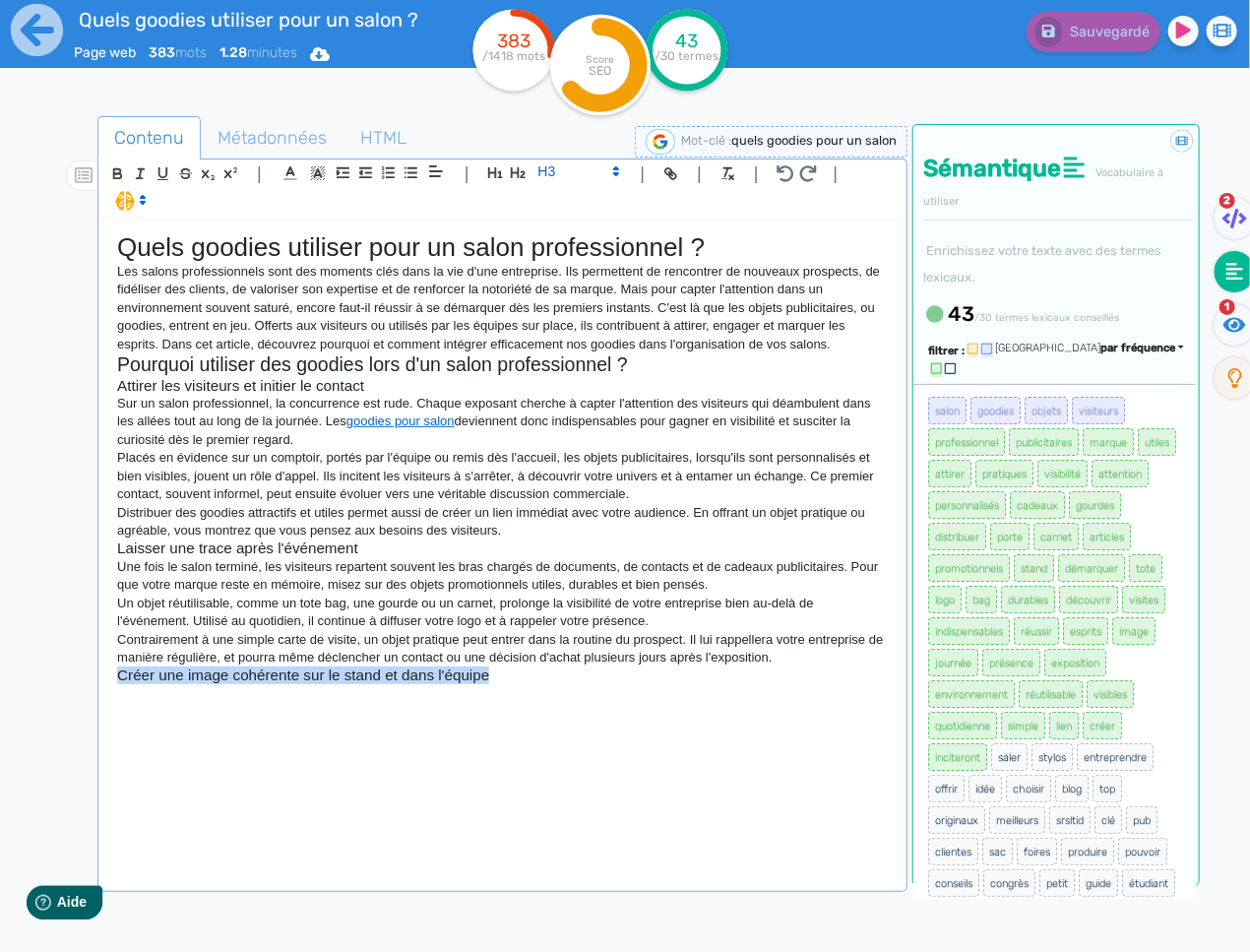 click on "Quels goodies utiliser pour un salon professionnel ? Les salons professionnels sont des moments clés dans la vie d'une entreprise. Ils permettent de rencontrer de nouveaux prospects, de fidéliser des clients, de valoriser son expertise et de renforcer la notoriété de sa marque. Mais pour capter l'attention dans un environnement souvent saturé, encore faut-il réussir à se démarquer dès les premiers instants. C'est là que les objets publicitaires, ou goodies, entrent en jeu. Offerts aux visiteurs ou utilisés par les équipes sur place, ils contribuent à attirer, engager et marquer les esprits. Dans cet article, découvrez pourquoi et comment intégrer efficacement nos goodies dans l'organisation de vos salons. Pourquoi utiliser des goodies lors d'un salon professionnel ? Attirer les visiteurs et initier le contact Sur un salon professionnel, la concurrence est rude. Chaque exposant cherche à capter l'attention des visiteurs qui déambulent dans les allées tout au long de la journée. Les" 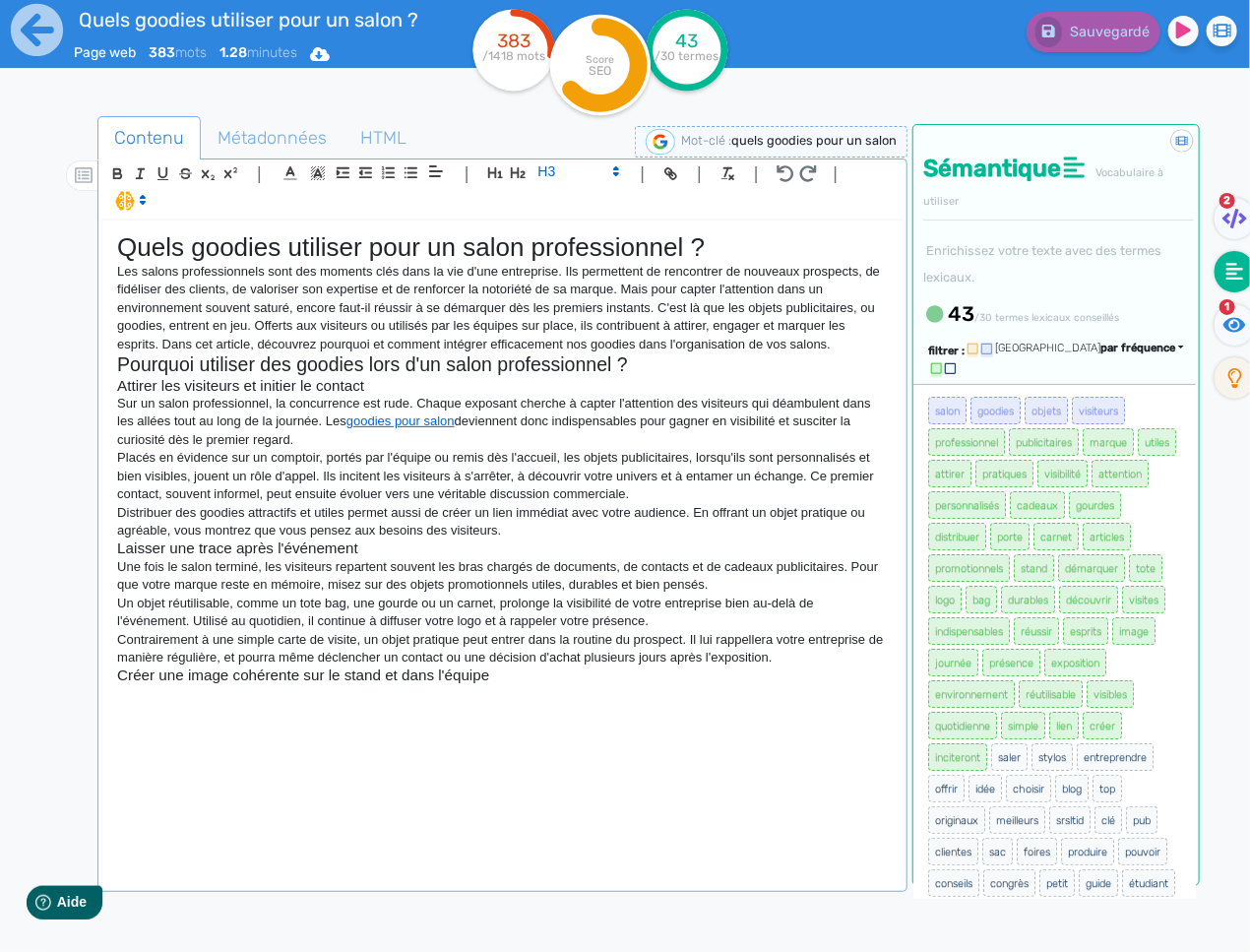 click on "Quels goodies utiliser pour un salon professionnel ? Les salons professionnels sont des moments clés dans la vie d'une entreprise. Ils permettent de rencontrer de nouveaux prospects, de fidéliser des clients, de valoriser son expertise et de renforcer la notoriété de sa marque. Mais pour capter l'attention dans un environnement souvent saturé, encore faut-il réussir à se démarquer dès les premiers instants. C'est là que les objets publicitaires, ou goodies, entrent en jeu. Offerts aux visiteurs ou utilisés par les équipes sur place, ils contribuent à attirer, engager et marquer les esprits. Dans cet article, découvrez pourquoi et comment intégrer efficacement nos goodies dans l'organisation de vos salons. Pourquoi utiliser des goodies lors d'un salon professionnel ? Attirer les visiteurs et initier le contact Sur un salon professionnel, la concurrence est rude. Chaque exposant cherche à capter l'attention des visiteurs qui déambulent dans les allées tout au long de la journée. Les" 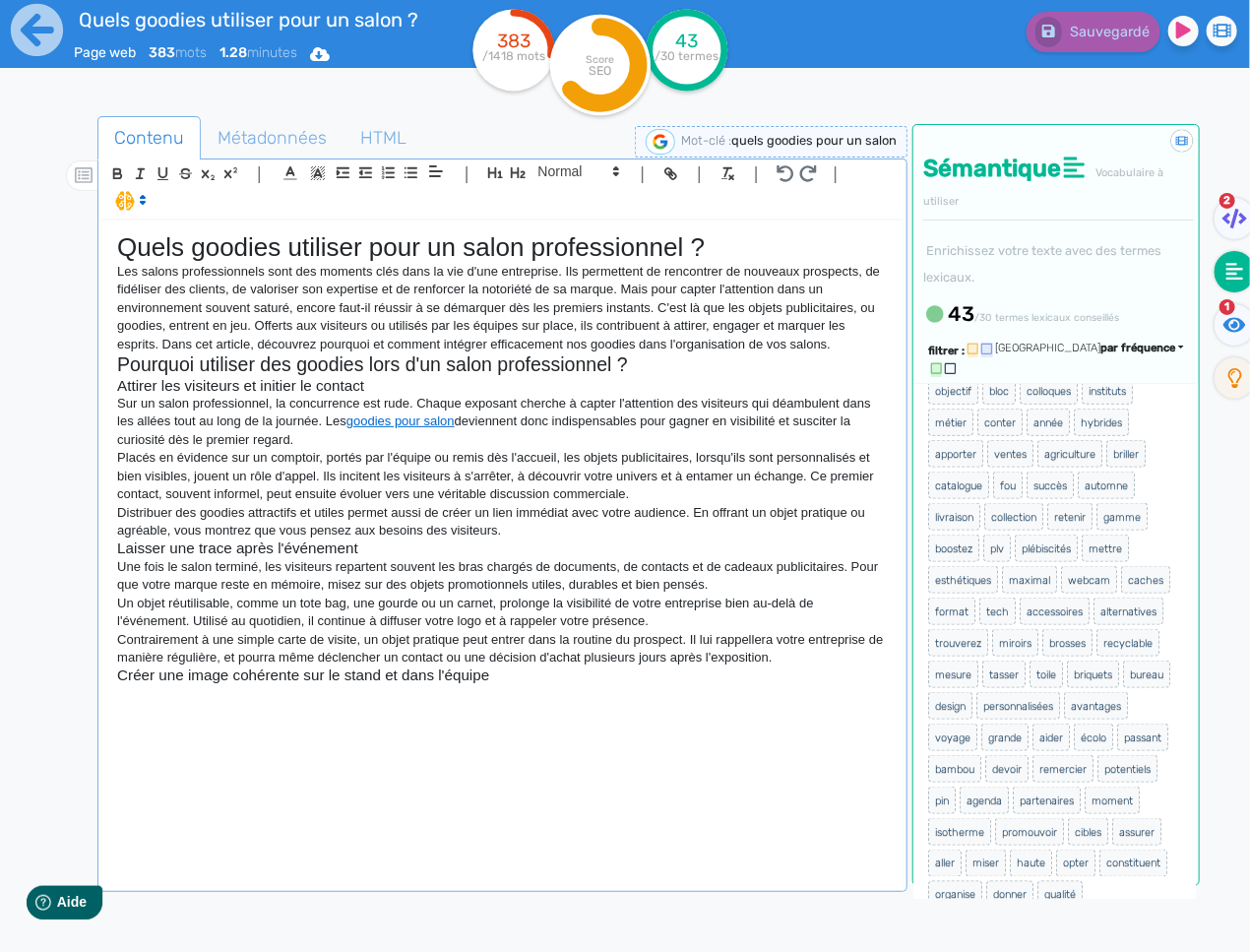 scroll, scrollTop: 1112, scrollLeft: 0, axis: vertical 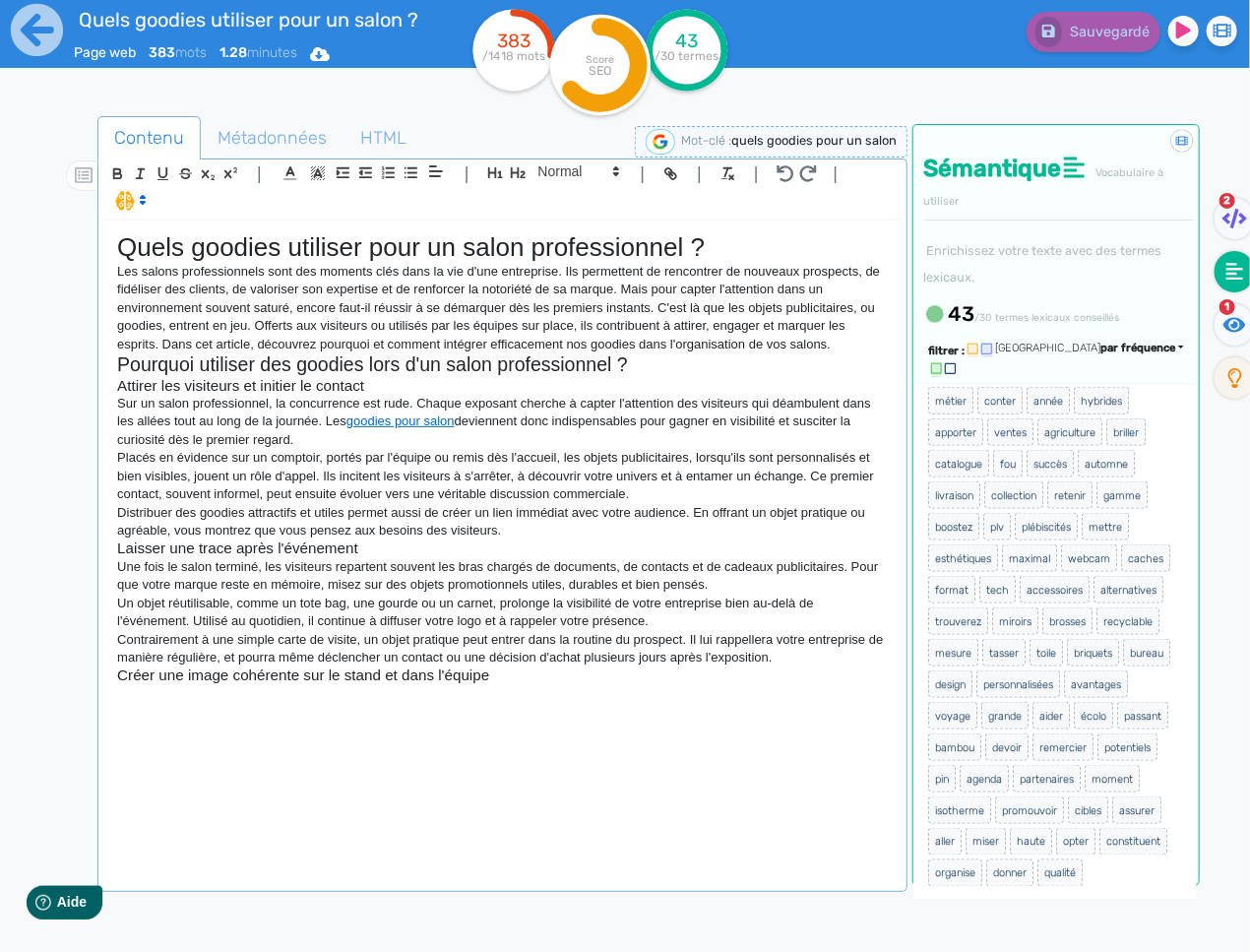 click 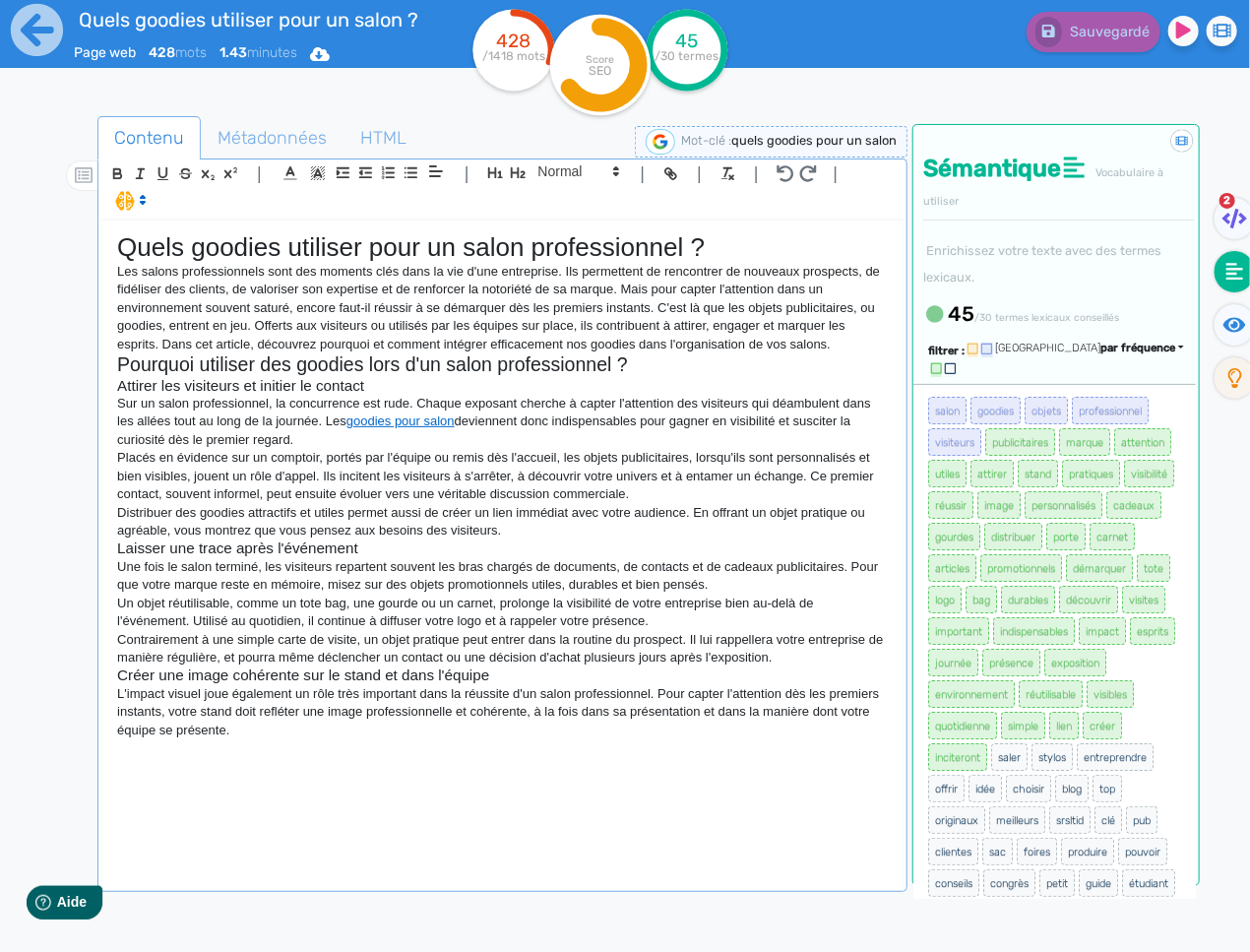 click on "L'impact visuel joue également un rôle très important dans la réussite d'un salon professionnel. Pour capter l'attention dès les premiers instants, votre stand doit refléter une image professionnelle et cohérente, à la fois dans sa présentation et dans la manière dont votre équipe se présente." 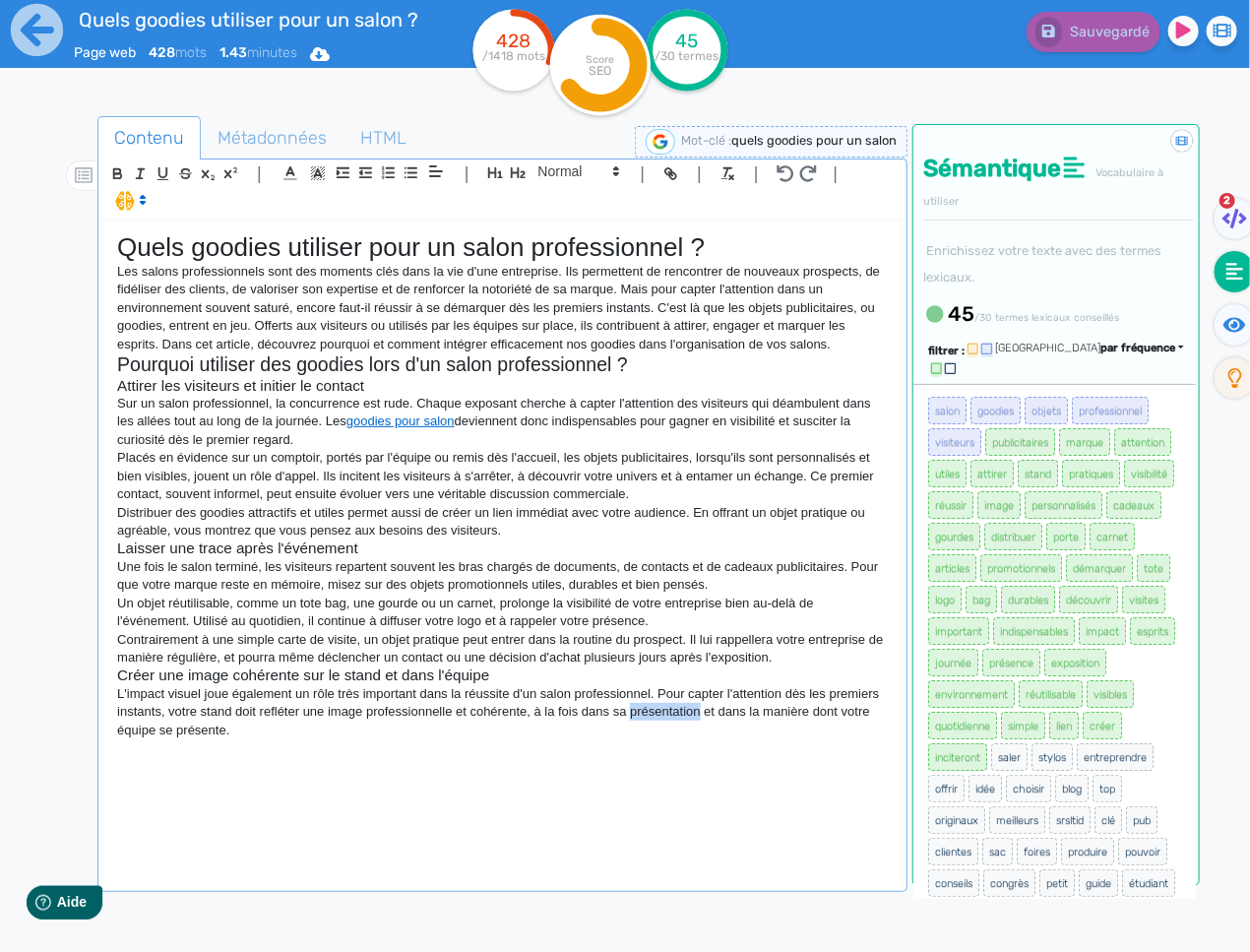click on "L'impact visuel joue également un rôle très important dans la réussite d'un salon professionnel. Pour capter l'attention dès les premiers instants, votre stand doit refléter une image professionnelle et cohérente, à la fois dans sa présentation et dans la manière dont votre équipe se présente." 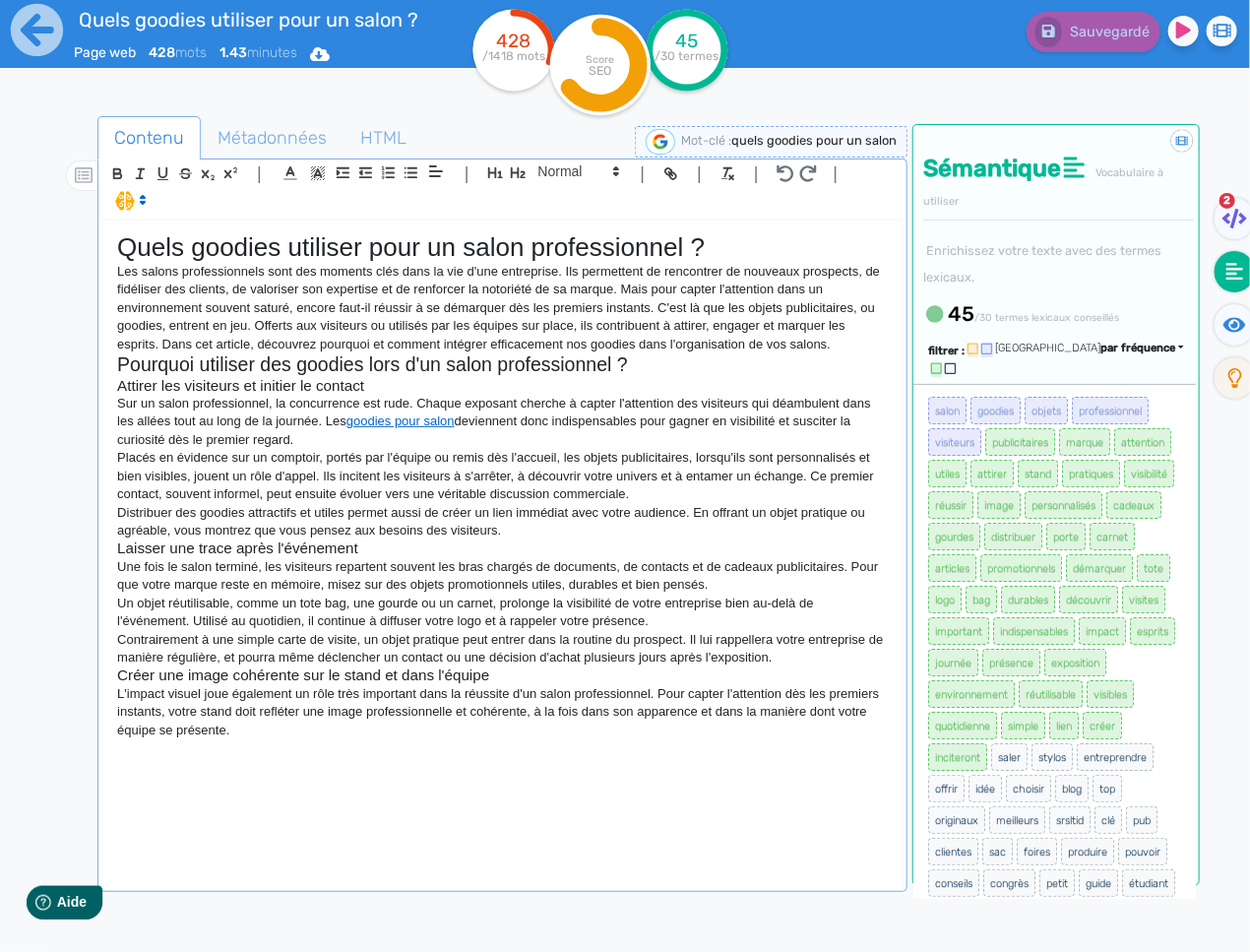 click on "Quels goodies utiliser pour un salon professionnel ? Les salons professionnels sont des moments clés dans la vie d'une entreprise. Ils permettent de rencontrer de nouveaux prospects, de fidéliser des clients, de valoriser son expertise et de renforcer la notoriété de sa marque. Mais pour capter l'attention dans un environnement souvent saturé, encore faut-il réussir à se démarquer dès les premiers instants. C'est là que les objets publicitaires, ou goodies, entrent en jeu. Offerts aux visiteurs ou utilisés par les équipes sur place, ils contribuent à attirer, engager et marquer les esprits. Dans cet article, découvrez pourquoi et comment intégrer efficacement nos goodies dans l'organisation de vos salons. Pourquoi utiliser des goodies lors d'un salon professionnel ? Attirer les visiteurs et initier le contact Sur un salon professionnel, la concurrence est rude. Chaque exposant cherche à capter l'attention des visiteurs qui déambulent dans les allées tout au long de la journée. Les" 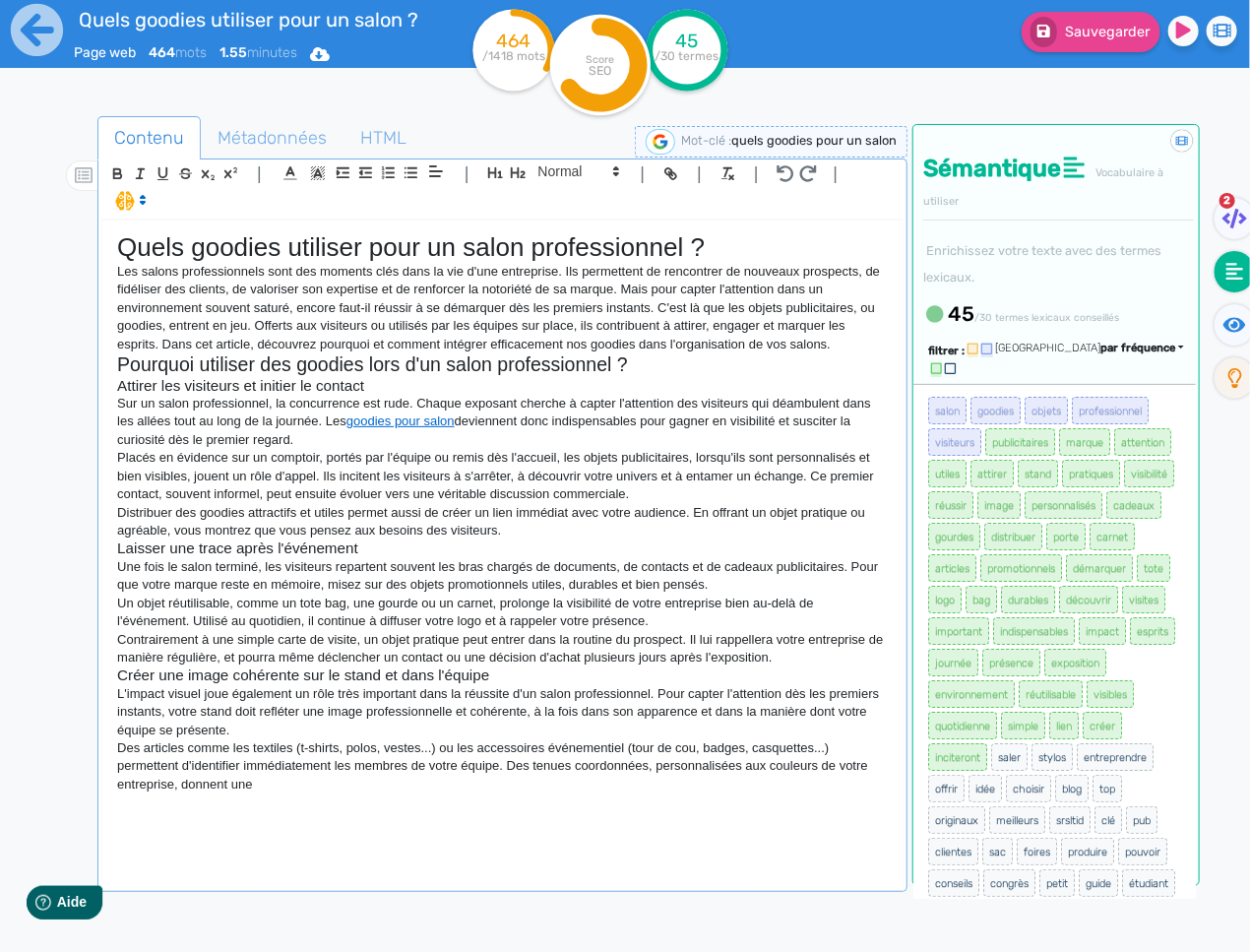 click on "Des articles comme les textiles (t-shirts, polos, vestes...) ou les accessoires événementiel (tour de cou, badges, casquettes...) permettent d'identifier immédiatement les membres de votre équipe. Des tenues coordonnées, personnalisées aux couleurs de votre entreprise, donnent une" 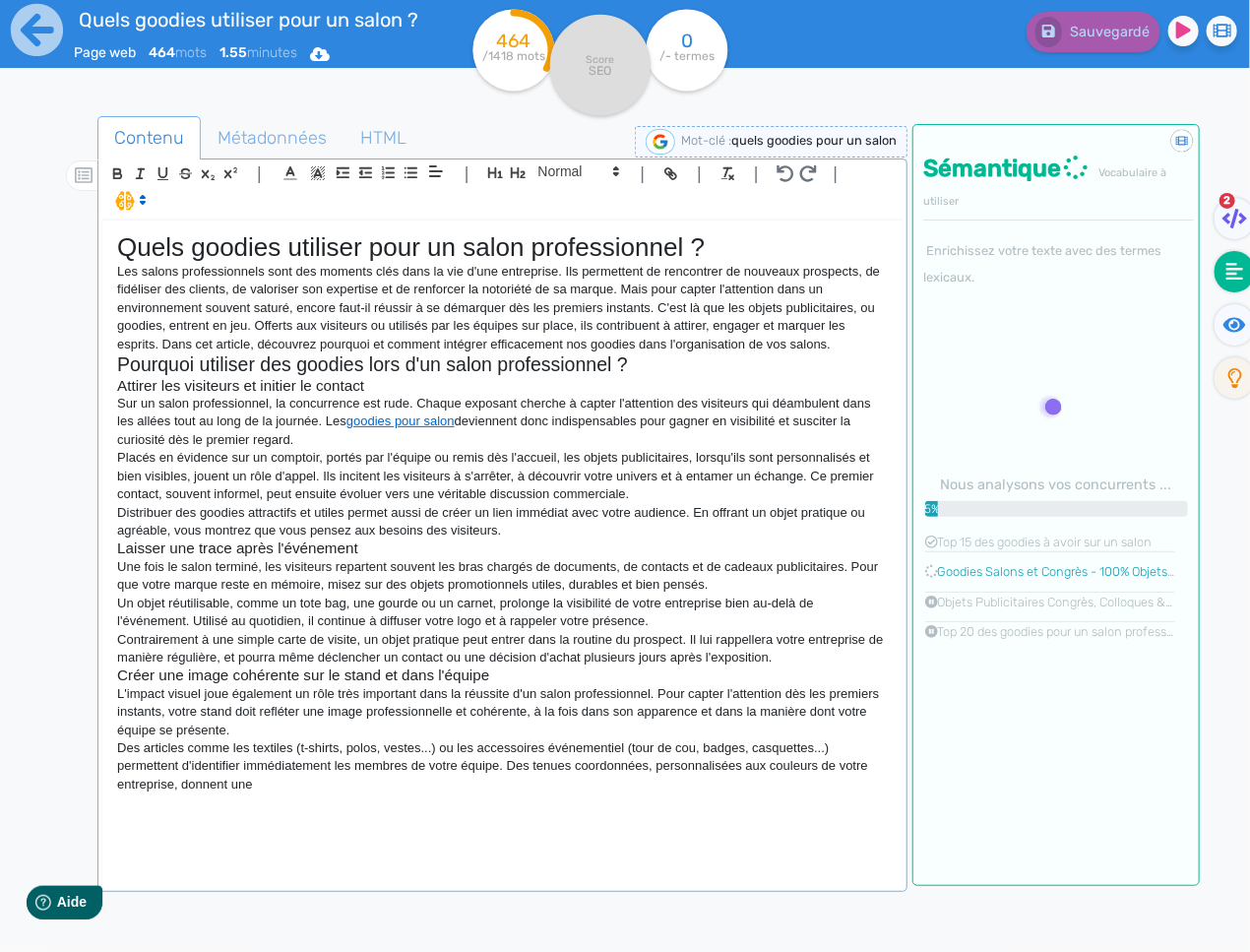 click on "Des articles comme les textiles (t-shirts, polos, vestes...) ou les accessoires événementiel (tour de cou, badges, casquettes...) permettent d'identifier immédiatement les membres de votre équipe. Des tenues coordonnées, personnalisées aux couleurs de votre entreprise, donnent une" 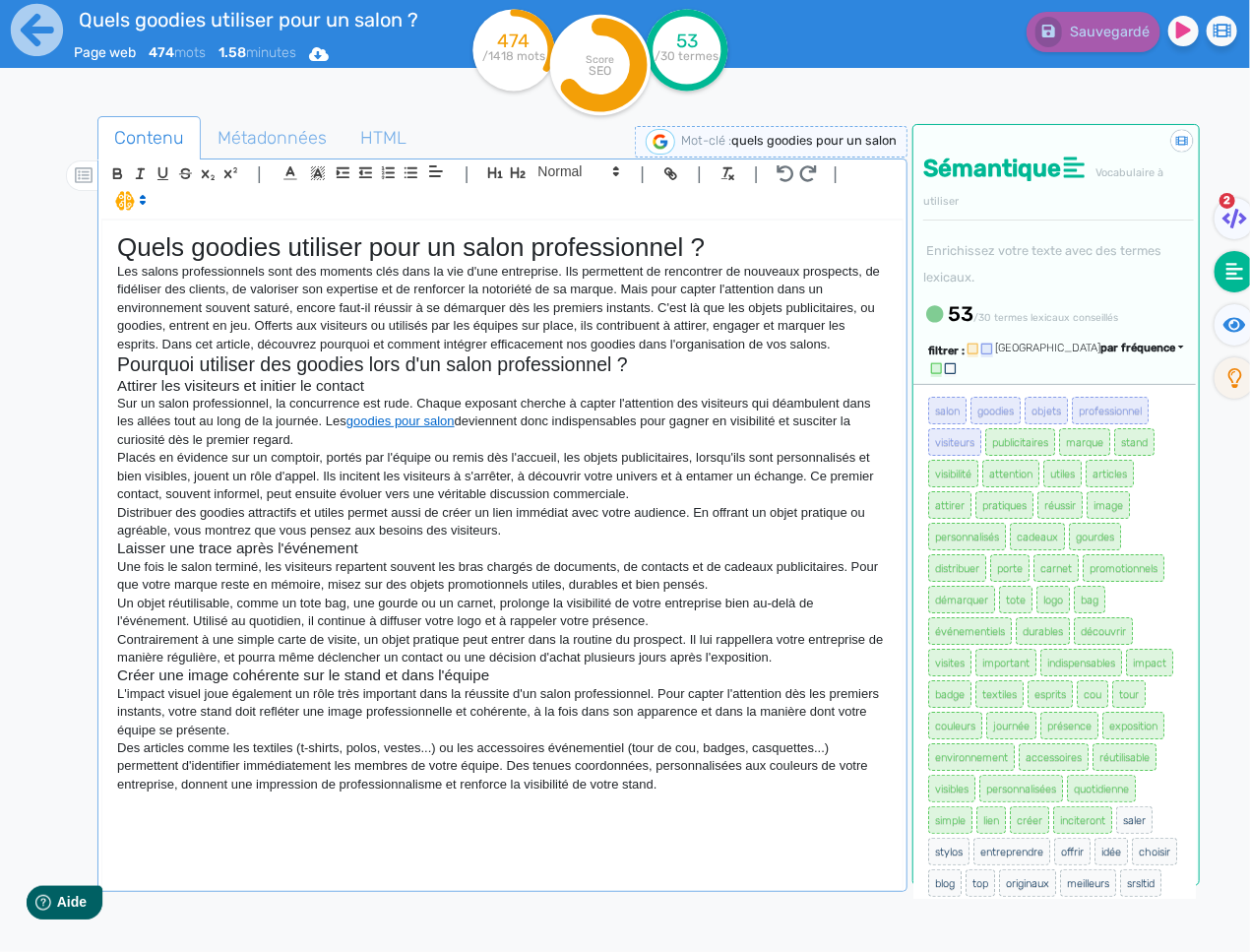 click on "Quels goodies utiliser pour un salon professionnel ? Les salons professionnels sont des moments clés dans la vie d'une entreprise. Ils permettent de rencontrer de nouveaux prospects, de fidéliser des clients, de valoriser son expertise et de renforcer la notoriété de sa marque. Mais pour capter l'attention dans un environnement souvent saturé, encore faut-il réussir à se démarquer dès les premiers instants. C'est là que les objets publicitaires, ou goodies, entrent en jeu. Offerts aux visiteurs ou utilisés par les équipes sur place, ils contribuent à attirer, engager et marquer les esprits. Dans cet article, découvrez pourquoi et comment intégrer efficacement nos goodies dans l'organisation de vos salons. Pourquoi utiliser des goodies lors d'un salon professionnel ? Attirer les visiteurs et initier le contact Sur un salon professionnel, la concurrence est rude. Chaque exposant cherche à capter l'attention des visiteurs qui déambulent dans les allées tout au long de la journée. Les" 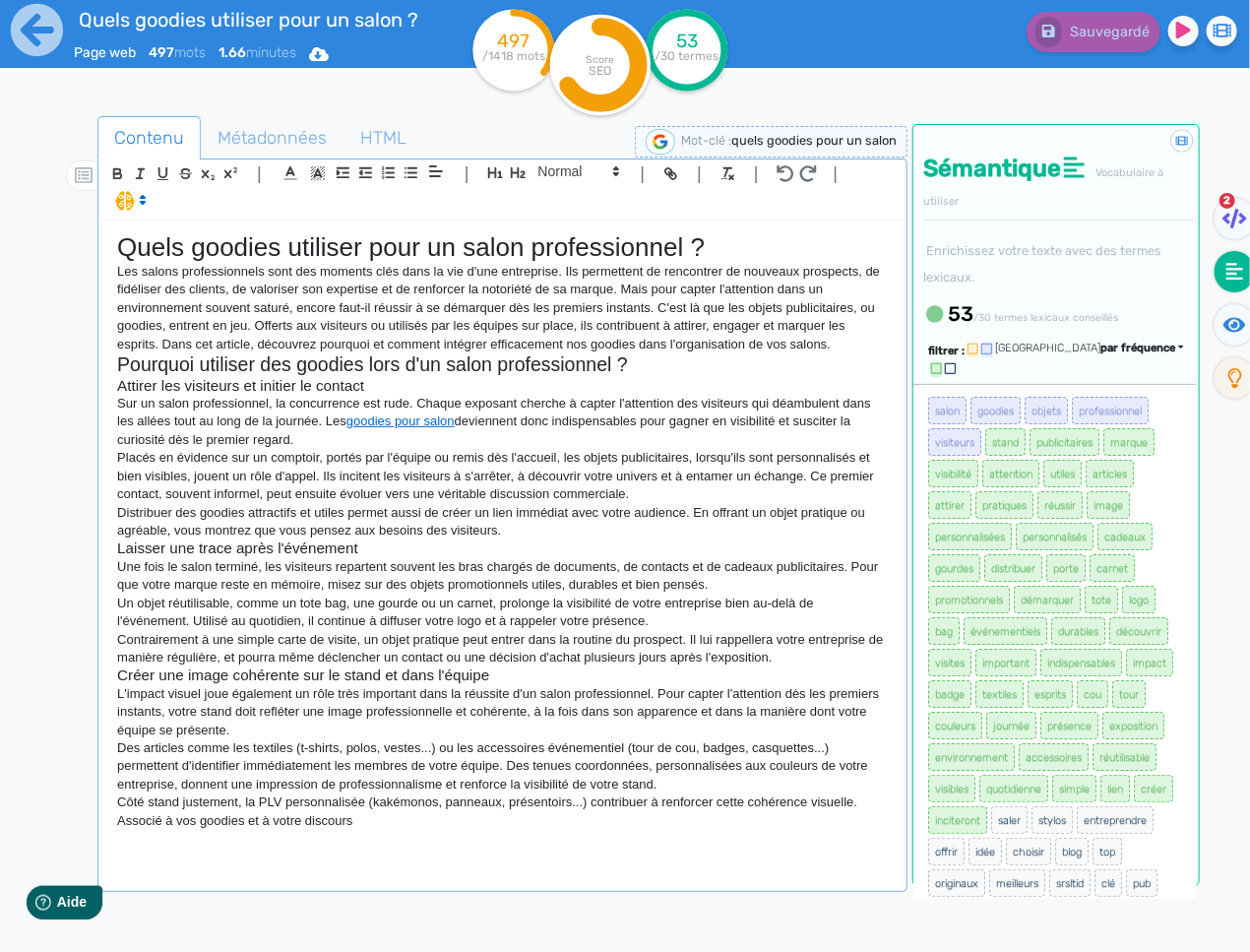 click on "Quels goodies utiliser pour un salon professionnel ? Les salons professionnels sont des moments clés dans la vie d'une entreprise. Ils permettent de rencontrer de nouveaux prospects, de fidéliser des clients, de valoriser son expertise et de renforcer la notoriété de sa marque. Mais pour capter l'attention dans un environnement souvent saturé, encore faut-il réussir à se démarquer dès les premiers instants. C'est là que les objets publicitaires, ou goodies, entrent en jeu. Offerts aux visiteurs ou utilisés par les équipes sur place, ils contribuent à attirer, engager et marquer les esprits. Dans cet article, découvrez pourquoi et comment intégrer efficacement nos goodies dans l'organisation de vos salons. Pourquoi utiliser des goodies lors d'un salon professionnel ? Attirer les visiteurs et initier le contact Sur un salon professionnel, la concurrence est rude. Chaque exposant cherche à capter l'attention des visiteurs qui déambulent dans les allées tout au long de la journée. Les" 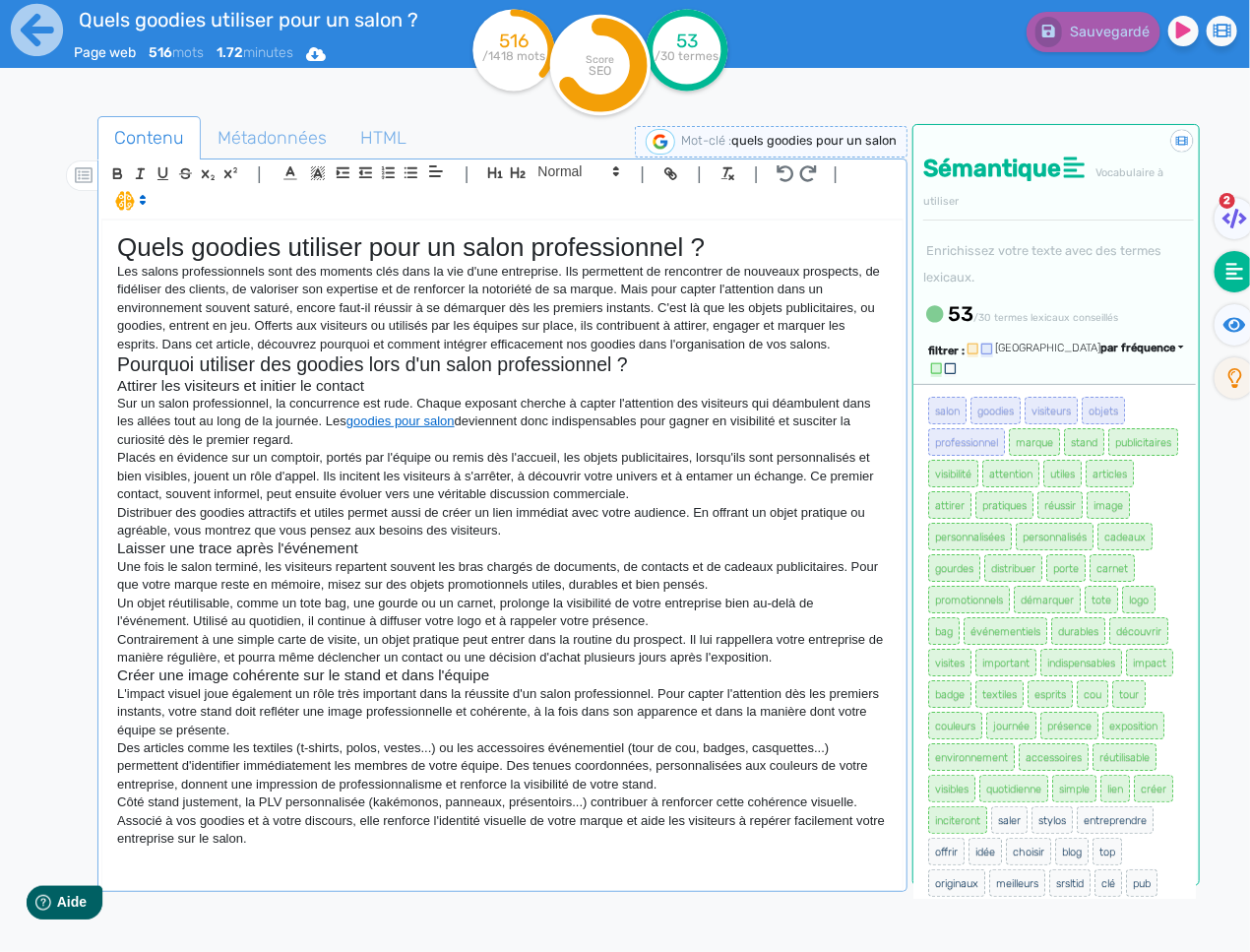 click on "Côté stand justement, la PLV personnalisée (kakémonos, panneaux, présentoirs...) contribuer à renforcer cette cohérence visuelle. Associé à vos goodies et à votre discours, elle renforce l'identité visuelle de votre marque et aide les visiteurs à repérer facilement votre entreprise sur le salon." 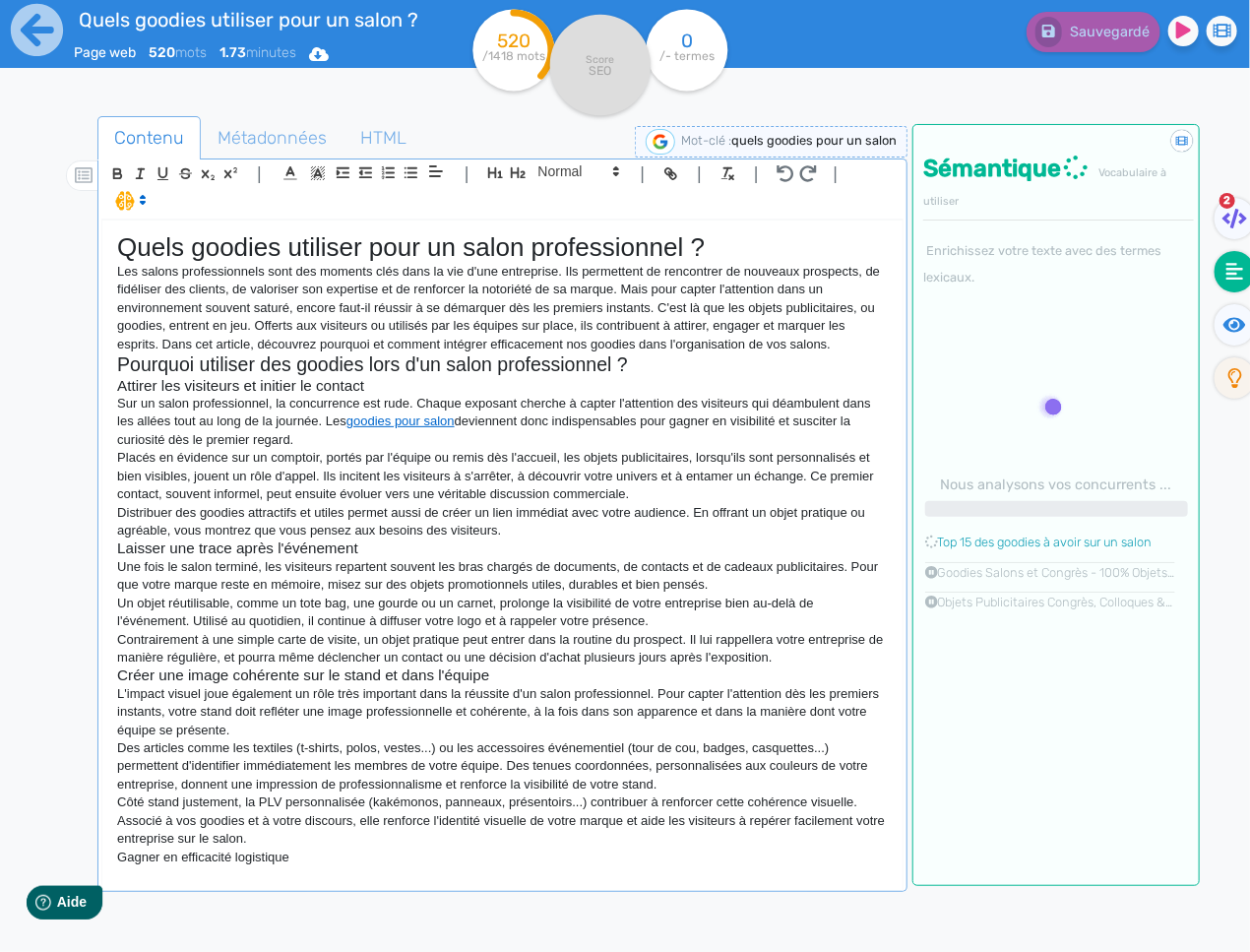 drag, startPoint x: 540, startPoint y: 174, endPoint x: 547, endPoint y: 189, distance: 16.552945 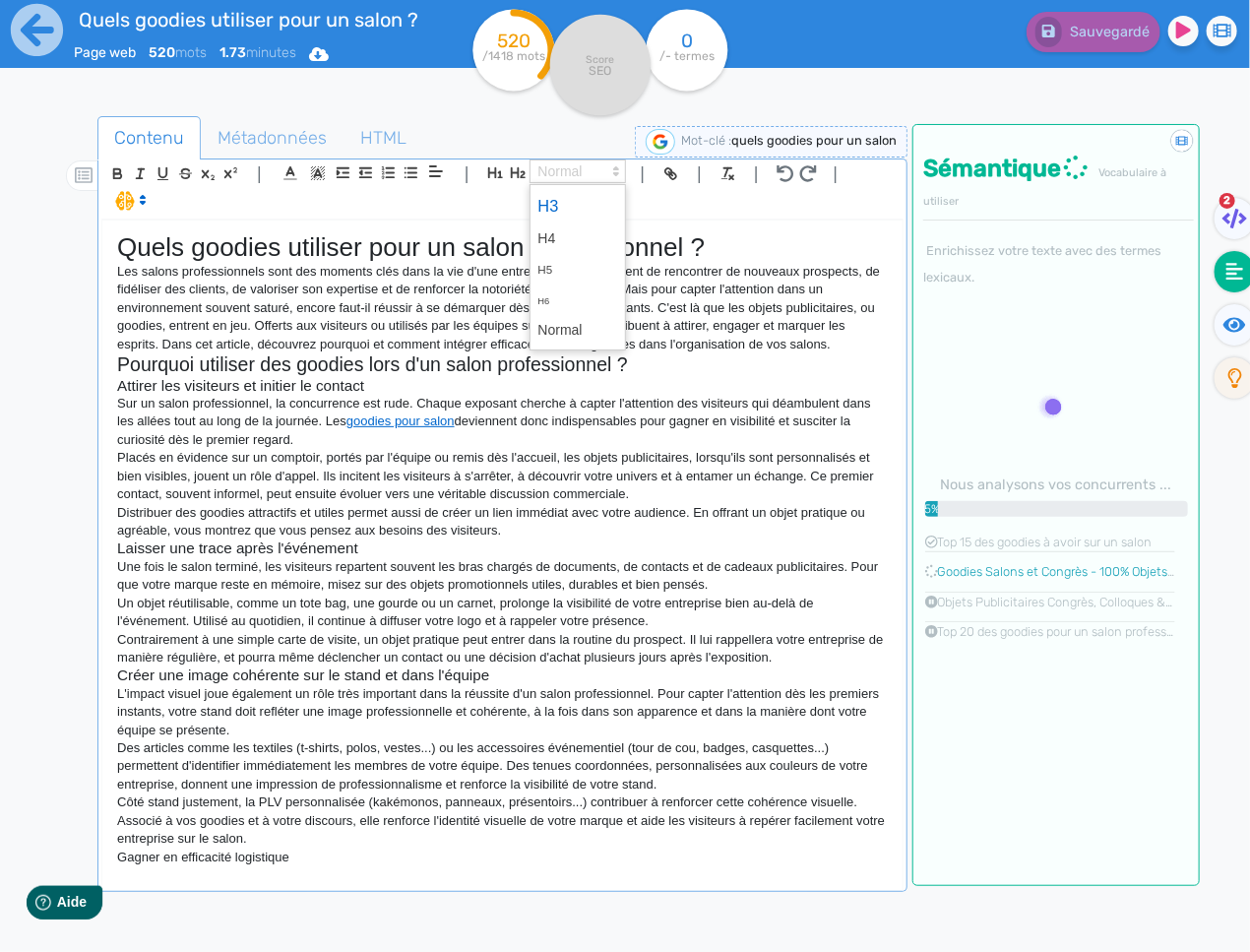 click at bounding box center [578, 206] 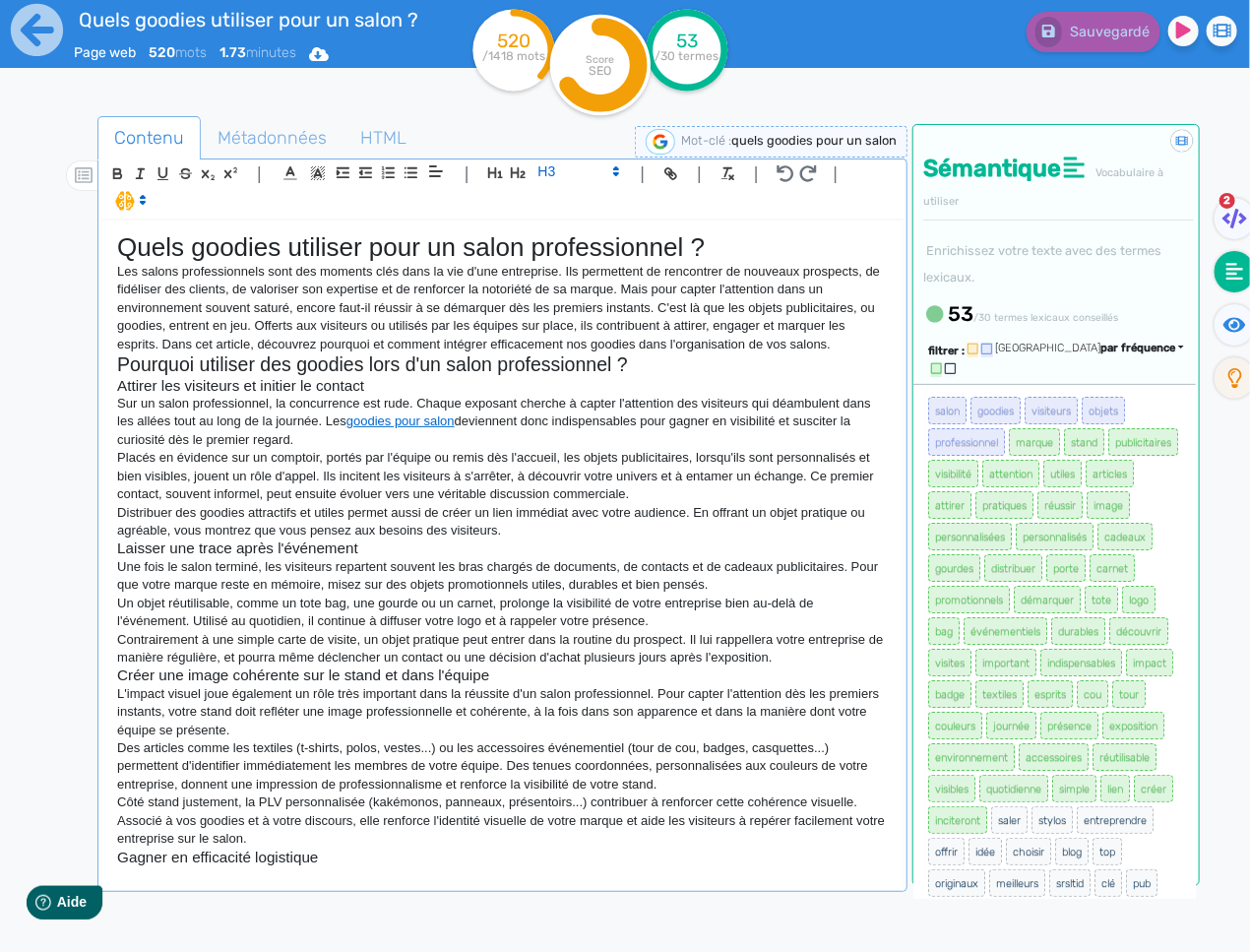 click on "Quels goodies utiliser pour un salon professionnel ? Les salons professionnels sont des moments clés dans la vie d'une entreprise. Ils permettent de rencontrer de nouveaux prospects, de fidéliser des clients, de valoriser son expertise et de renforcer la notoriété de sa marque. Mais pour capter l'attention dans un environnement souvent saturé, encore faut-il réussir à se démarquer dès les premiers instants. C'est là que les objets publicitaires, ou goodies, entrent en jeu. Offerts aux visiteurs ou utilisés par les équipes sur place, ils contribuent à attirer, engager et marquer les esprits. Dans cet article, découvrez pourquoi et comment intégrer efficacement nos goodies dans l'organisation de vos salons. Pourquoi utiliser des goodies lors d'un salon professionnel ? Attirer les visiteurs et initier le contact Sur un salon professionnel, la concurrence est rude. Chaque exposant cherche à capter l'attention des visiteurs qui déambulent dans les allées tout au long de la journée. Les" 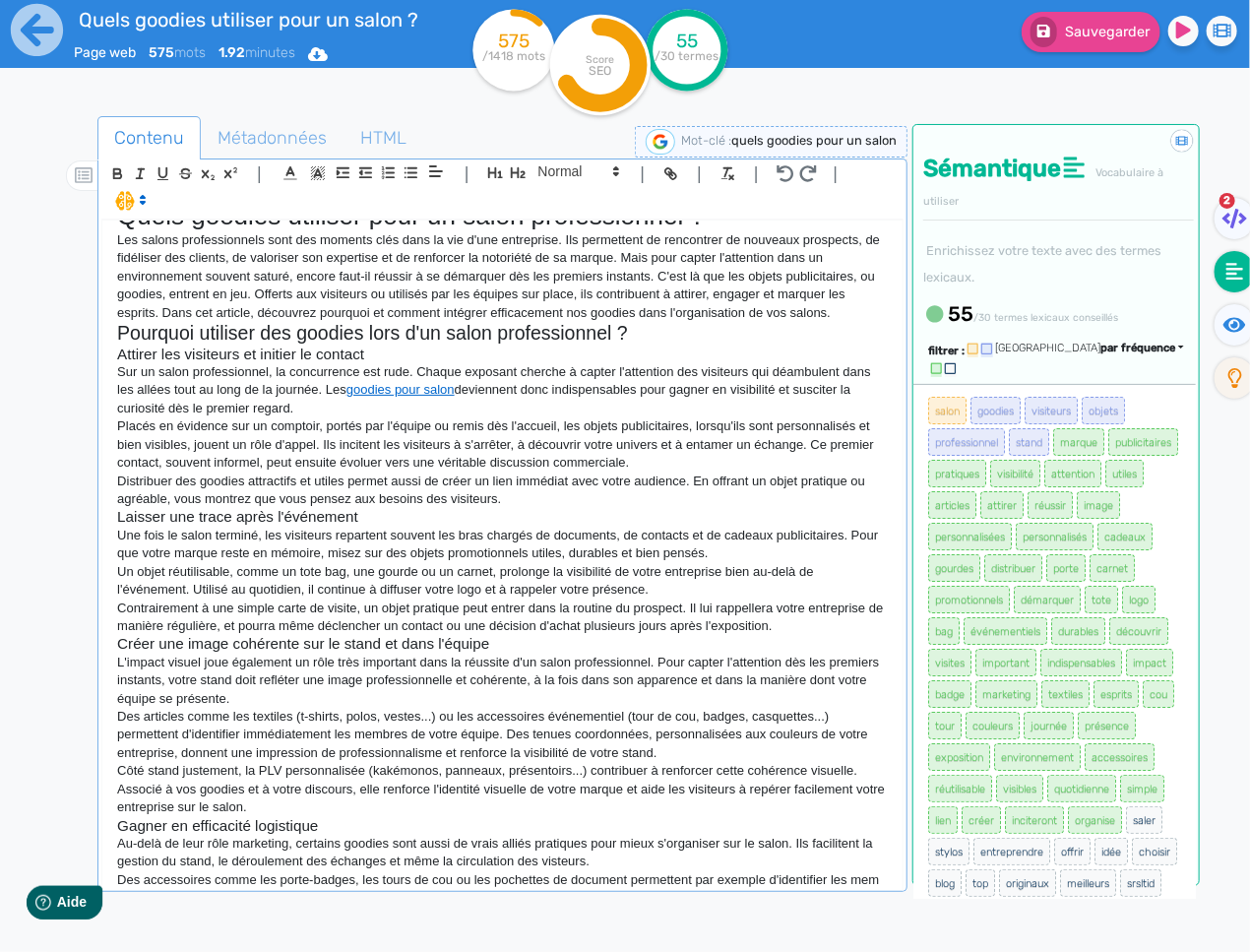scroll, scrollTop: 50, scrollLeft: 0, axis: vertical 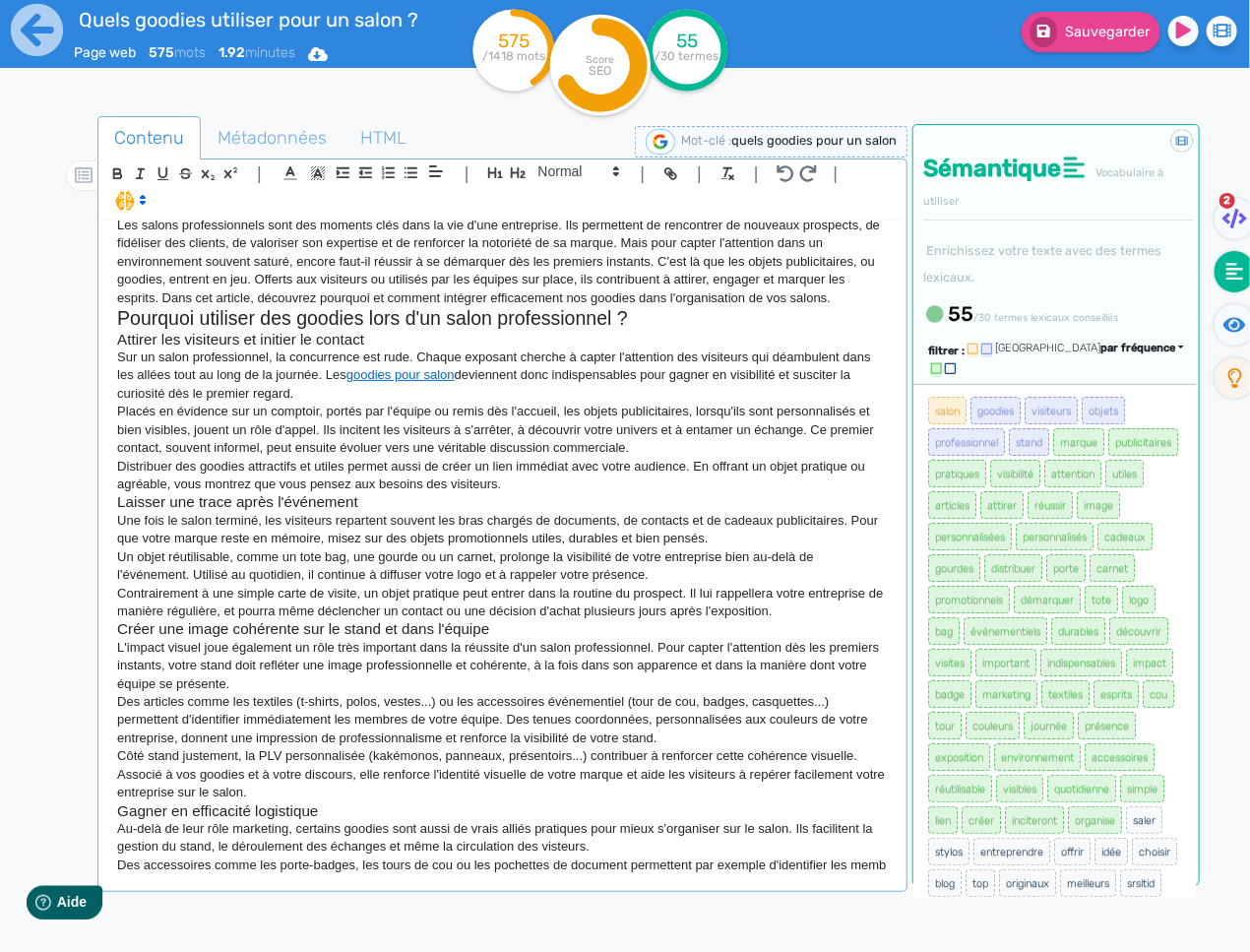 click on "Des accessoires comme les porte-badges, les tours de cou ou les pochettes de document permettent par exemple d'identifier les memb" 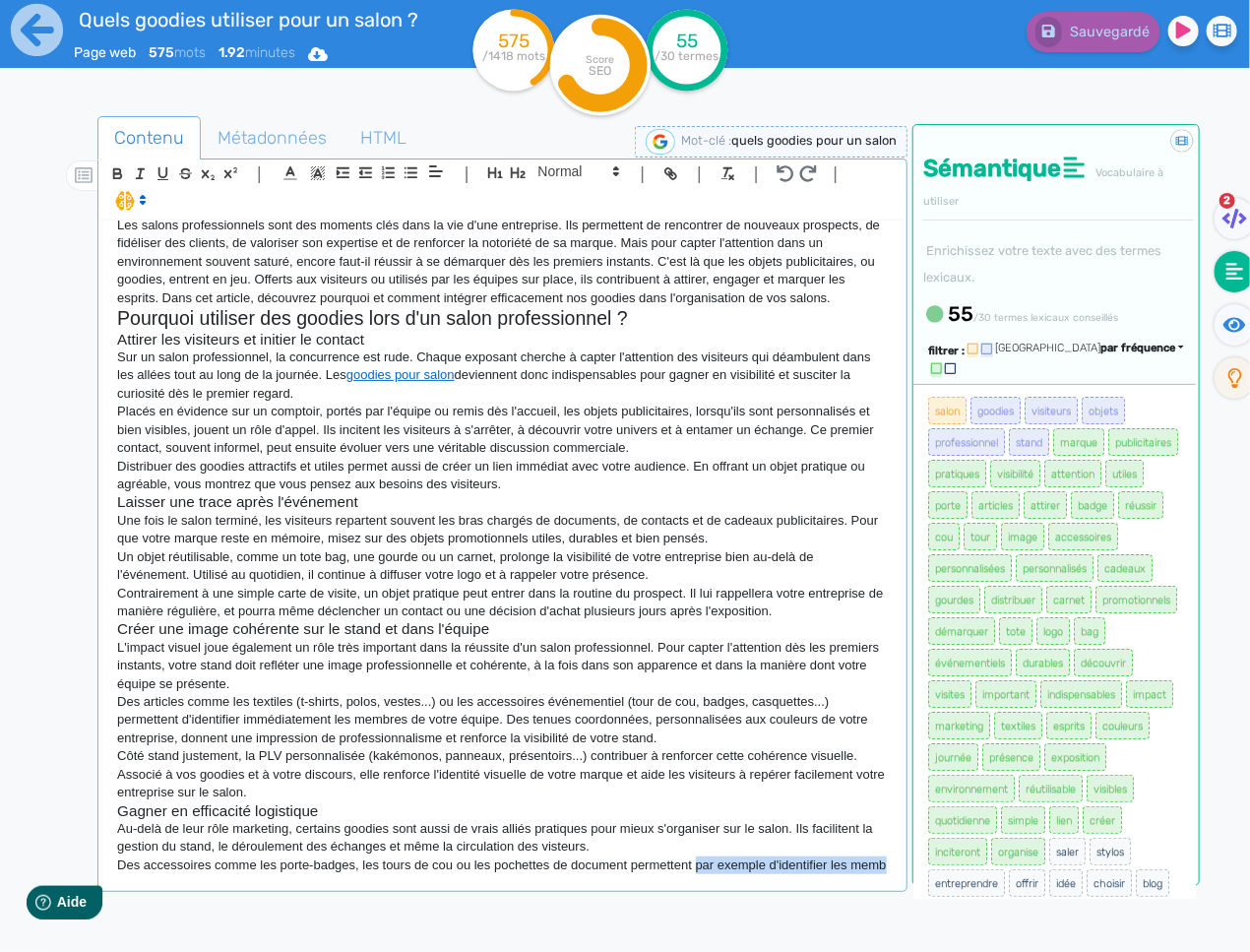 drag, startPoint x: 200, startPoint y: 881, endPoint x: 704, endPoint y: 861, distance: 504.3967 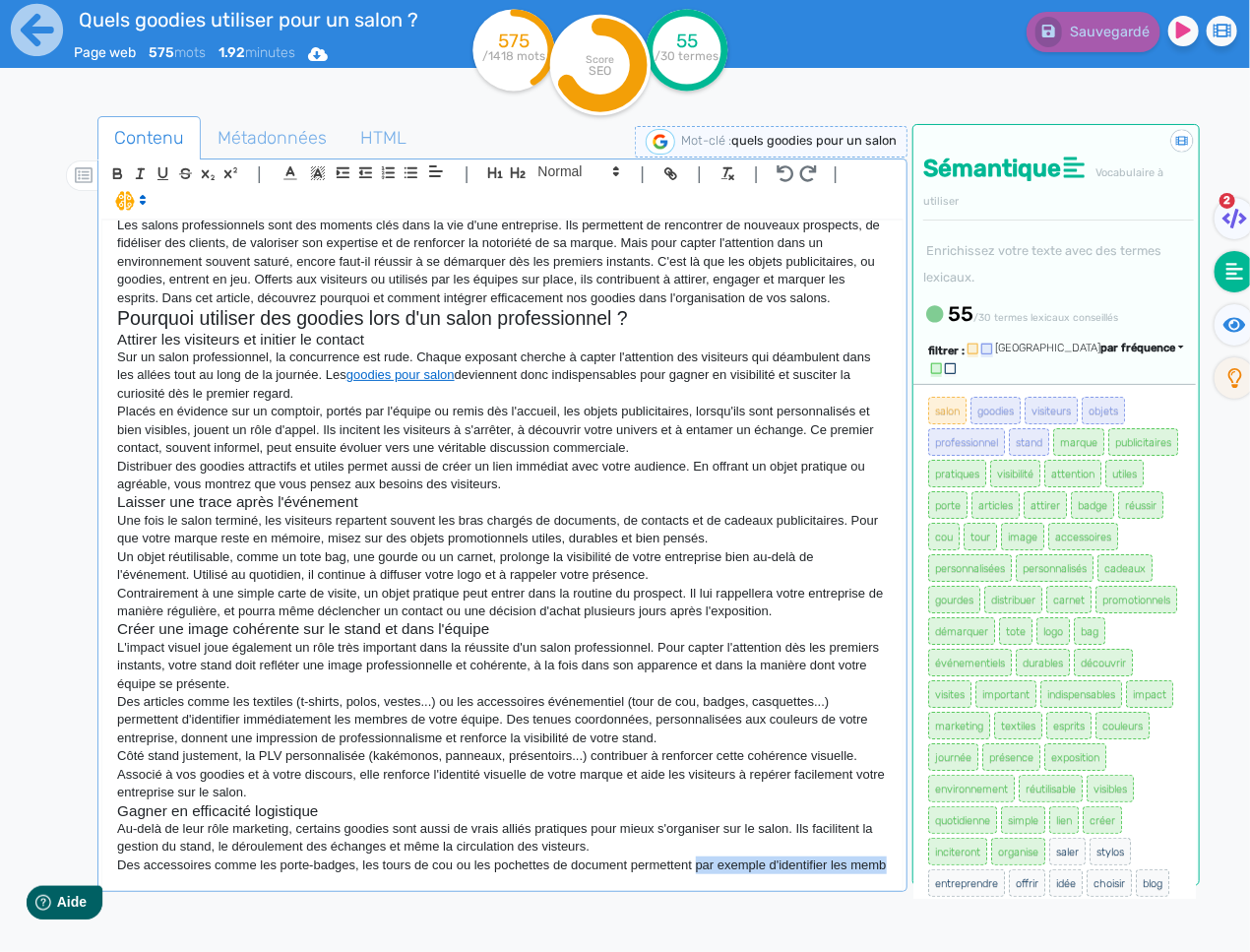 click on "Des accessoires comme les porte-badges, les tours de cou ou les pochettes de document permettent par exemple d'identifier les memb" 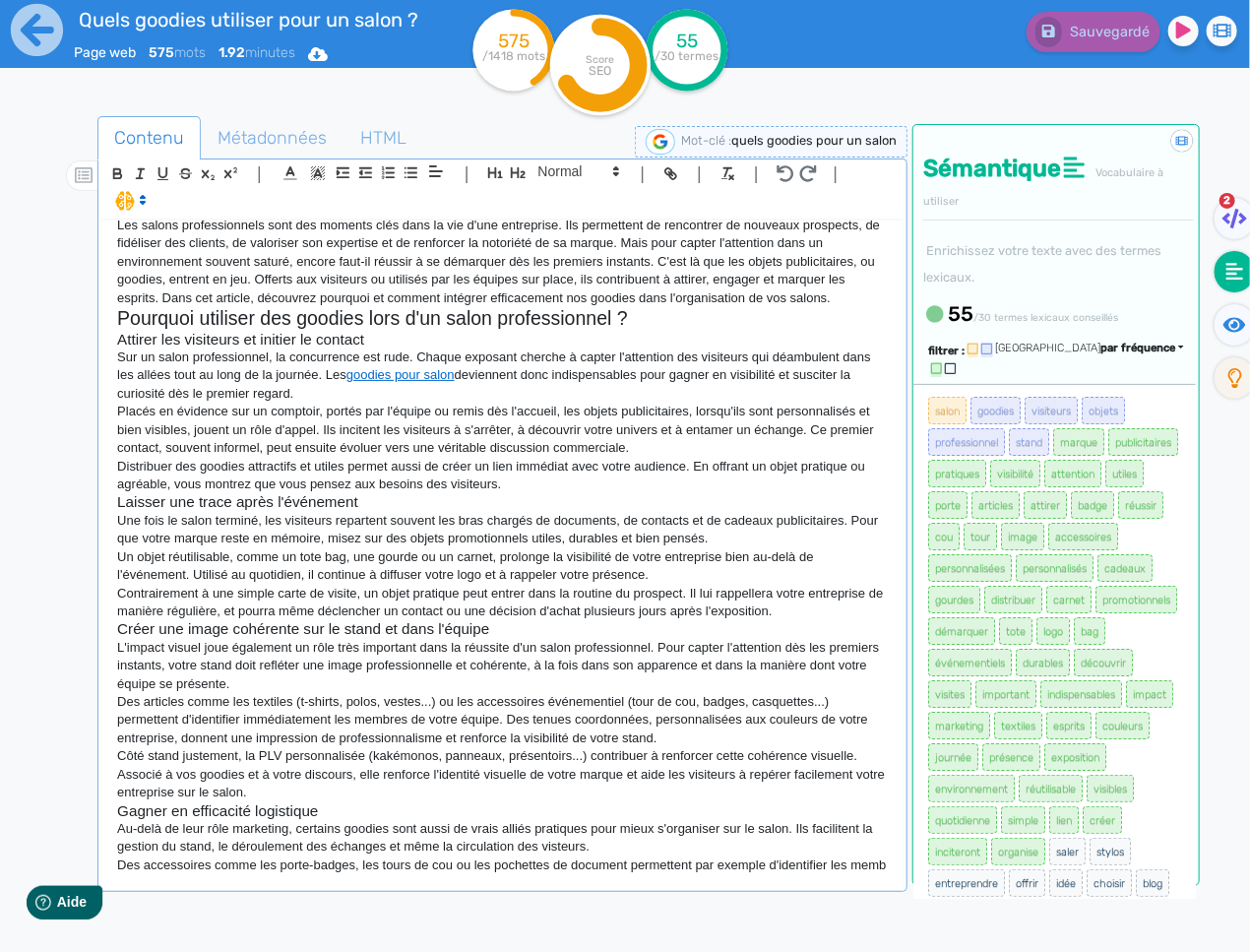 click on "Quels goodies utiliser pour un salon professionnel ? Les salons professionnels sont des moments clés dans la vie d'une entreprise. Ils permettent de rencontrer de nouveaux prospects, de fidéliser des clients, de valoriser son expertise et de renforcer la notoriété de sa marque. Mais pour capter l'attention dans un environnement souvent saturé, encore faut-il réussir à se démarquer dès les premiers instants. C'est là que les objets publicitaires, ou goodies, entrent en jeu. Offerts aux visiteurs ou utilisés par les équipes sur place, ils contribuent à attirer, engager et marquer les esprits. Dans cet article, découvrez pourquoi et comment intégrer efficacement nos goodies dans l'organisation de vos salons. Pourquoi utiliser des goodies lors d'un salon professionnel ? Attirer les visiteurs et initier le contact Sur un salon professionnel, la concurrence est rude. Chaque exposant cherche à capter l'attention des visiteurs qui déambulent dans les allées tout au long de la journée. Les" 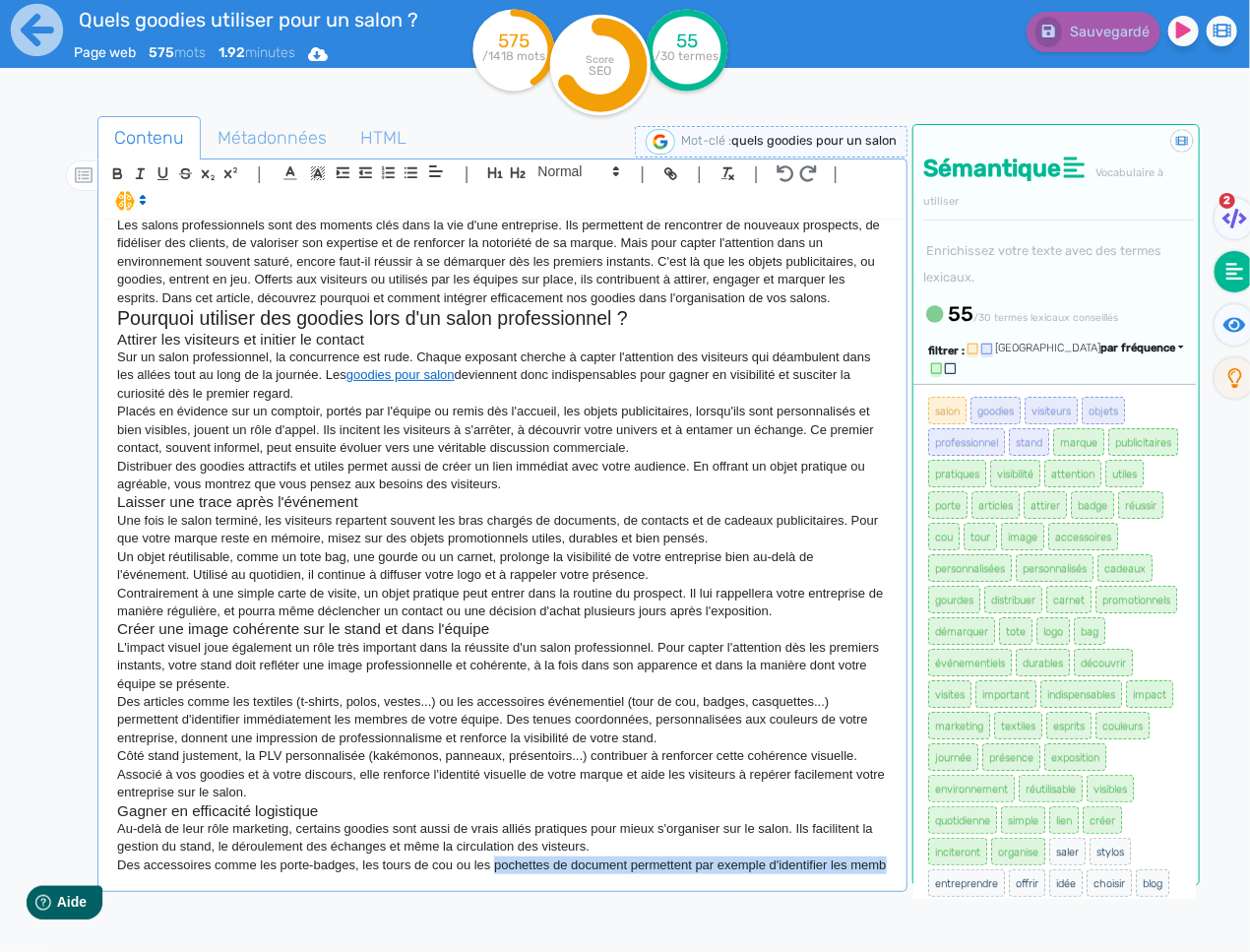 drag, startPoint x: 409, startPoint y: 883, endPoint x: 531, endPoint y: 855, distance: 125.17188 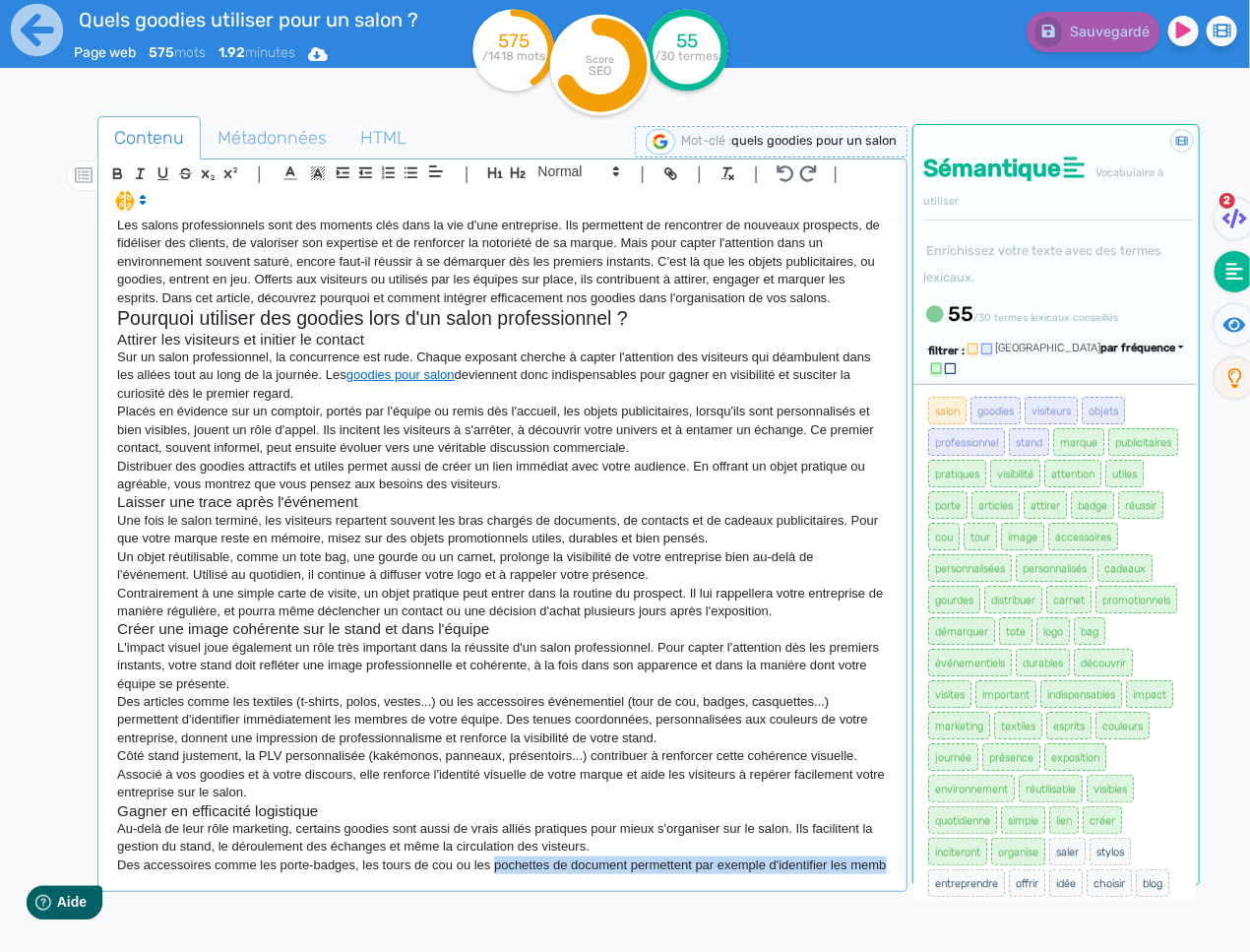 click on "Des accessoires comme les porte-badges, les tours de cou ou les pochettes de document permettent par exemple d'identifier les memb" 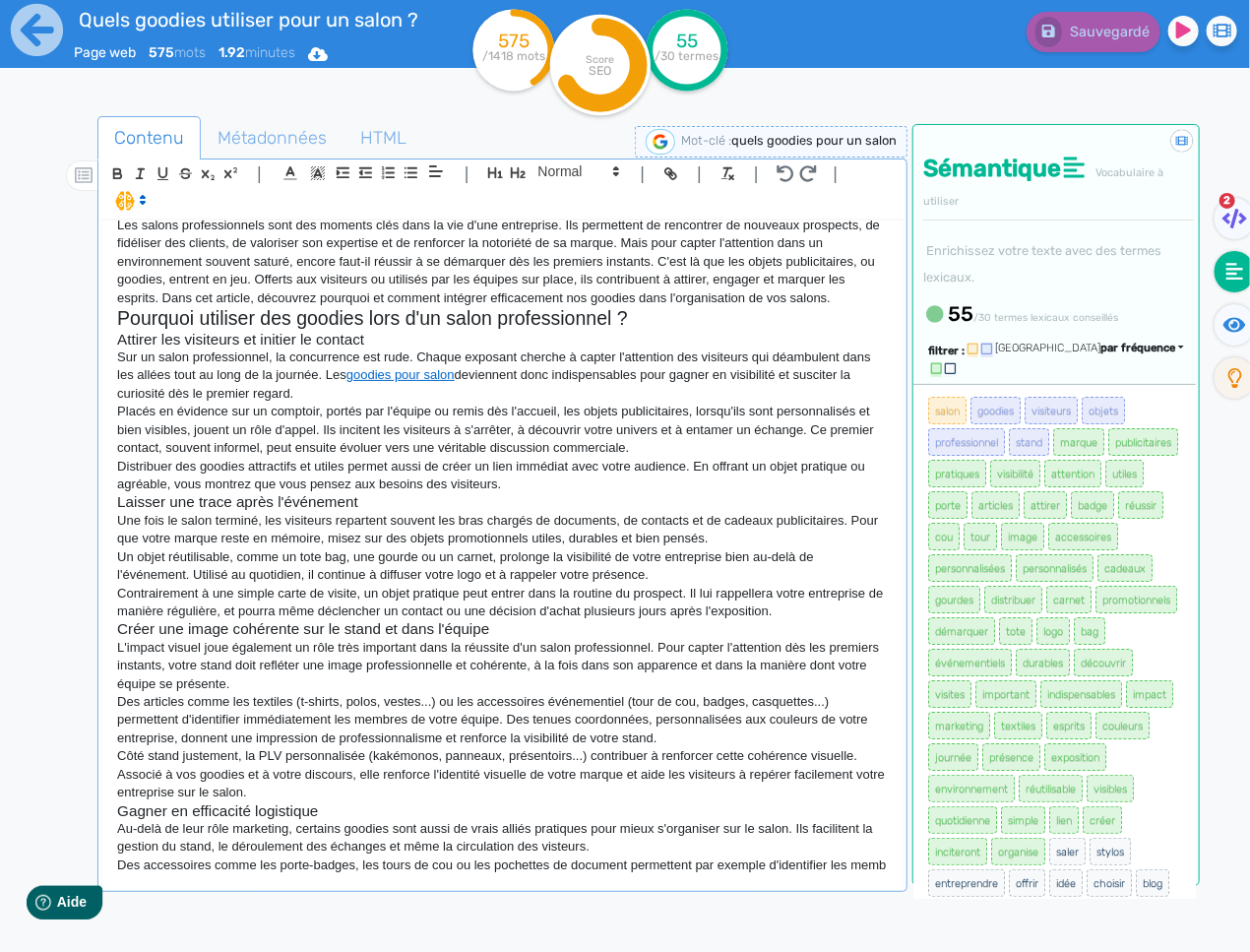 click on "Au-delà de leur rôle marketing, certains goodies sont aussi de vrais alliés pratiques pour mieux s'organiser sur le salon. Ils facilitent la gestion du stand, le déroulement des échanges et même la circulation des visteurs." 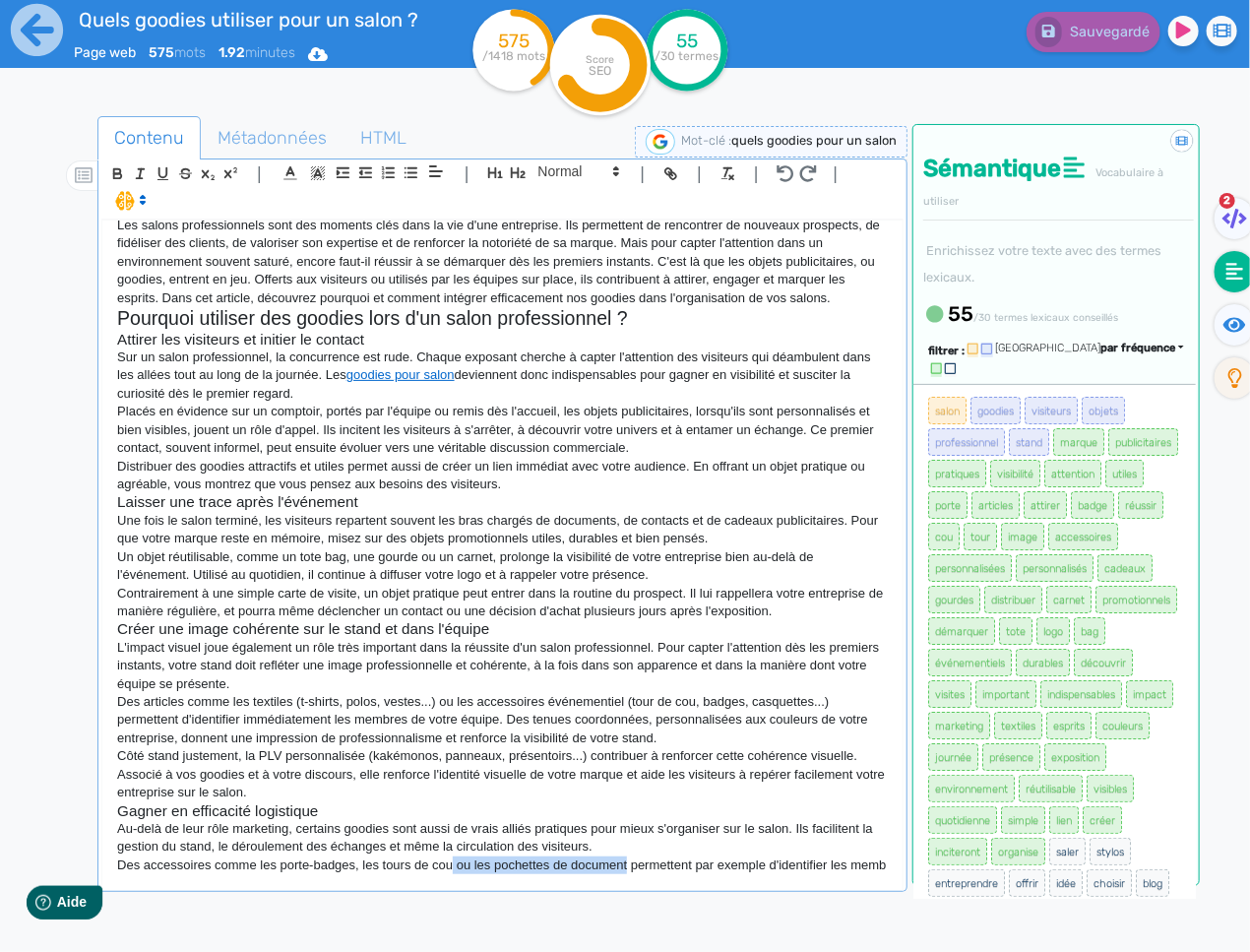 drag, startPoint x: 637, startPoint y: 866, endPoint x: 461, endPoint y: 869, distance: 176.02557 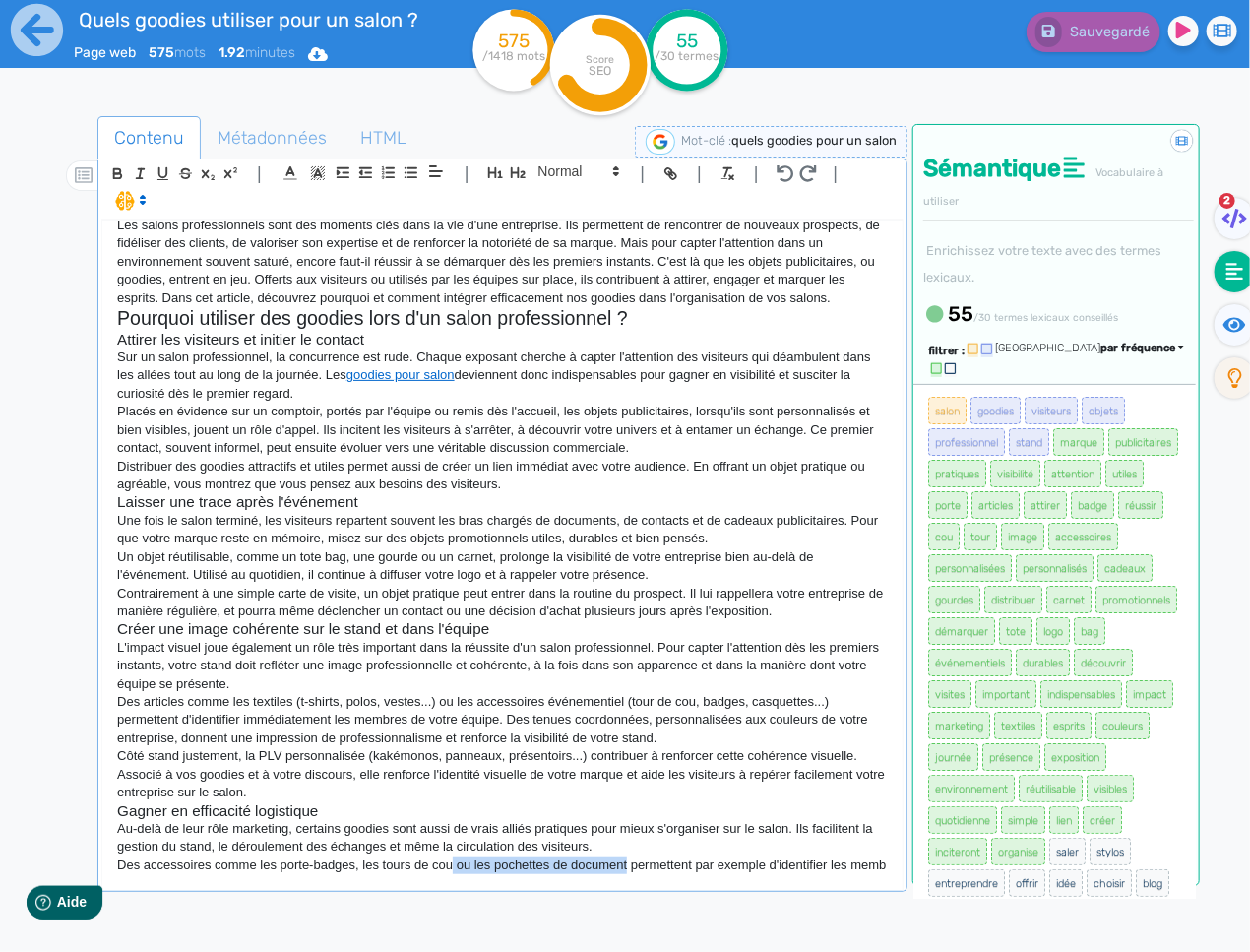 click on "Des accessoires comme les porte-badges, les tours de cou ou les pochettes de document permettent par exemple d'identifier les memb" 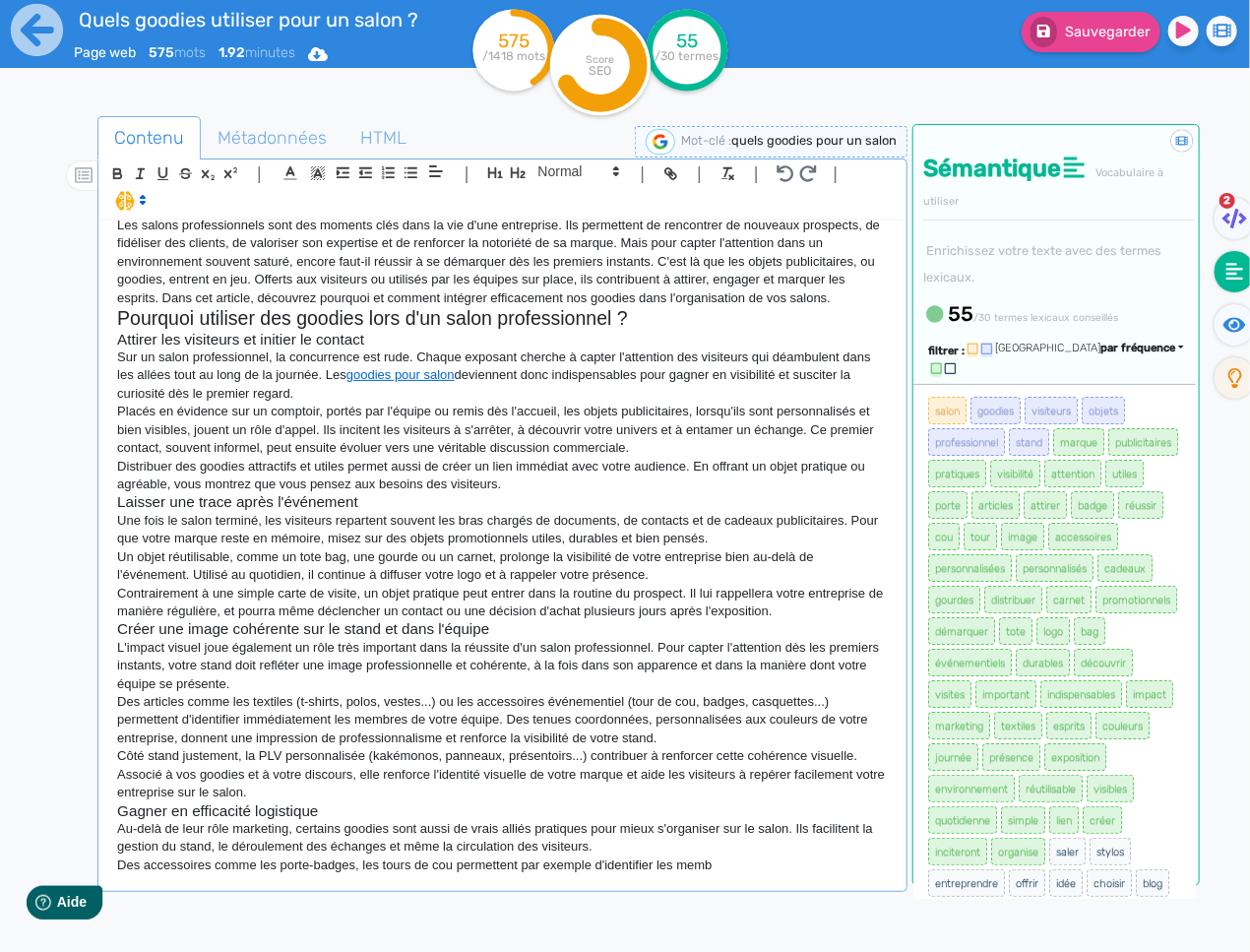 scroll, scrollTop: 45, scrollLeft: 0, axis: vertical 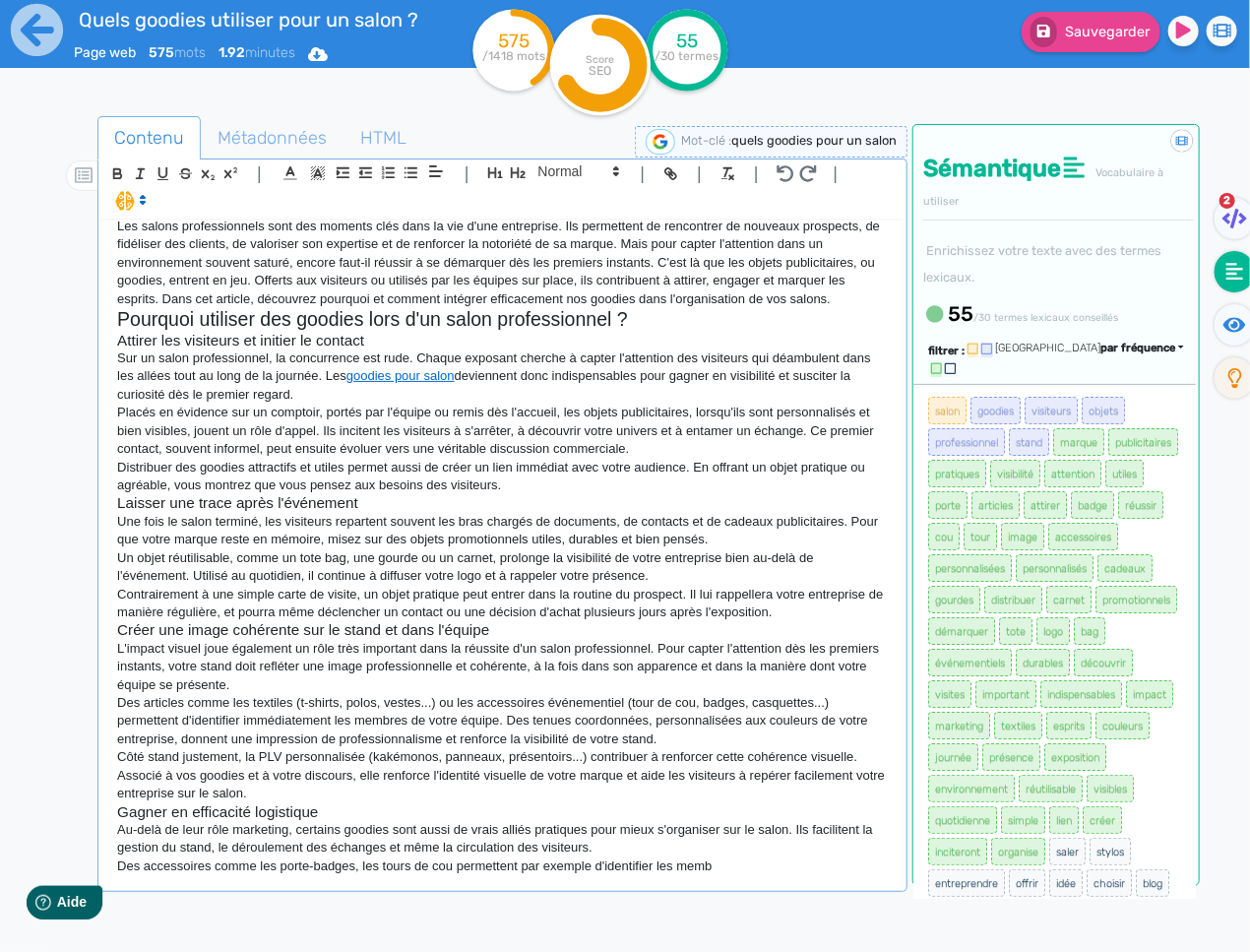 click on "Des accessoires comme les porte-badges, les tours de cou permettent par exemple d'identifier les memb" 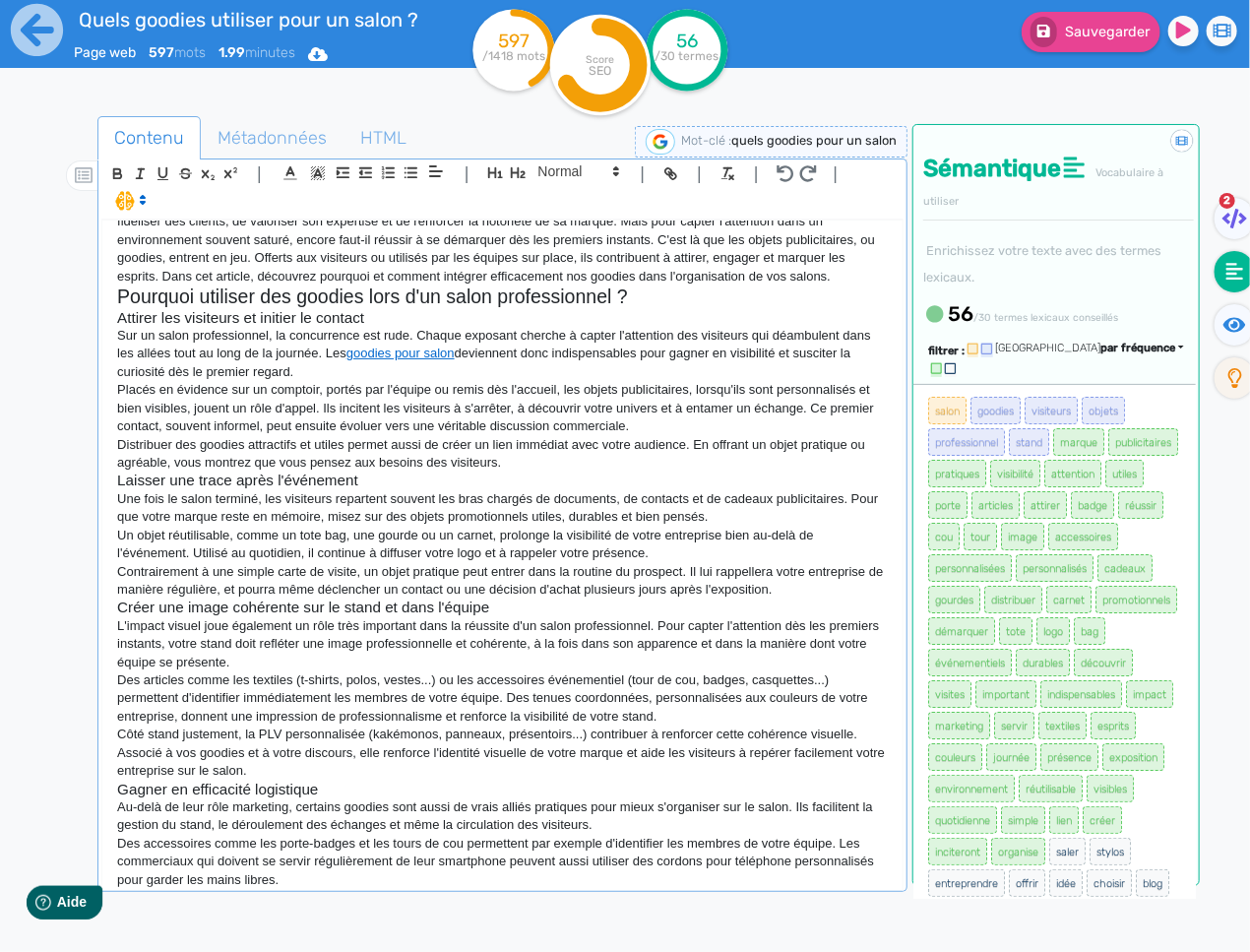 scroll, scrollTop: 87, scrollLeft: 0, axis: vertical 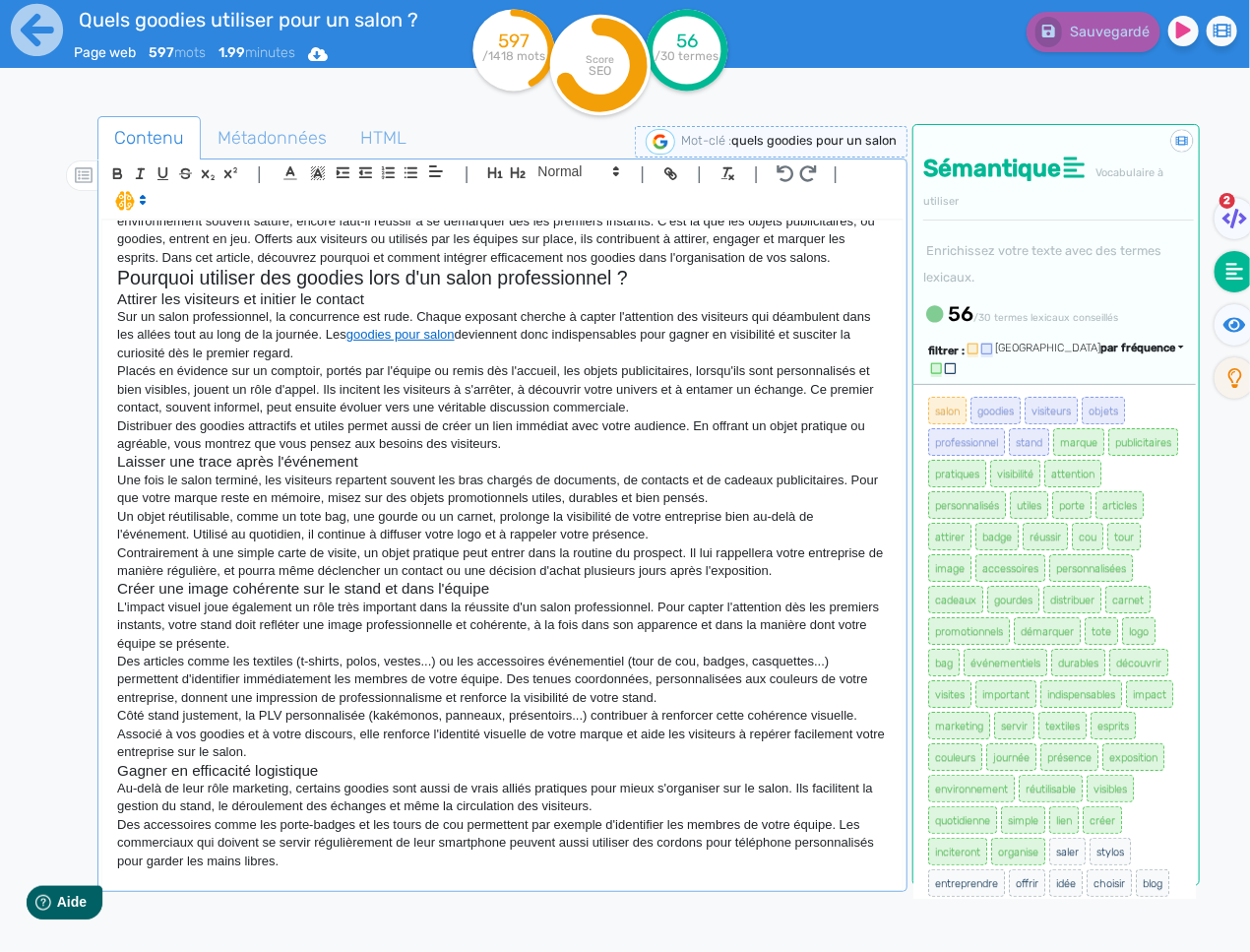 click 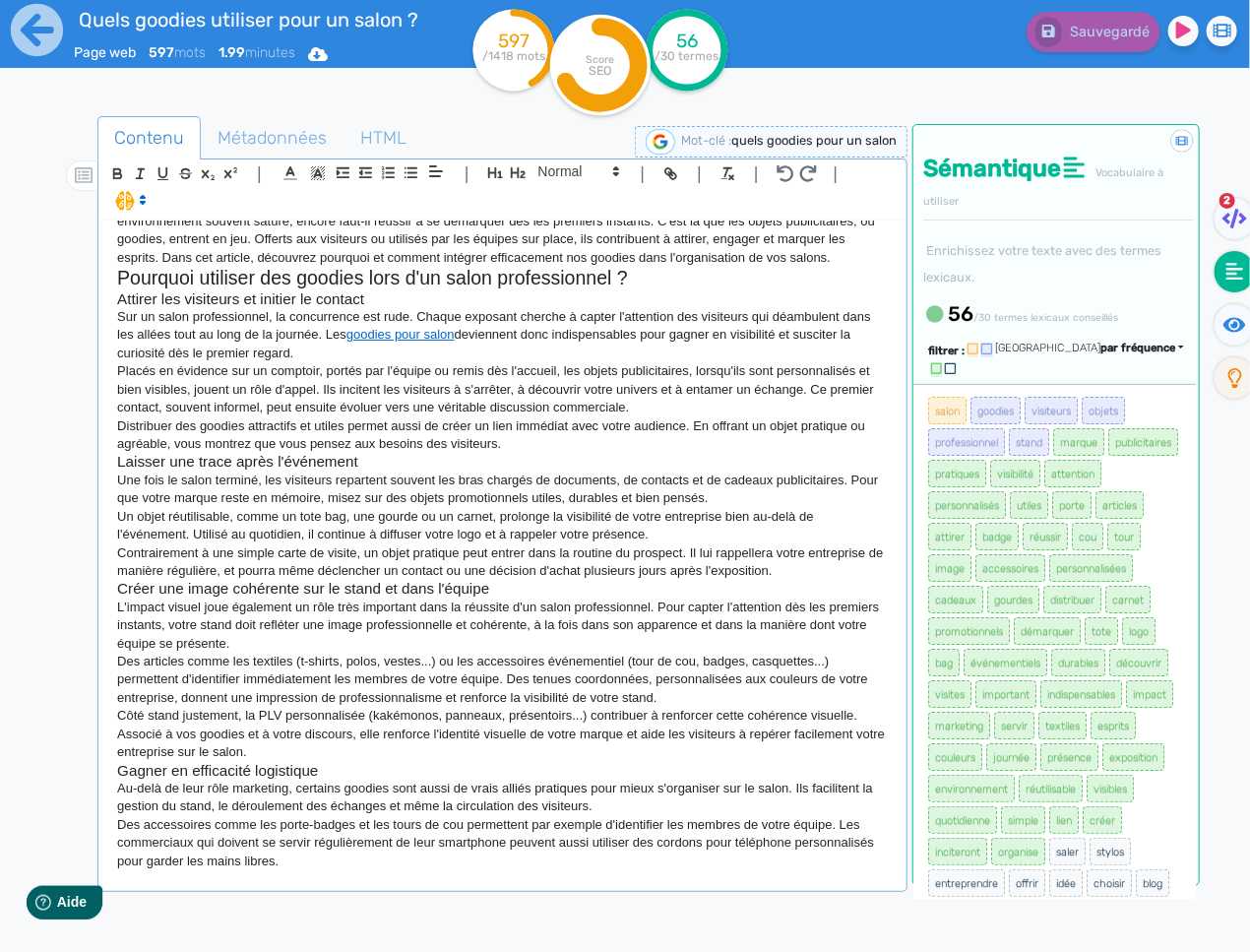scroll, scrollTop: 100, scrollLeft: 0, axis: vertical 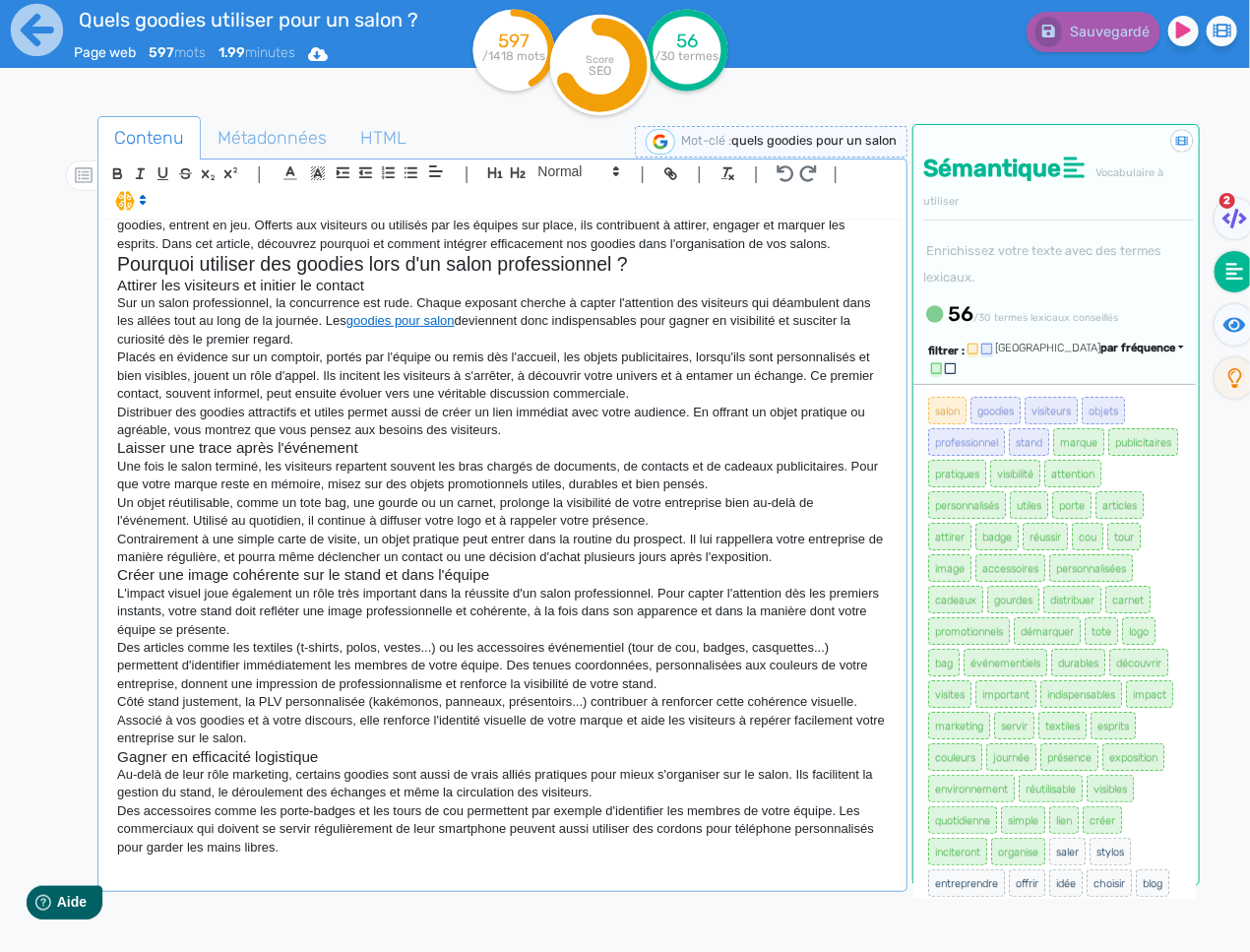 click 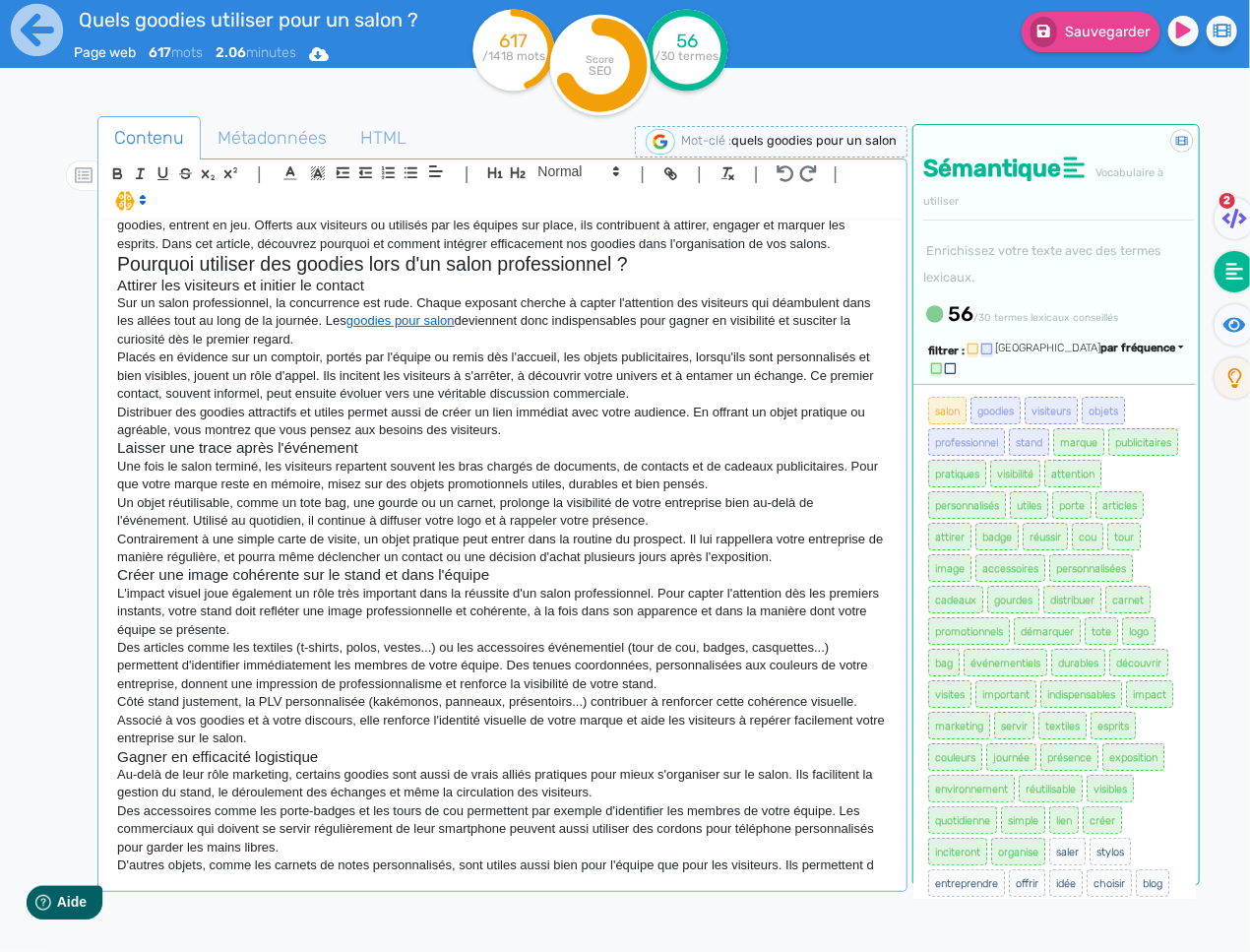 scroll, scrollTop: 104, scrollLeft: 0, axis: vertical 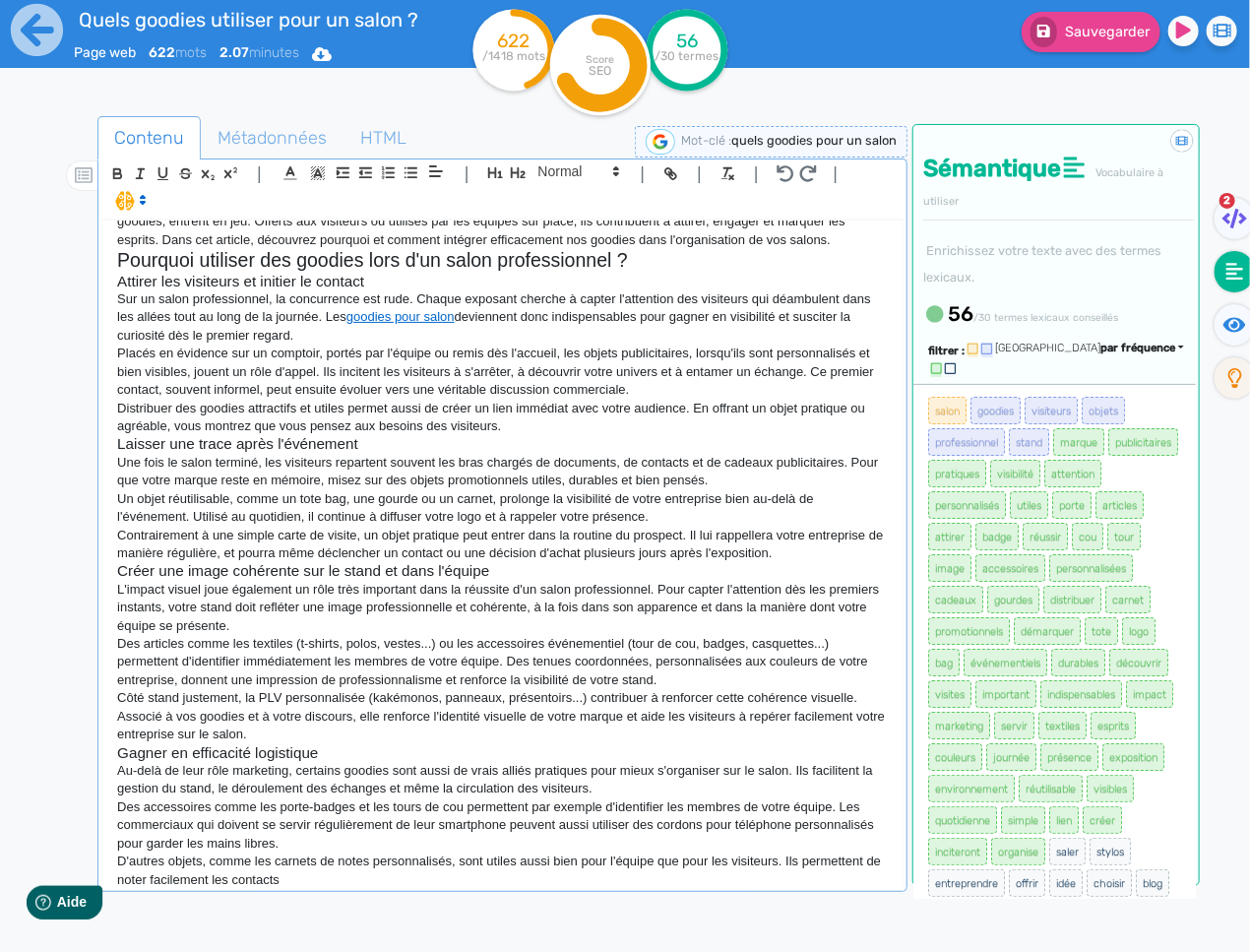 drag, startPoint x: 372, startPoint y: 863, endPoint x: 389, endPoint y: 860, distance: 17.262677 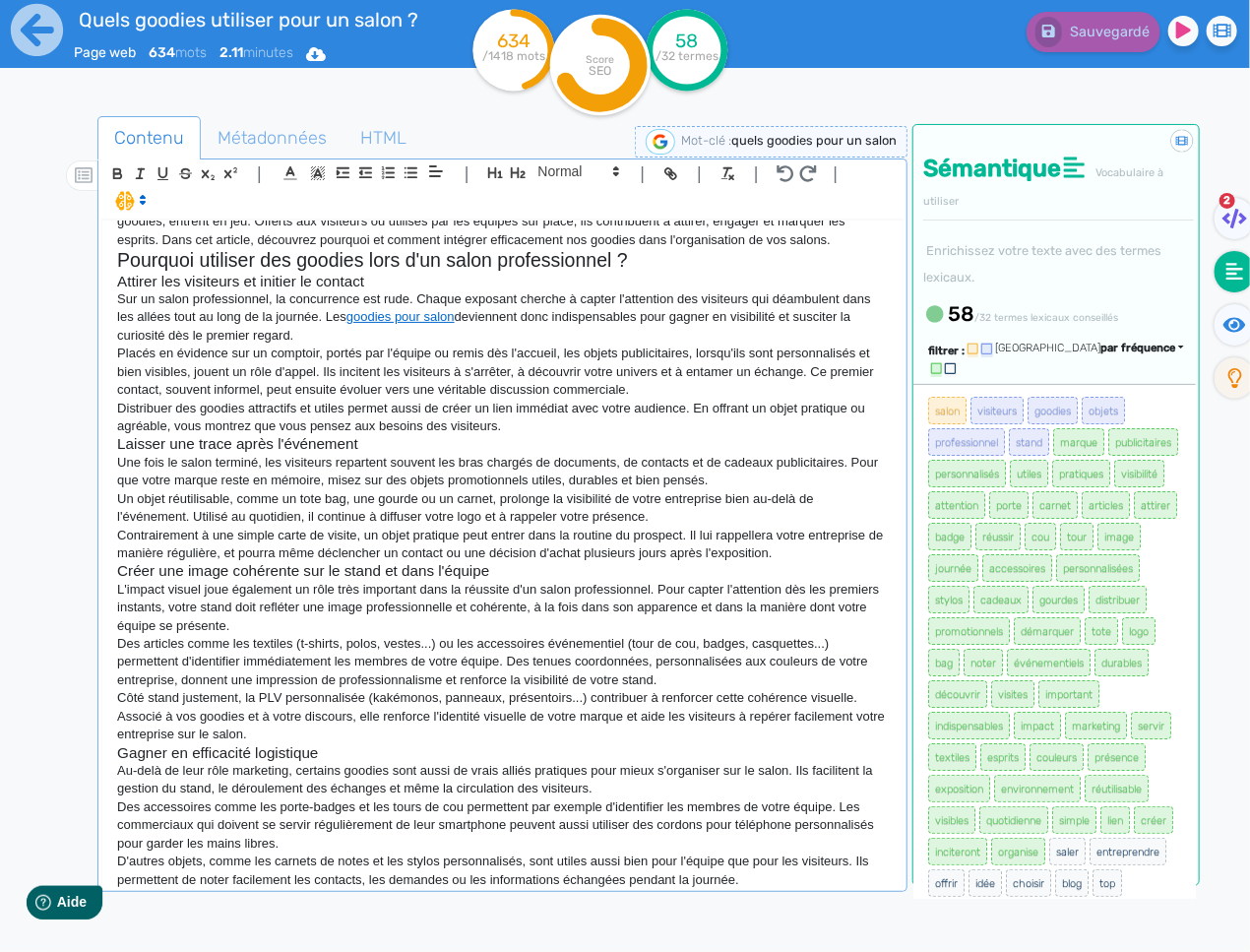 scroll, scrollTop: 118, scrollLeft: 0, axis: vertical 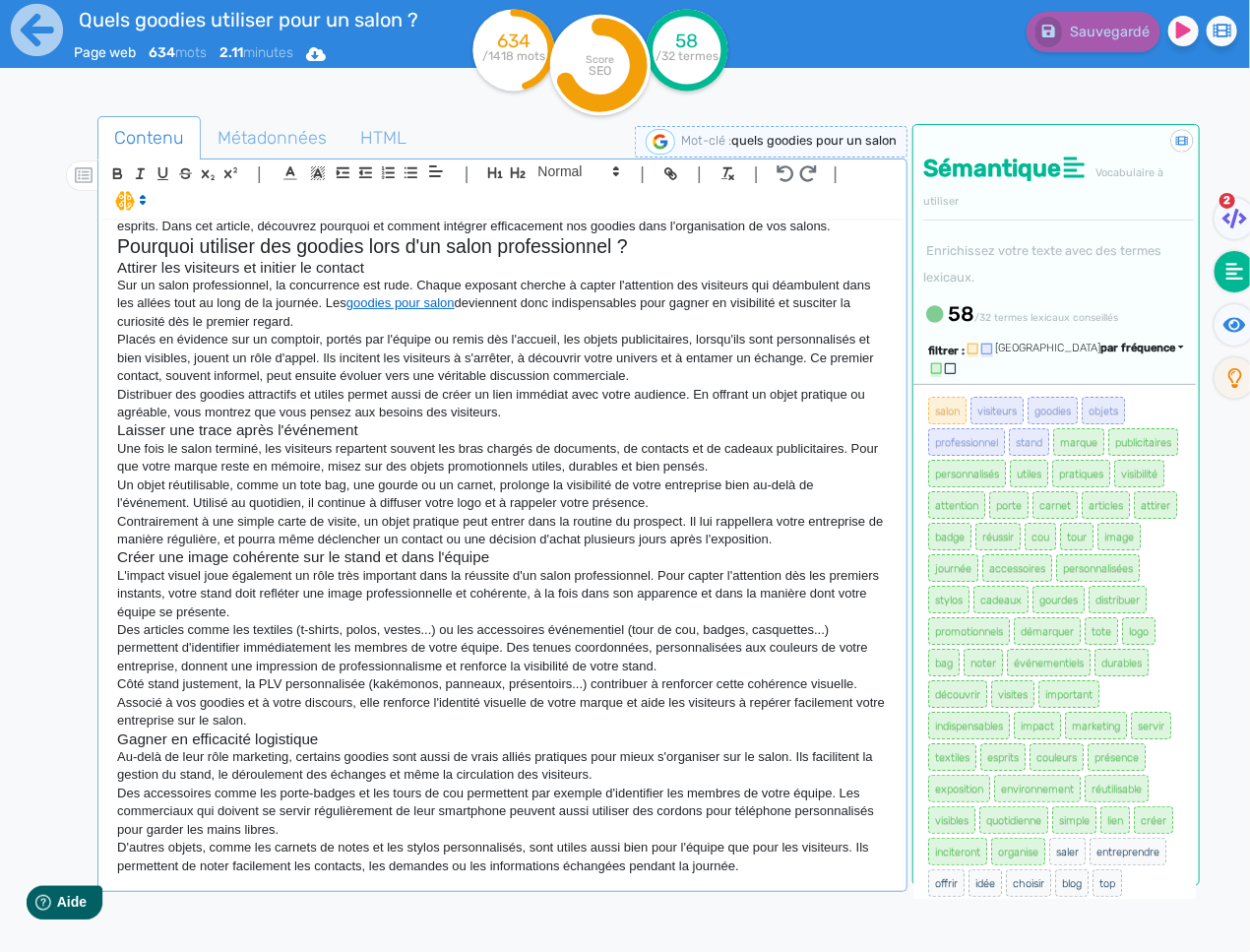 click on "D'autres objets, comme les carnets de notes et les stylos personnalisés, sont utiles aussi bien pour l'équipe que pour les visiteurs. Ils permettent de noter facilement les contacts, les demandes ou les informations échangées pendant la journée." 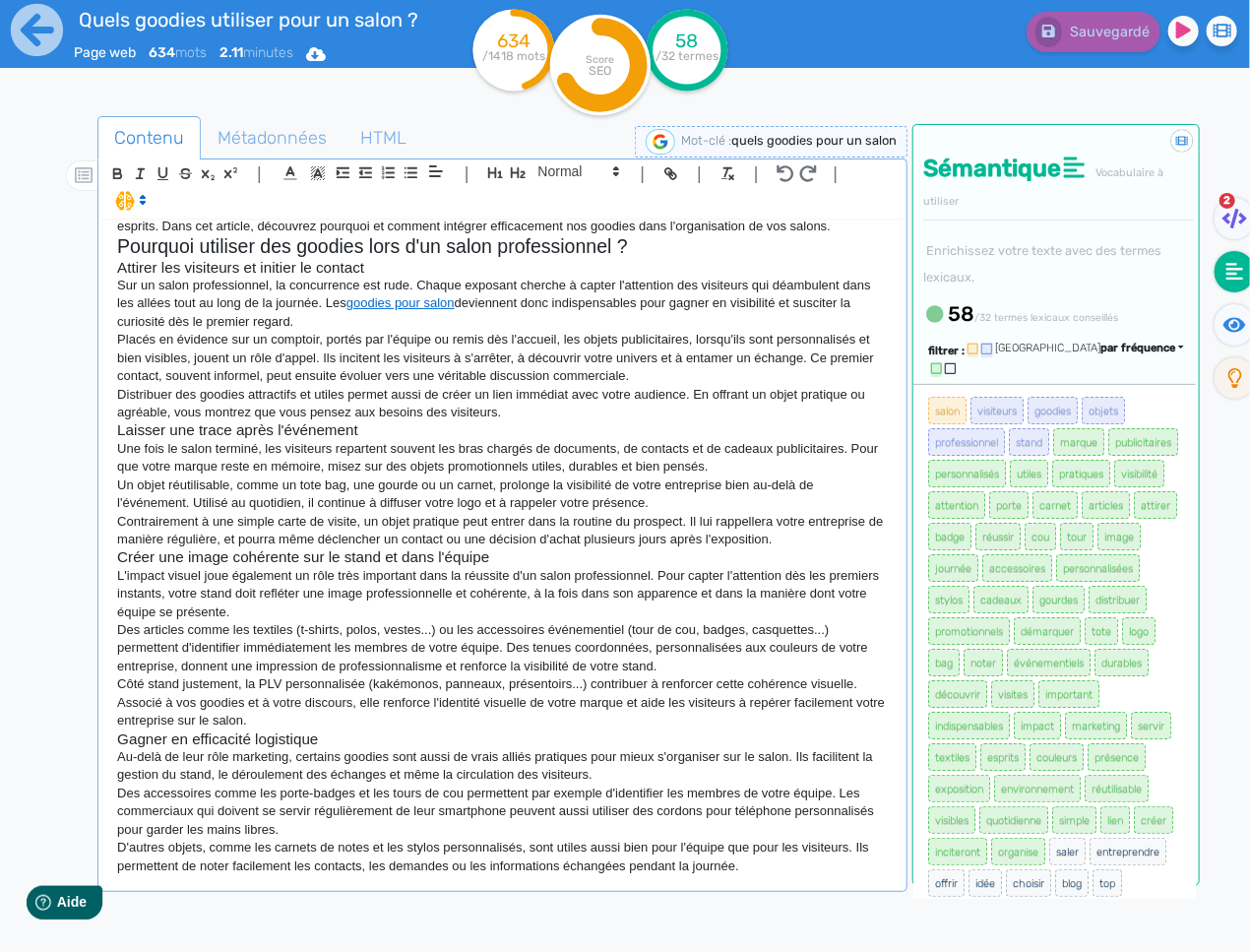 scroll, scrollTop: 0, scrollLeft: 0, axis: both 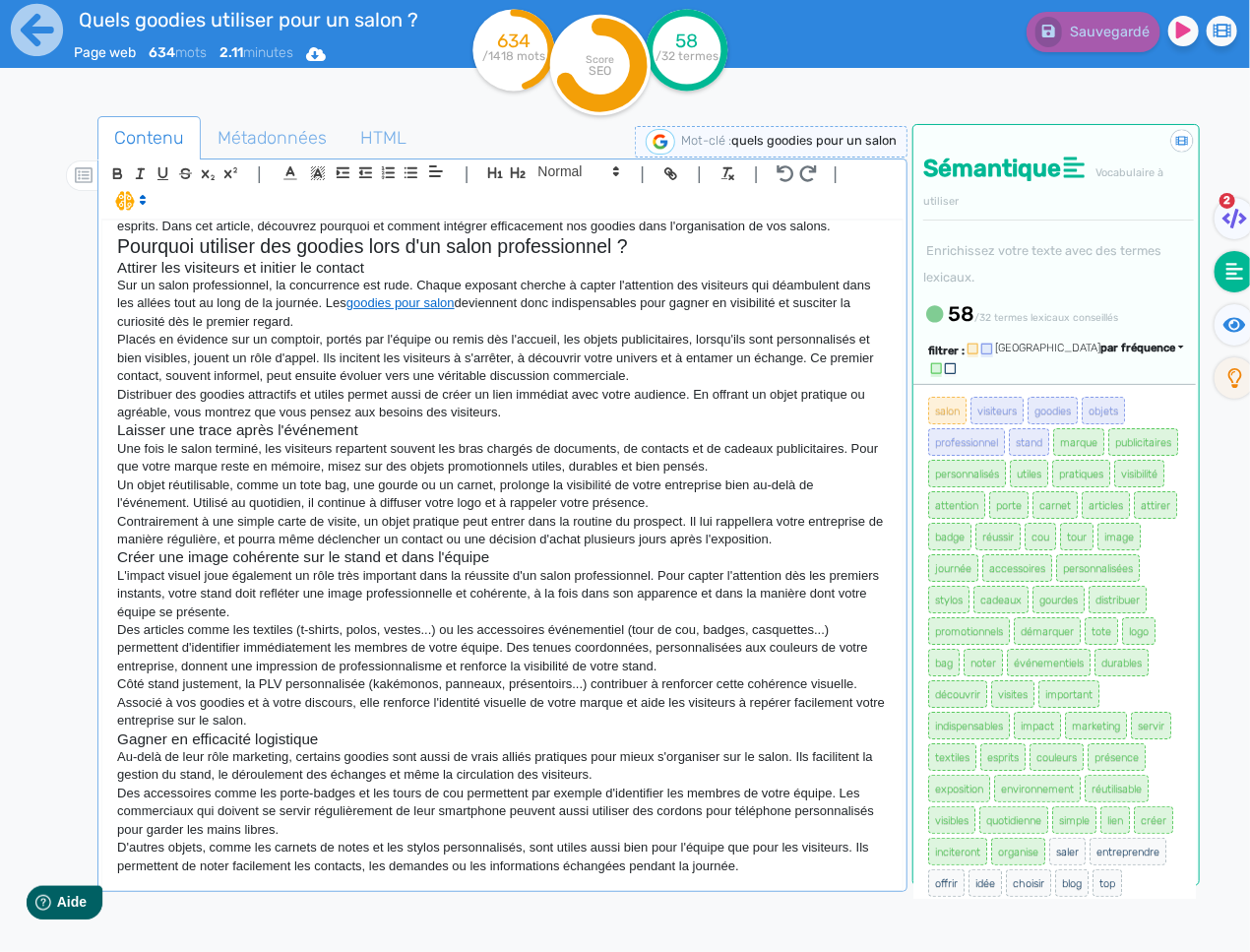 click on "D'autres objets, comme les carnets de notes et les stylos personnalisés, sont utiles aussi bien pour l'équipe que pour les visiteurs. Ils permettent de noter facilement les contacts, les demandes ou les informations échangées pendant la journée." 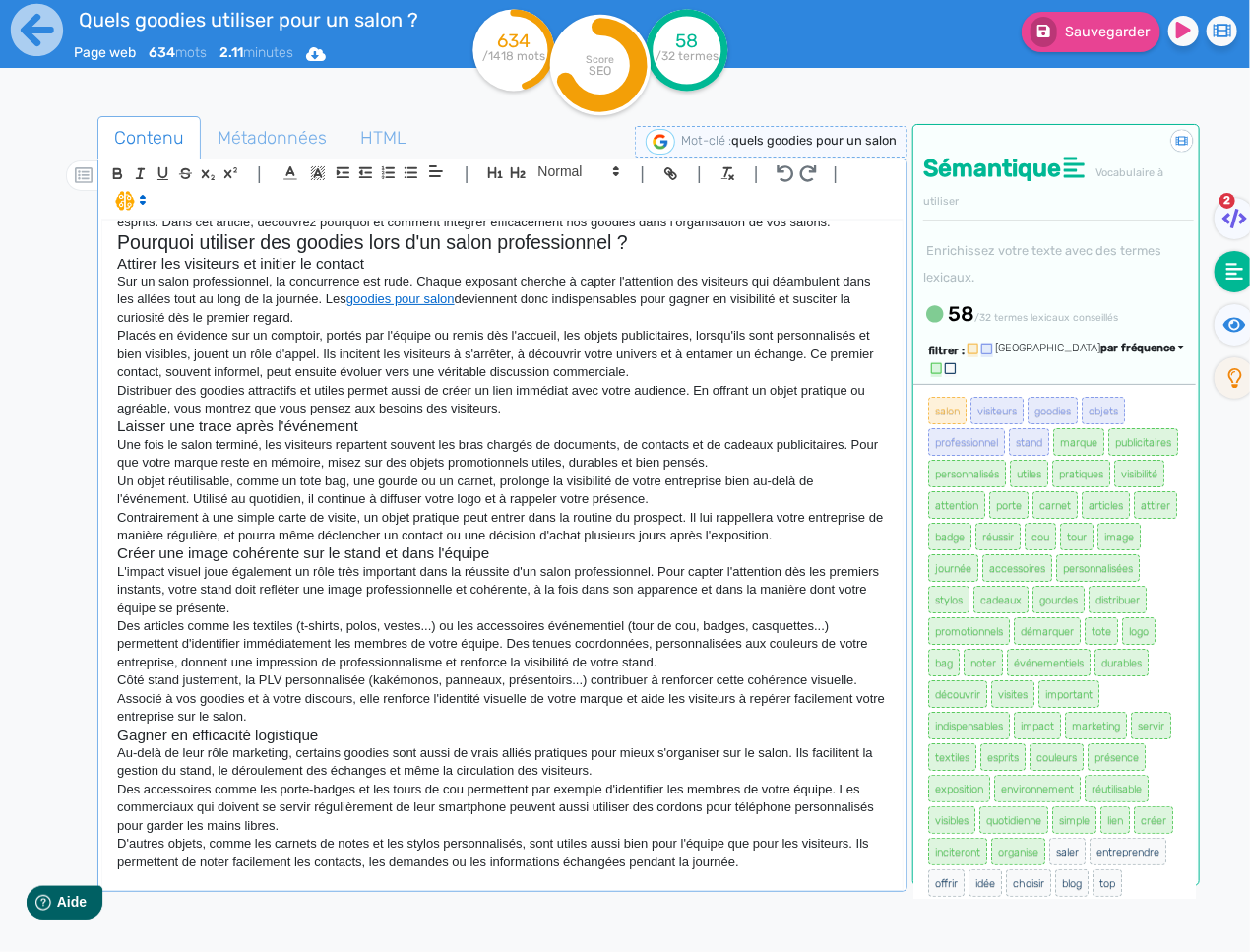 scroll, scrollTop: 123, scrollLeft: 0, axis: vertical 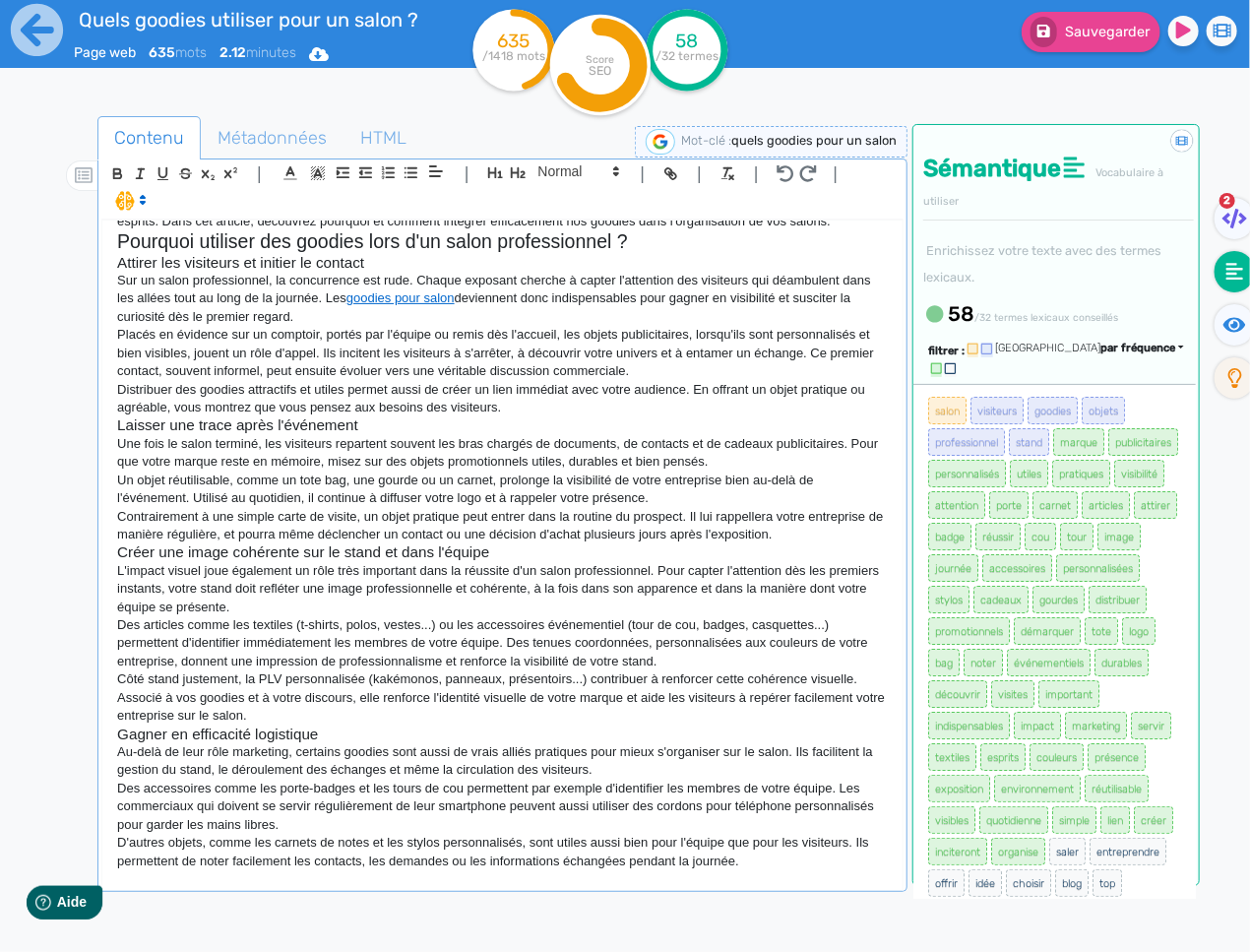 click 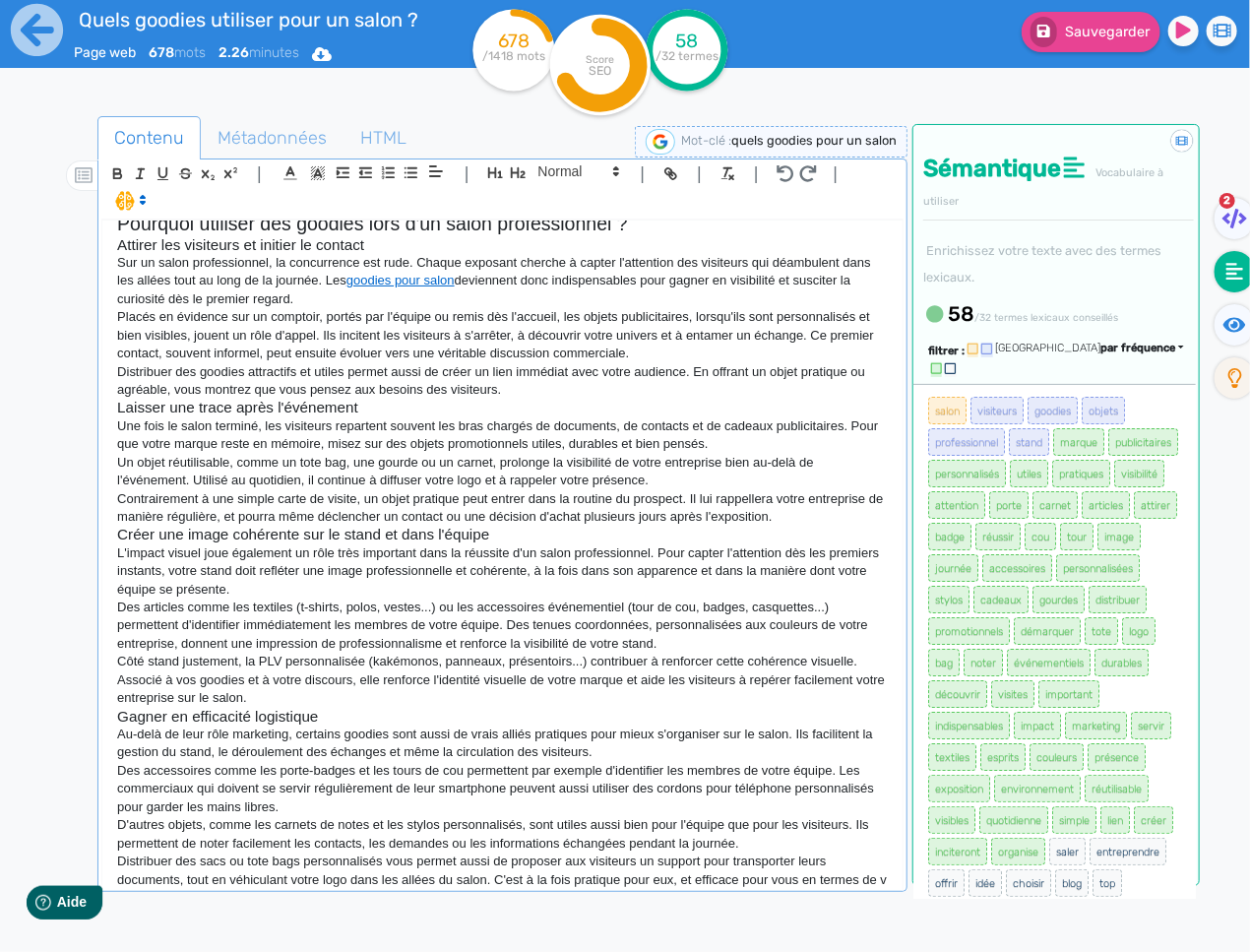 scroll, scrollTop: 159, scrollLeft: 0, axis: vertical 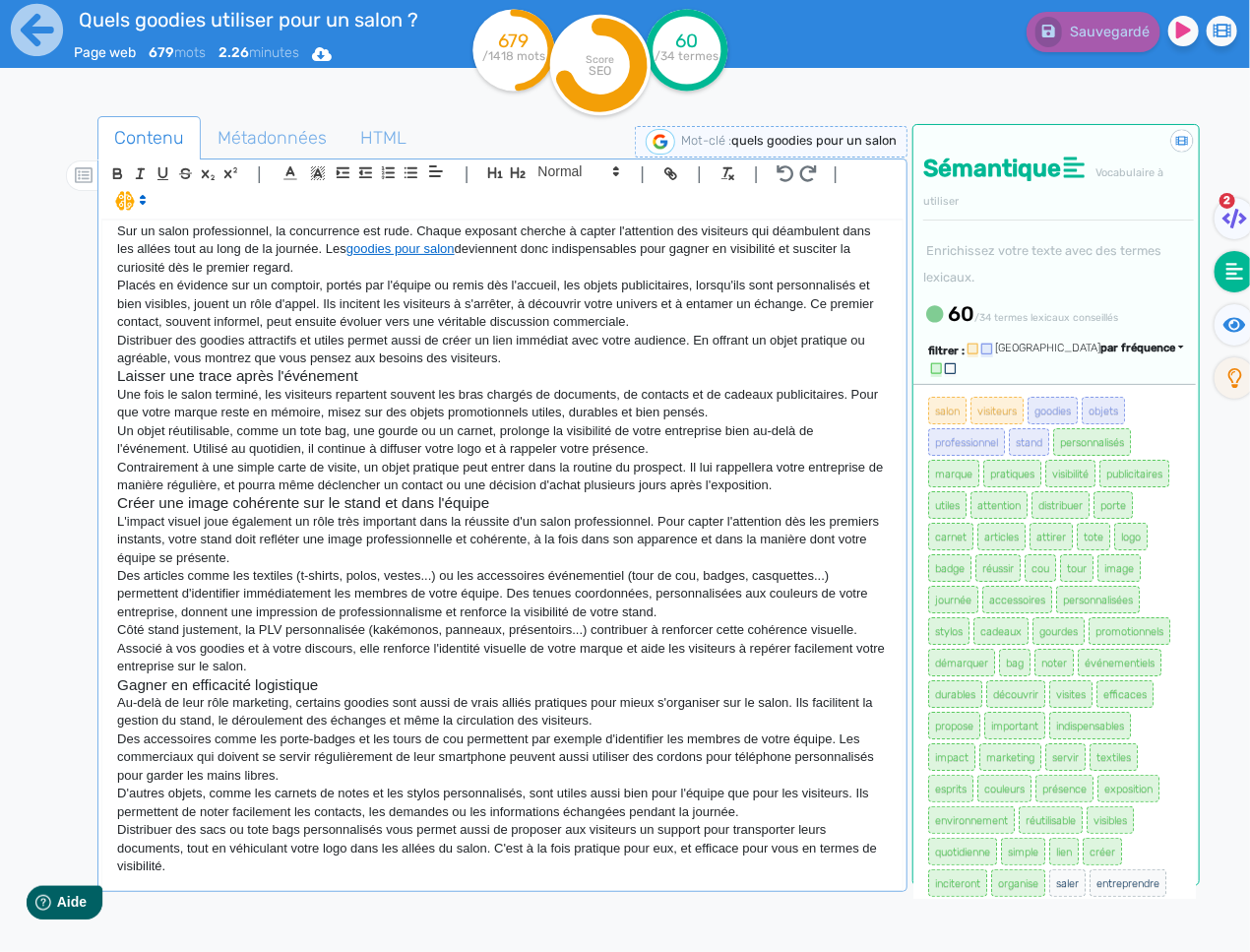 click on "Distribuer des sacs ou tote bags personnalisés vous permet aussi de proposer aux visiteurs un support pour transporter leurs documents, tout en véhiculant votre logo dans les allées du salon. C'est à la fois pratique pour eux, et efficace pour vous en termes de visibilité." 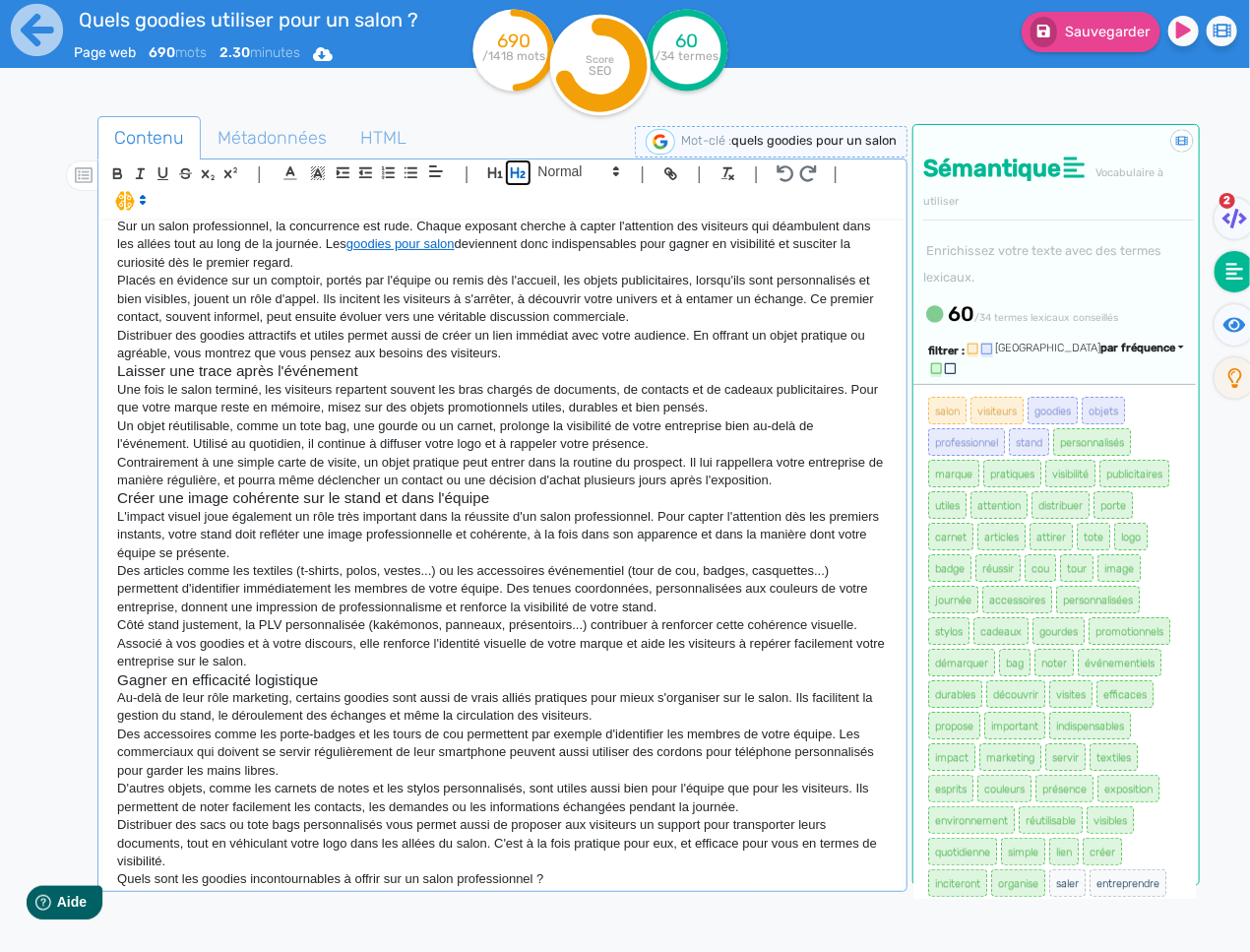 click 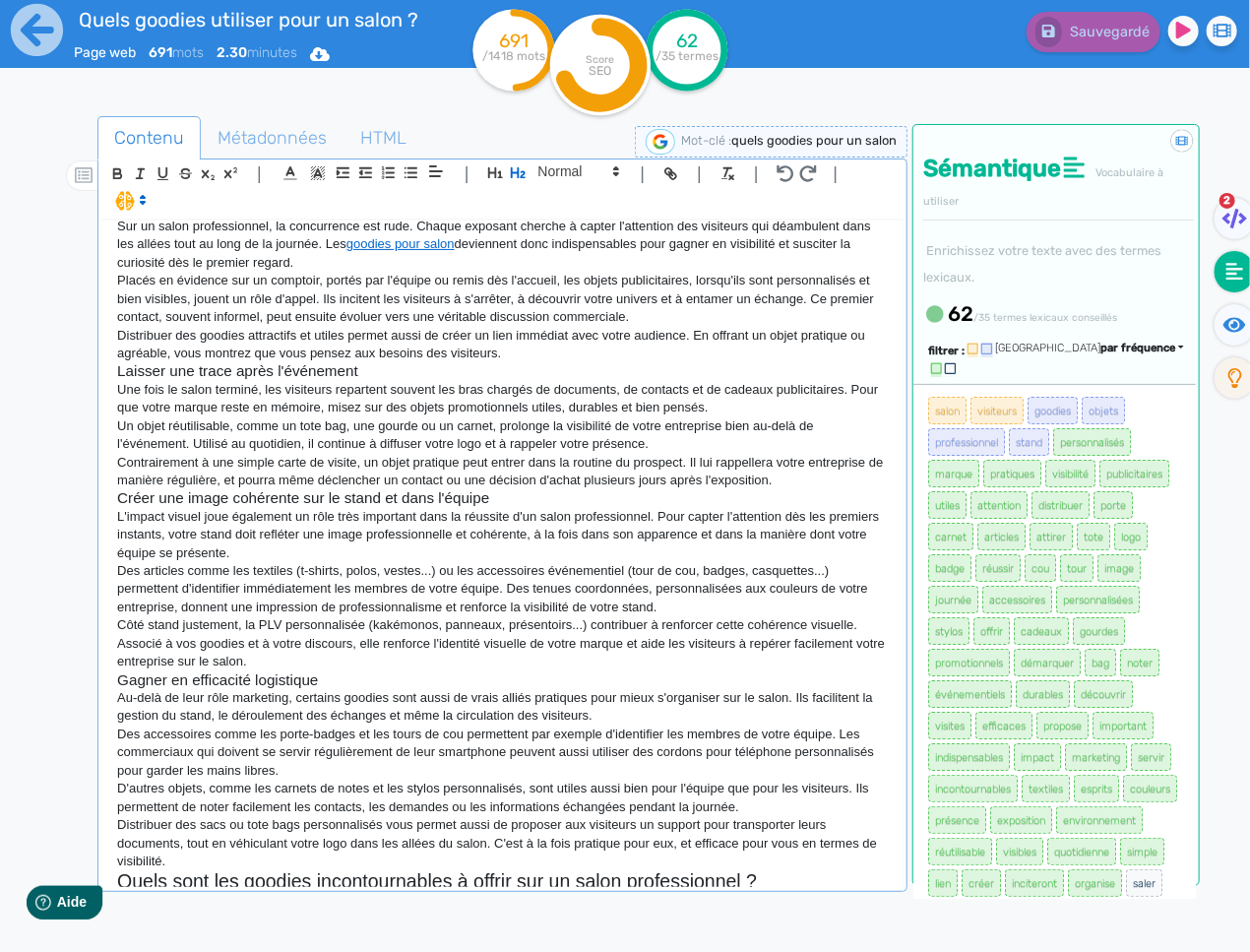scroll, scrollTop: 200, scrollLeft: 0, axis: vertical 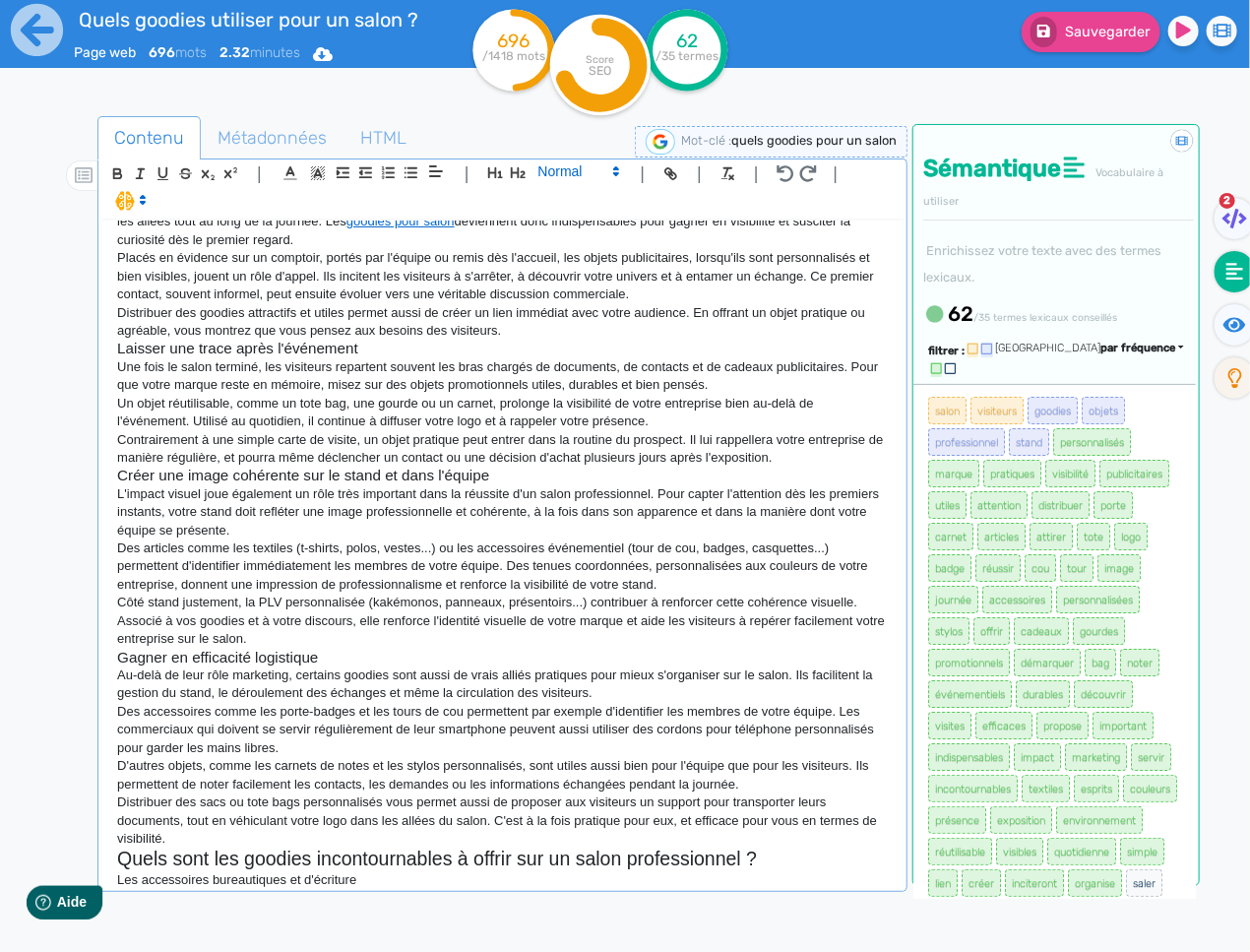 click 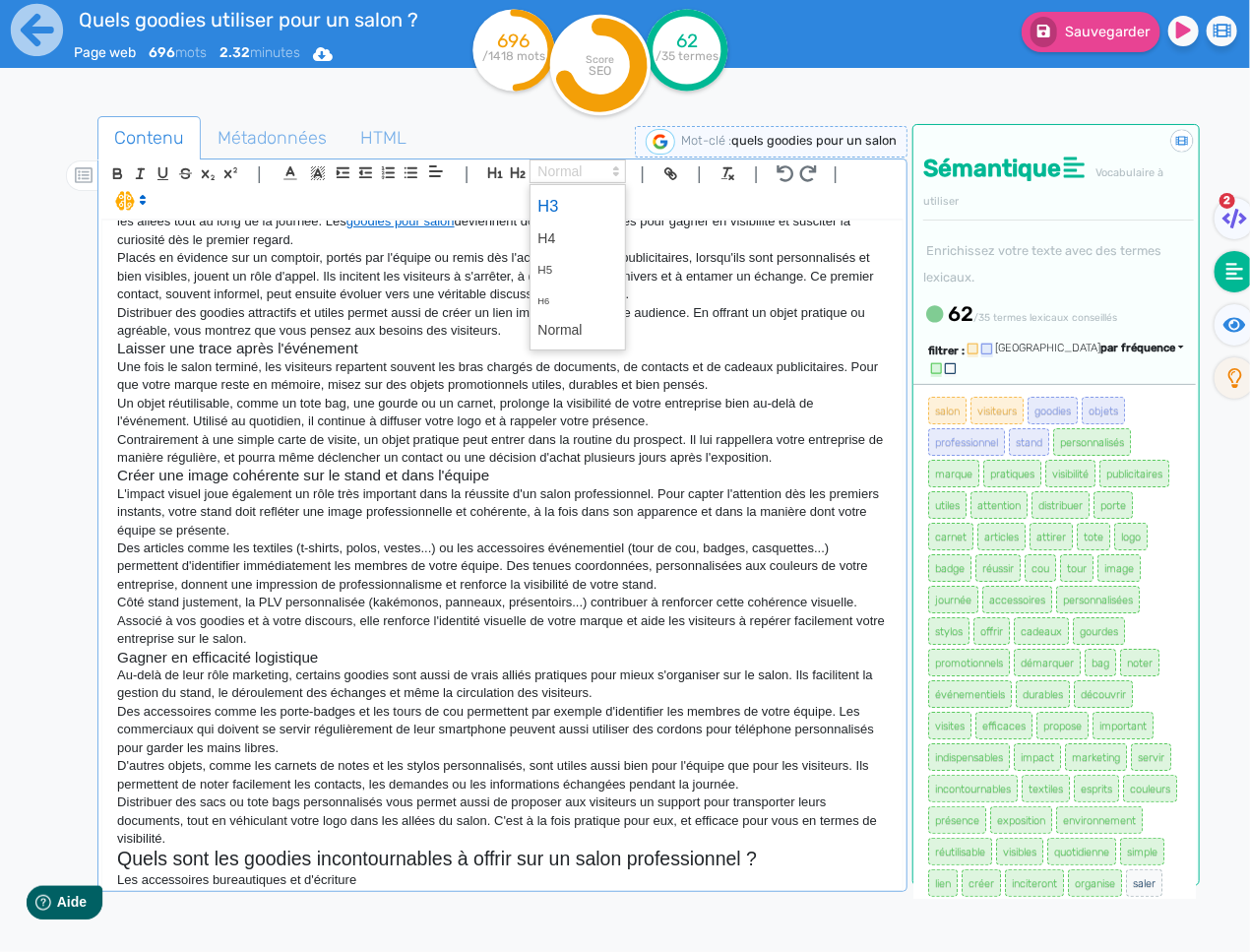 click at bounding box center (578, 206) 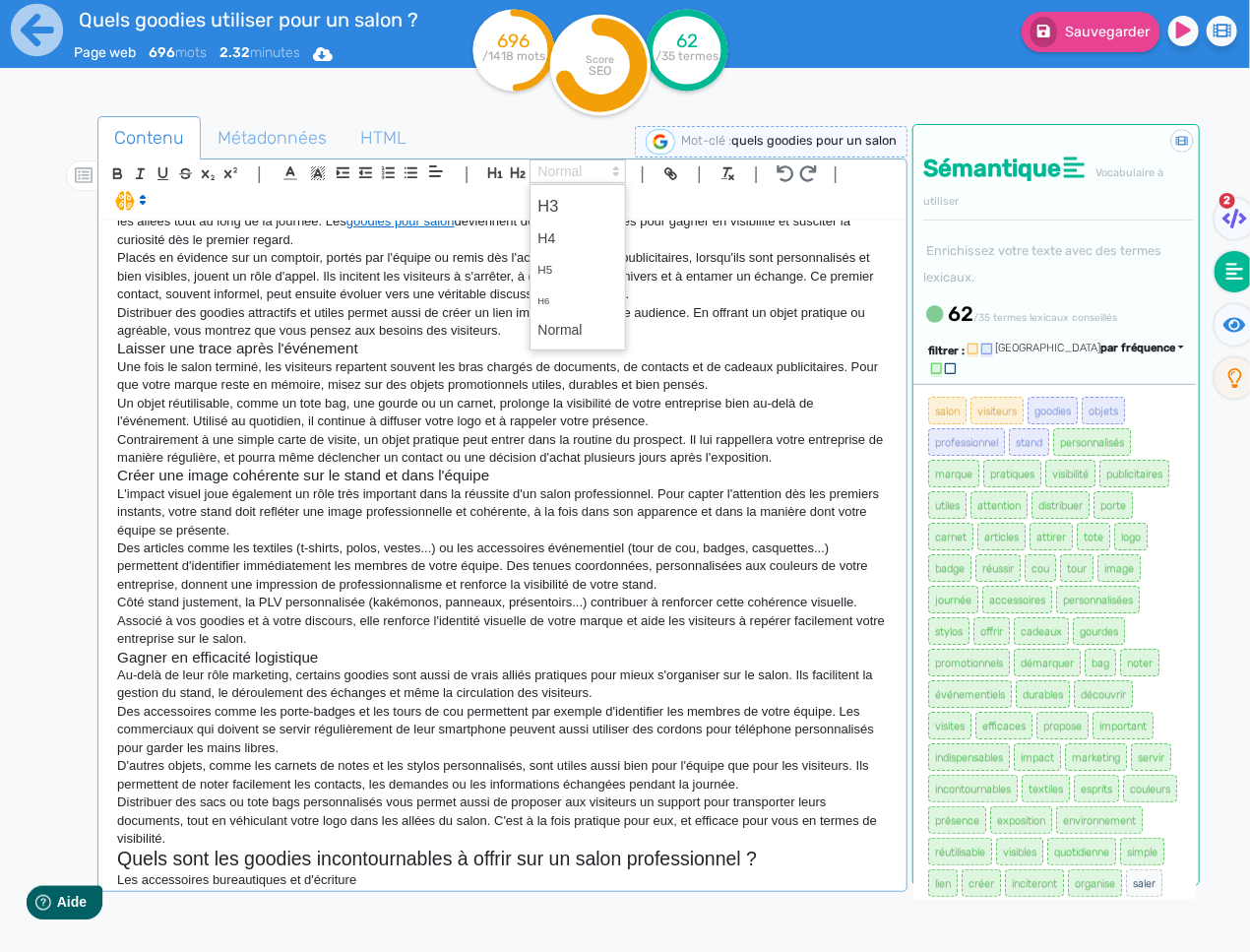 scroll, scrollTop: 200, scrollLeft: 0, axis: vertical 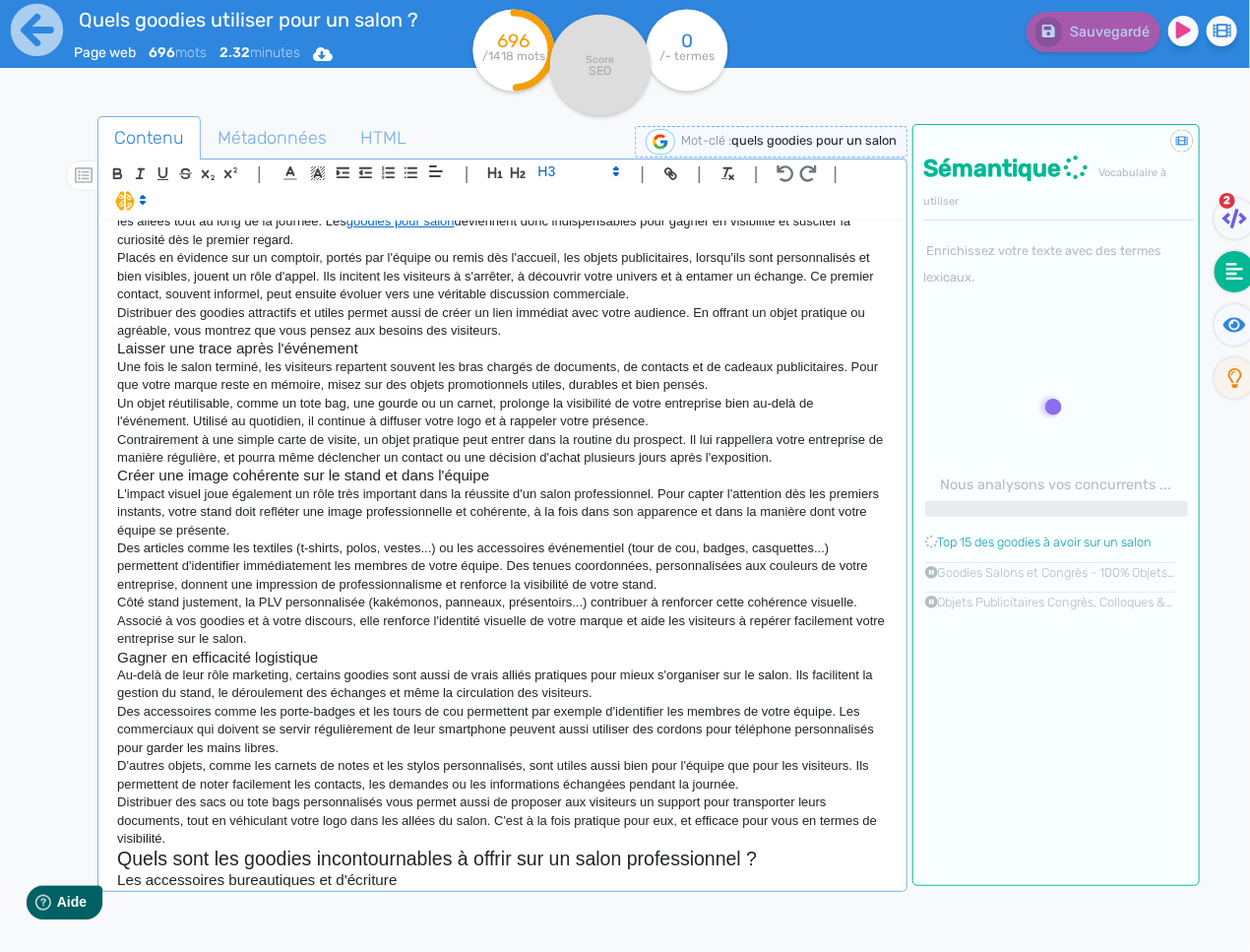 click on "Quels sont les goodies incontournables à offrir sur un salon professionnel ?" 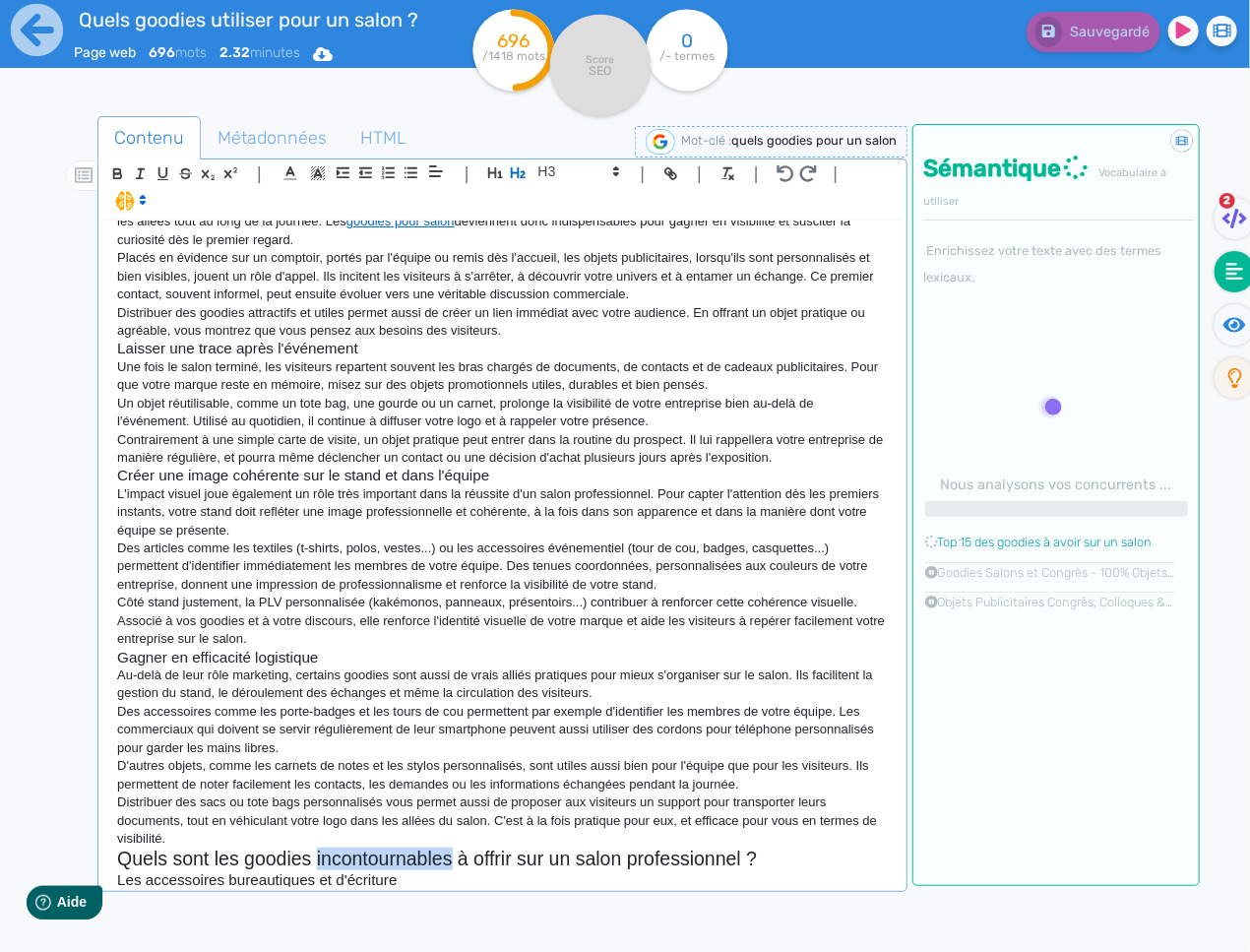 click on "Quels sont les goodies incontournables à offrir sur un salon professionnel ?" 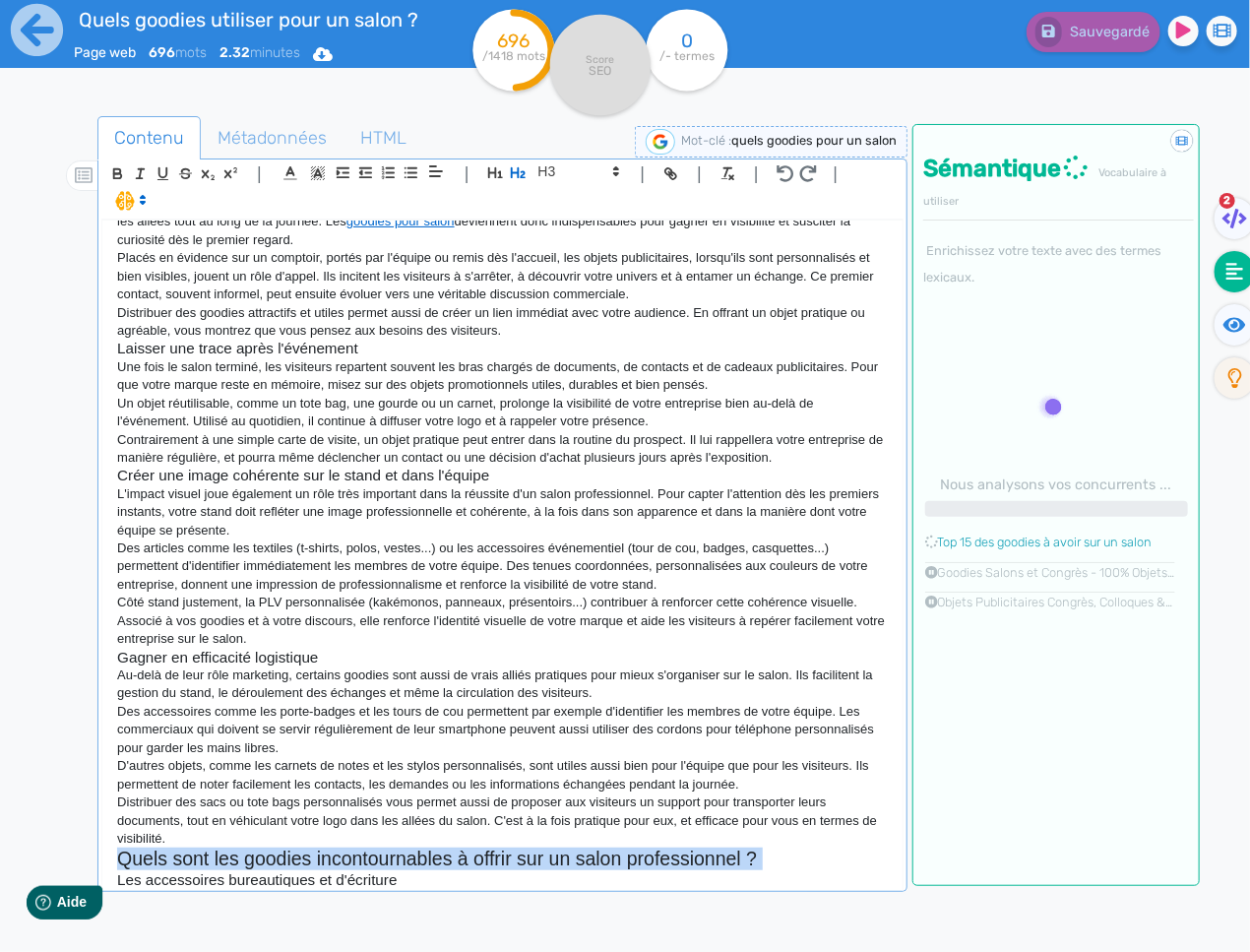 click on "Quels sont les goodies incontournables à offrir sur un salon professionnel ?" 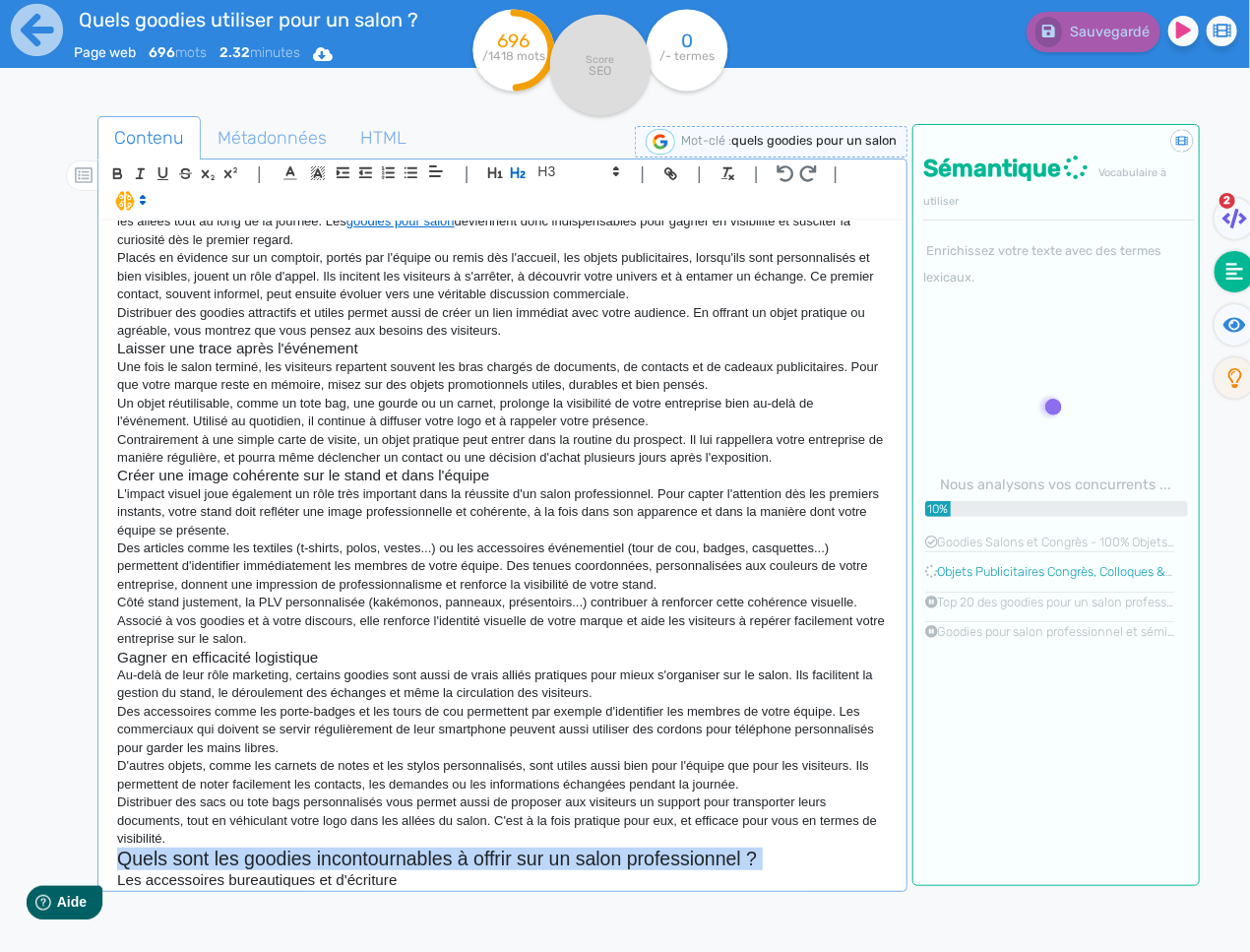 copy on "Quels sont les goodies incontournables à offrir sur un salon professionnel ?" 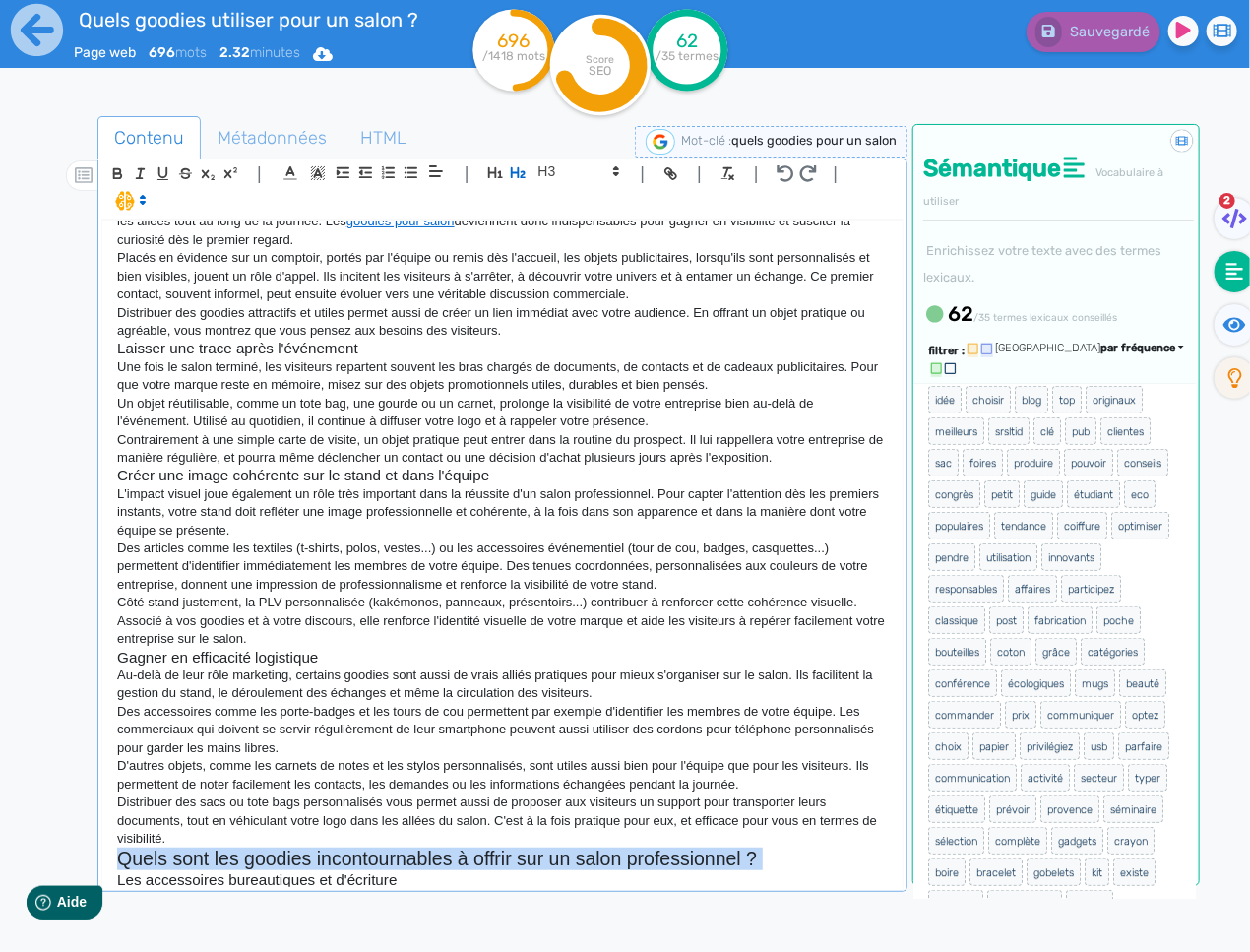 scroll, scrollTop: 534, scrollLeft: 0, axis: vertical 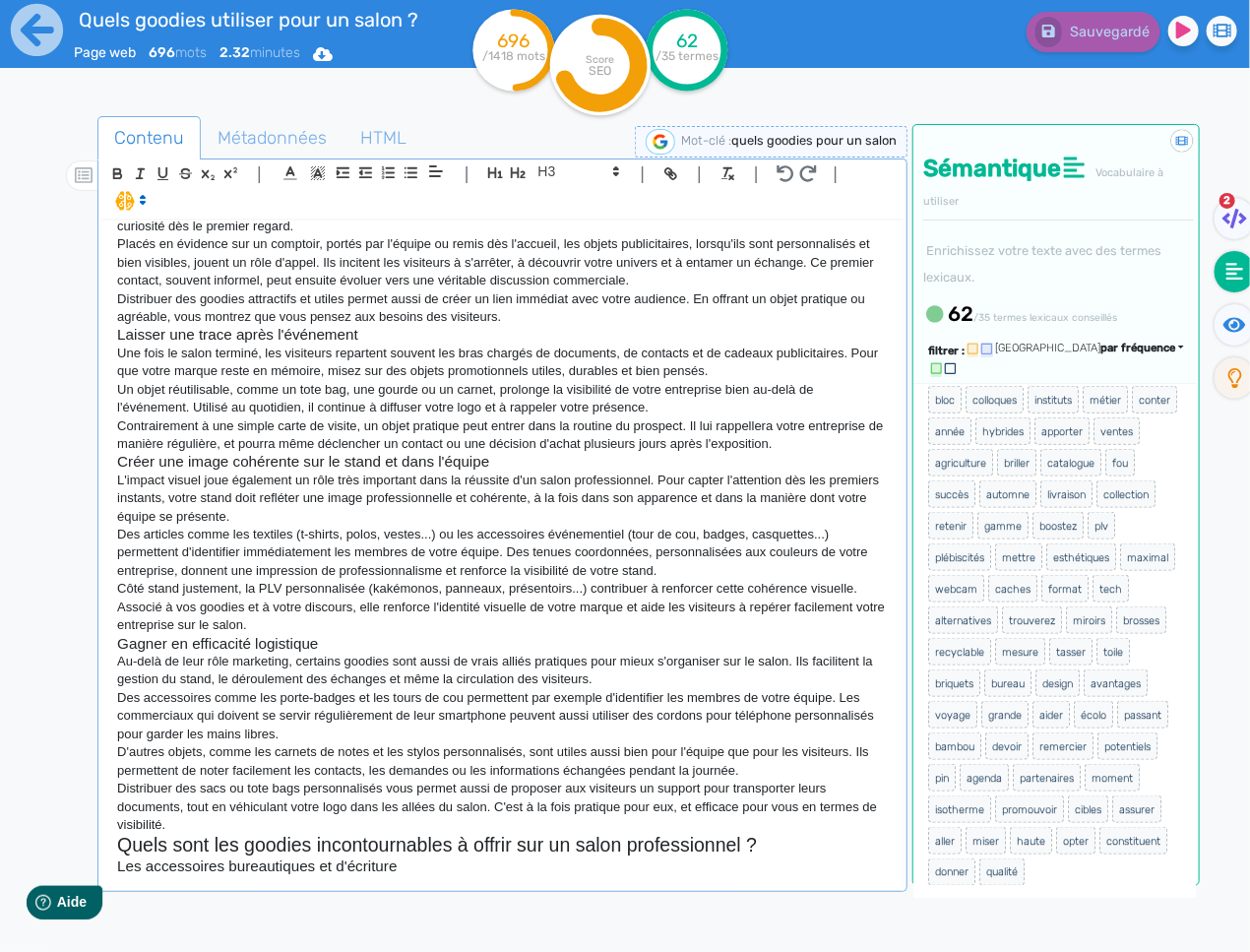click on "Quels goodies utiliser pour un salon professionnel ? Les salons professionnels sont des moments clés dans la vie d'une entreprise. Ils permettent de rencontrer de nouveaux prospects, de fidéliser des clients, de valoriser son expertise et de renforcer la notoriété de sa marque. Mais pour capter l'attention dans un environnement souvent saturé, encore faut-il réussir à se démarquer dès les premiers instants. C'est là que les objets publicitaires, ou goodies, entrent en jeu. Offerts aux visiteurs ou utilisés par les équipes sur place, ils contribuent à attirer, engager et marquer les esprits. Dans cet article, découvrez pourquoi et comment intégrer efficacement nos goodies dans l'organisation de vos salons. Pourquoi utiliser des goodies lors d'un salon professionnel ? Attirer les visiteurs et initier le contact Sur un salon professionnel, la concurrence est rude. Chaque exposant cherche à capter l'attention des visiteurs qui déambulent dans les allées tout au long de la journée. Les" 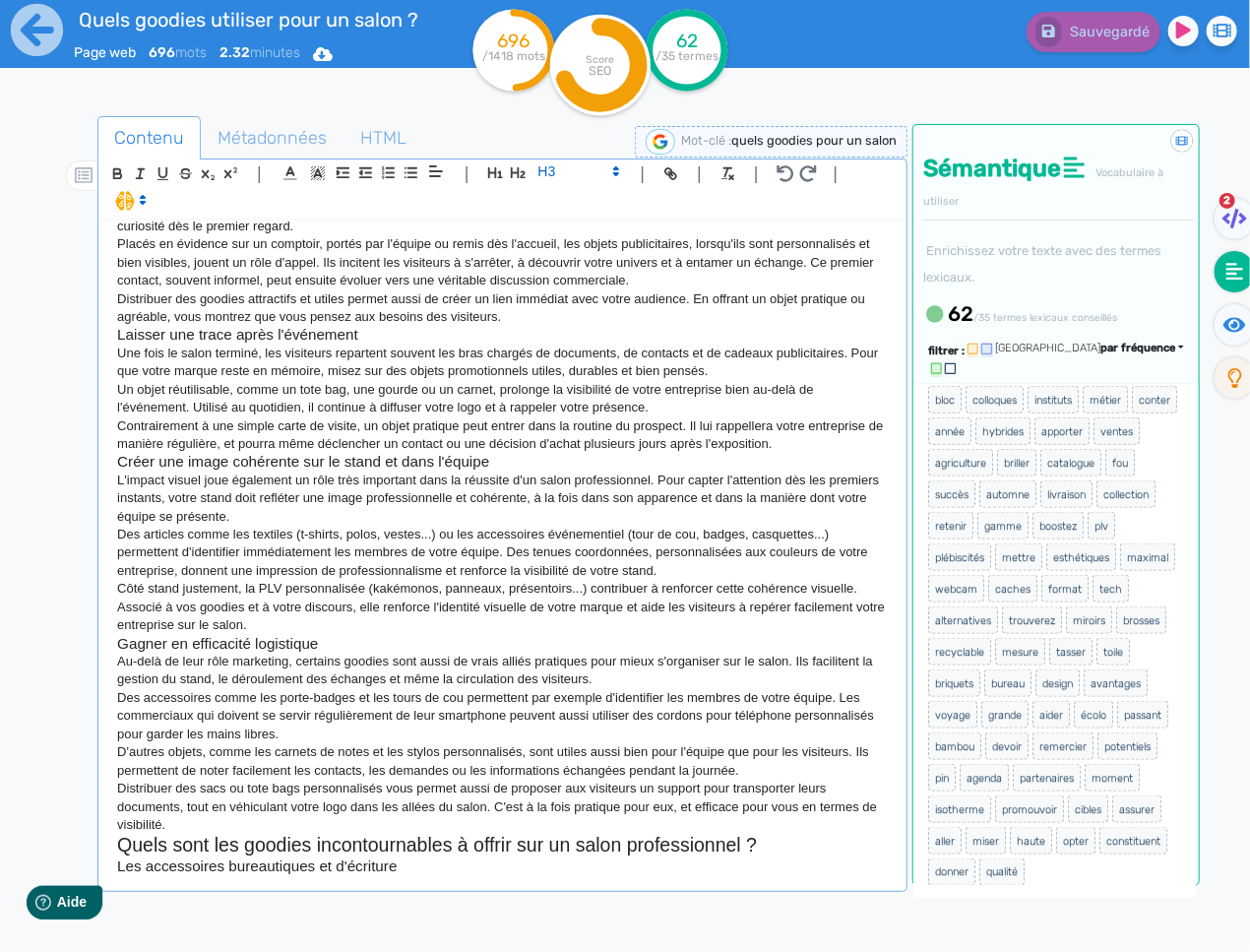scroll, scrollTop: 219, scrollLeft: 0, axis: vertical 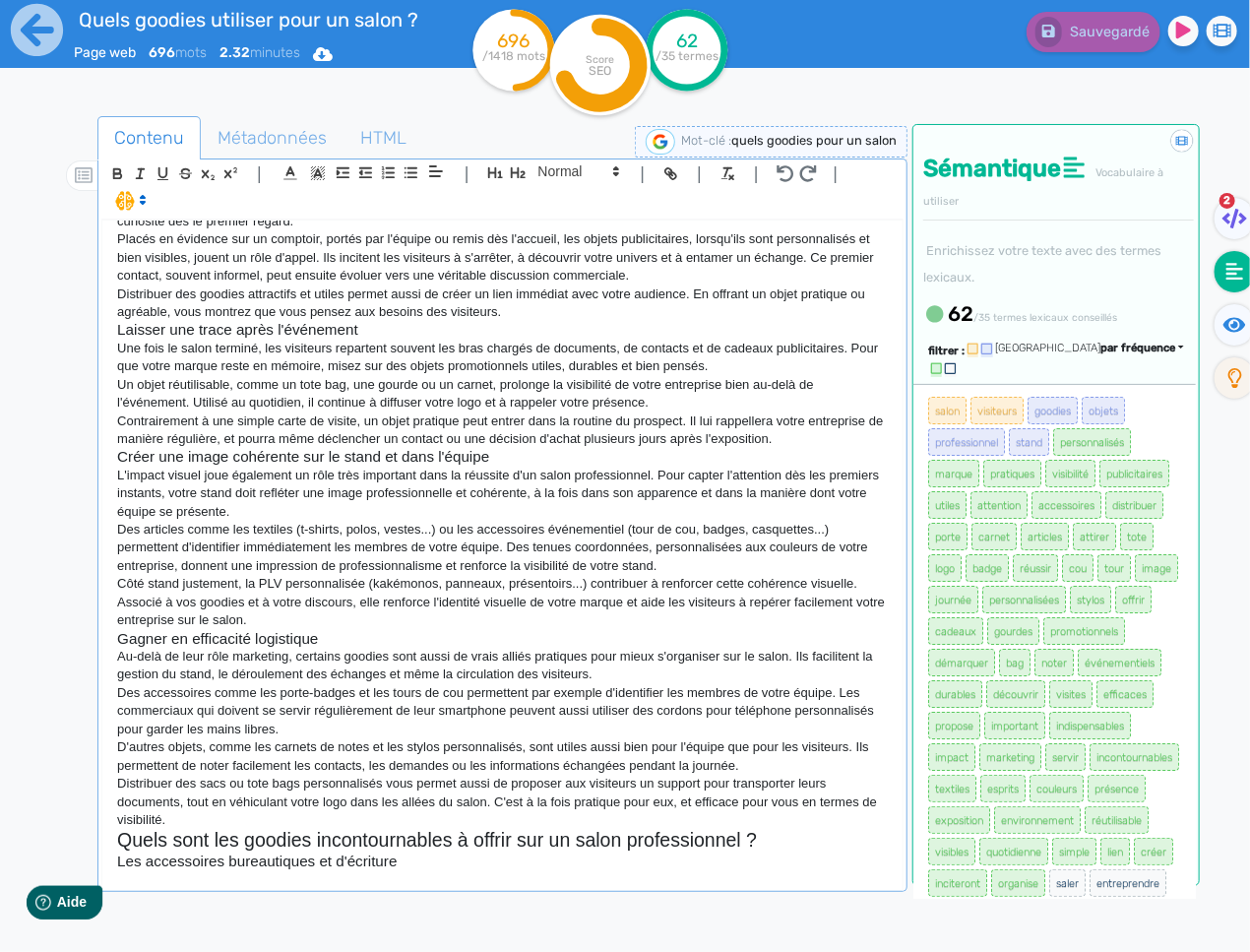 click 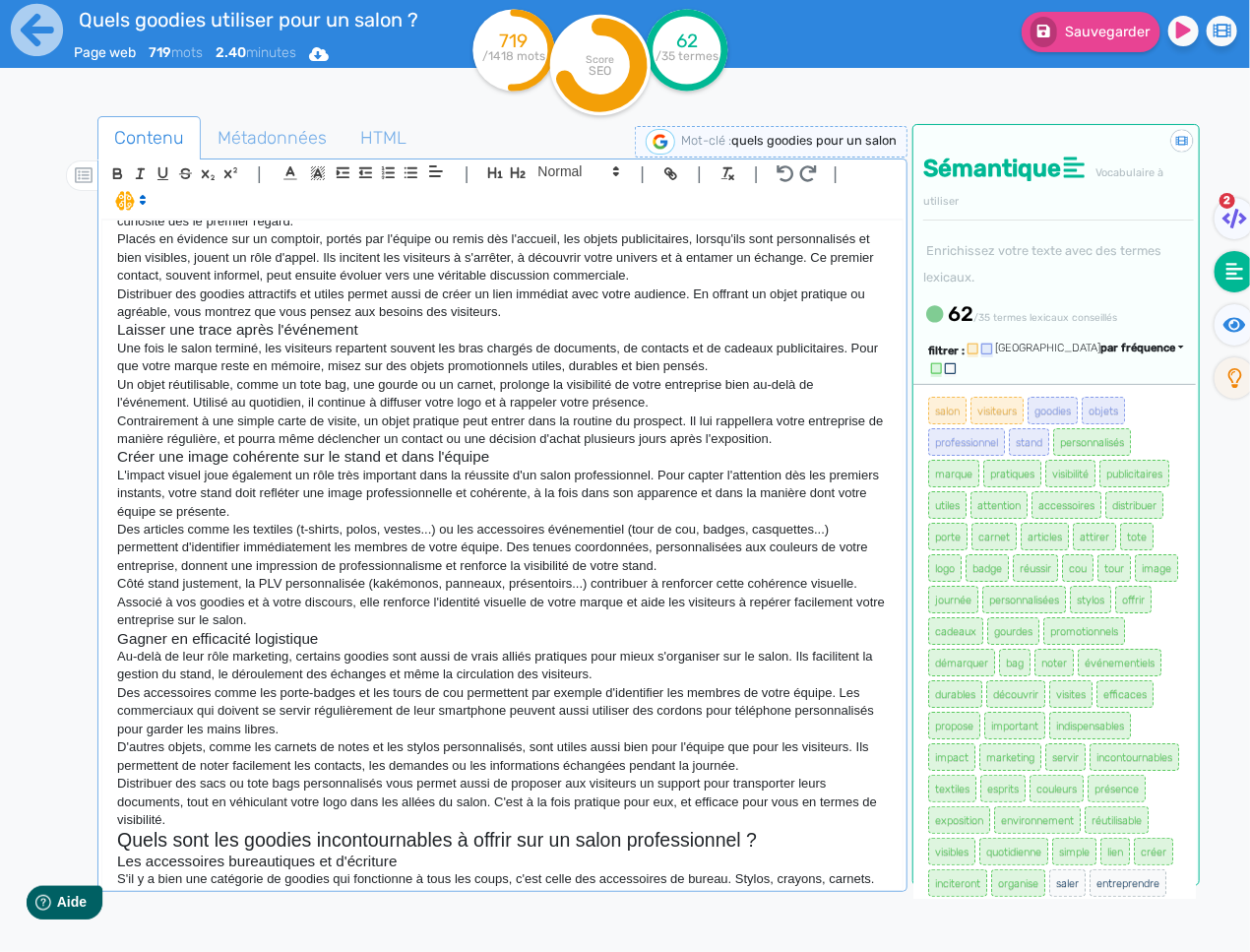 scroll, scrollTop: 236, scrollLeft: 0, axis: vertical 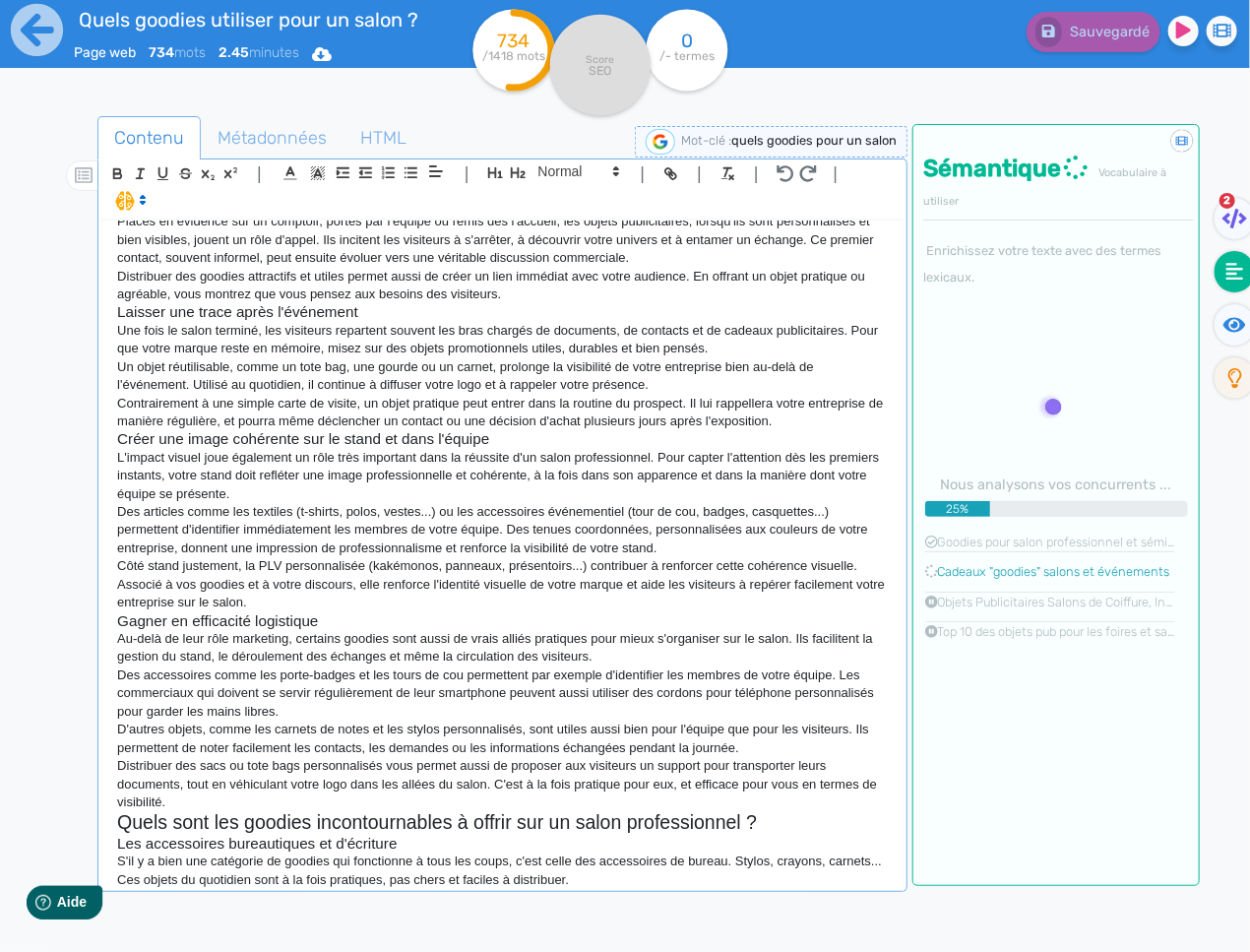 click on "Distribuer des sacs ou tote bags personnalisés vous permet aussi de proposer aux visiteurs un support pour transporter leurs documents, tout en véhiculant votre logo dans les allées du salon. C'est à la fois pratique pour eux, et efficace pour vous en termes de visibilité." 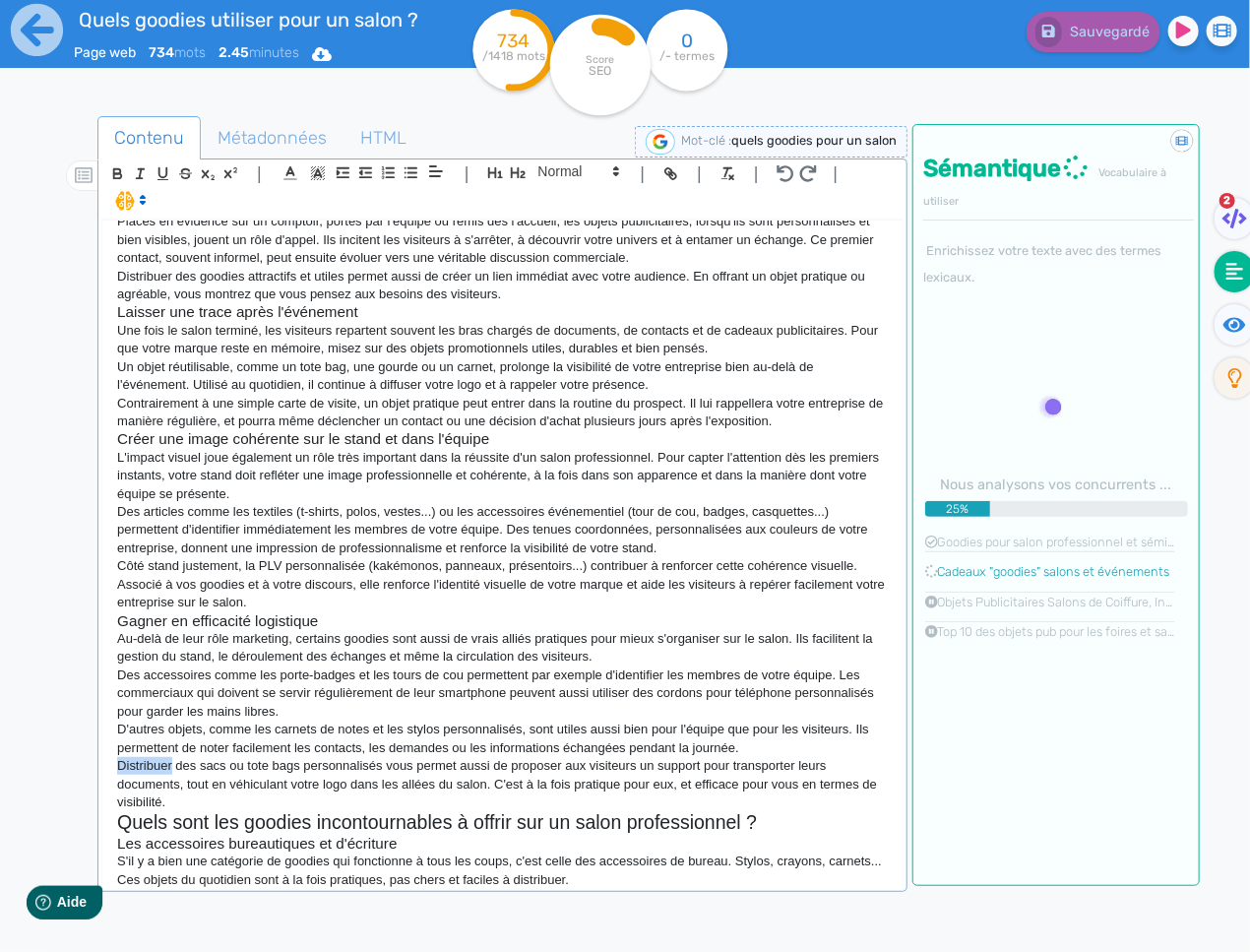 click on "Distribuer des sacs ou tote bags personnalisés vous permet aussi de proposer aux visiteurs un support pour transporter leurs documents, tout en véhiculant votre logo dans les allées du salon. C'est à la fois pratique pour eux, et efficace pour vous en termes de visibilité." 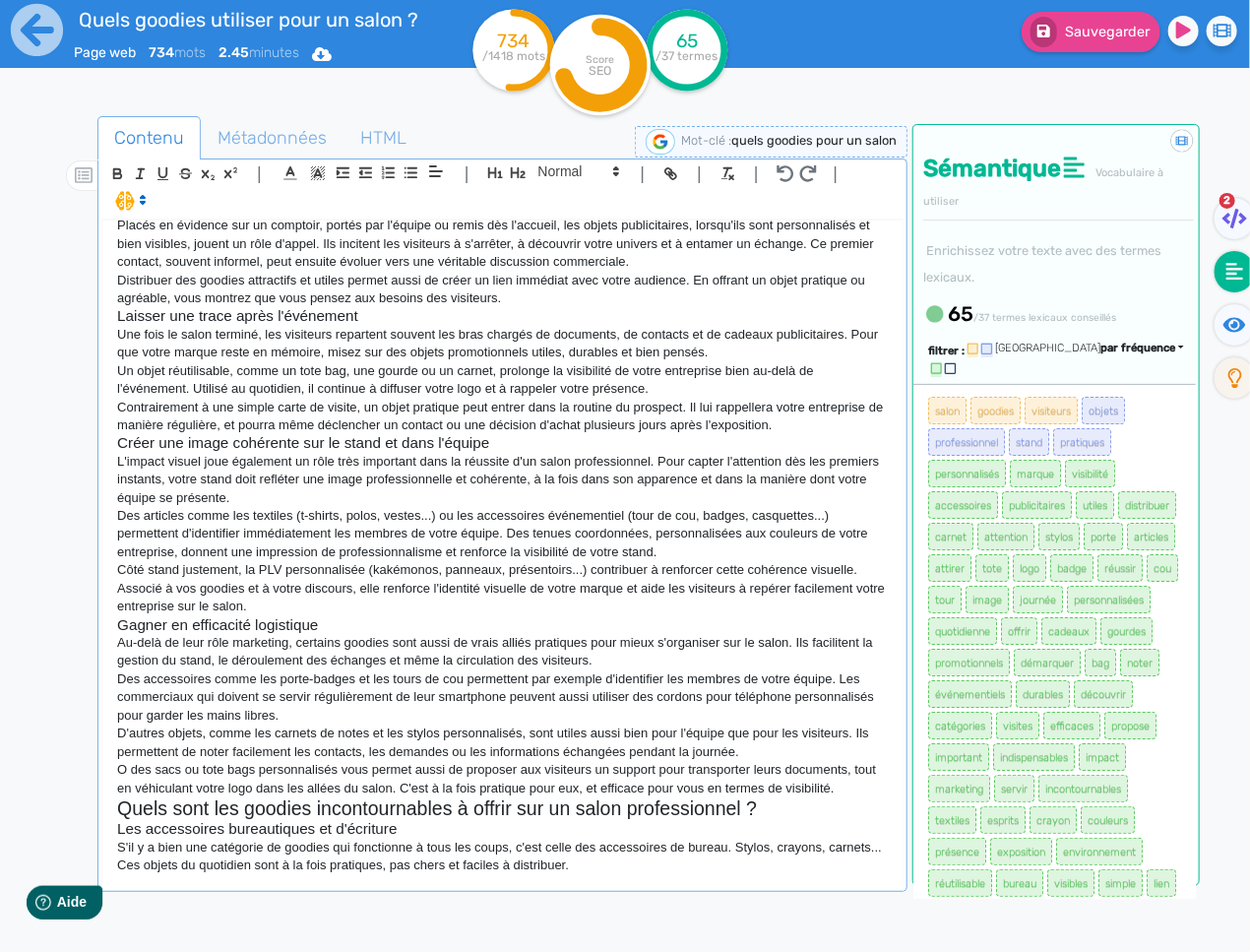 scroll, scrollTop: 232, scrollLeft: 0, axis: vertical 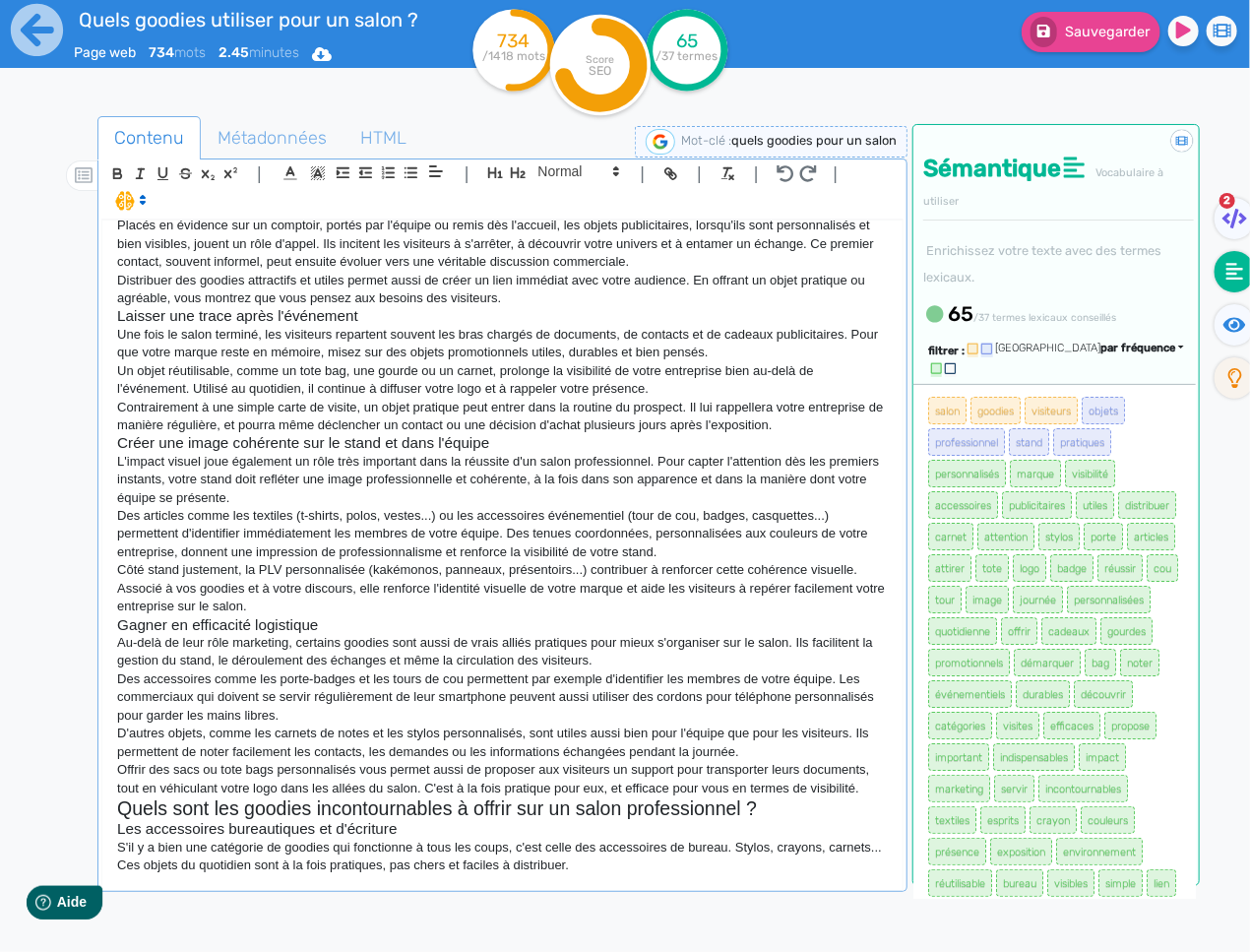 click on "Quels goodies utiliser pour un salon professionnel ? Les salons professionnels sont des moments clés dans la vie d'une entreprise. Ils permettent de rencontrer de nouveaux prospects, de fidéliser des clients, de valoriser son expertise et de renforcer la notoriété de sa marque. Mais pour capter l'attention dans un environnement souvent saturé, encore faut-il réussir à se démarquer dès les premiers instants. C'est là que les objets publicitaires, ou goodies, entrent en jeu. Offerts aux visiteurs ou utilisés par les équipes sur place, ils contribuent à attirer, engager et marquer les esprits. Dans cet article, découvrez pourquoi et comment intégrer efficacement nos goodies dans l'organisation de vos salons. Pourquoi utiliser des goodies lors d'un salon professionnel ? Attirer les visiteurs et initier le contact Sur un salon professionnel, la concurrence est rude. Chaque exposant cherche à capter l'attention des visiteurs qui déambulent dans les allées tout au long de la journée. Les" 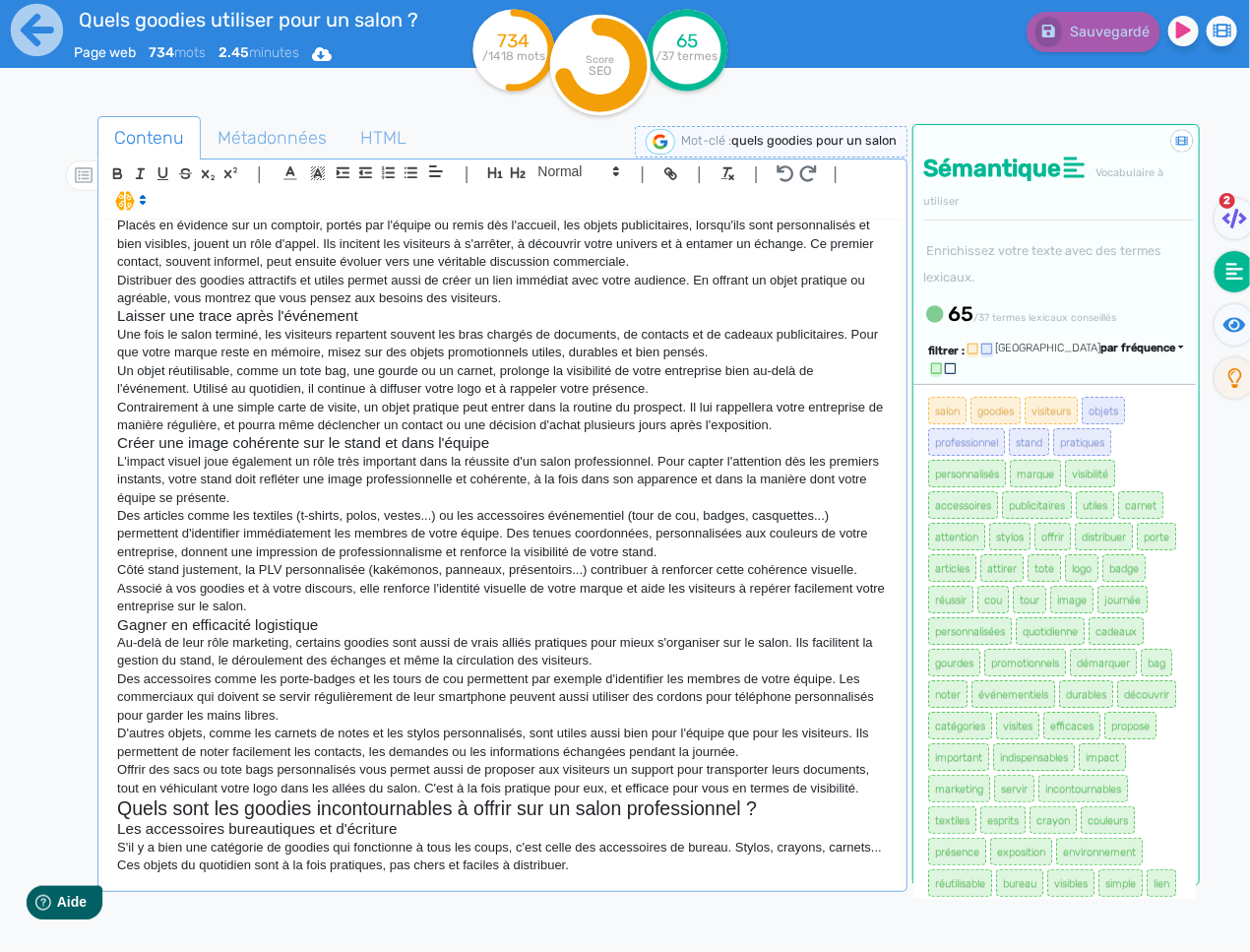 click on "Quels goodies utiliser pour un salon professionnel ? Les salons professionnels sont des moments clés dans la vie d'une entreprise. Ils permettent de rencontrer de nouveaux prospects, de fidéliser des clients, de valoriser son expertise et de renforcer la notoriété de sa marque. Mais pour capter l'attention dans un environnement souvent saturé, encore faut-il réussir à se démarquer dès les premiers instants. C'est là que les objets publicitaires, ou goodies, entrent en jeu. Offerts aux visiteurs ou utilisés par les équipes sur place, ils contribuent à attirer, engager et marquer les esprits. Dans cet article, découvrez pourquoi et comment intégrer efficacement nos goodies dans l'organisation de vos salons. Pourquoi utiliser des goodies lors d'un salon professionnel ? Attirer les visiteurs et initier le contact Sur un salon professionnel, la concurrence est rude. Chaque exposant cherche à capter l'attention des visiteurs qui déambulent dans les allées tout au long de la journée. Les" 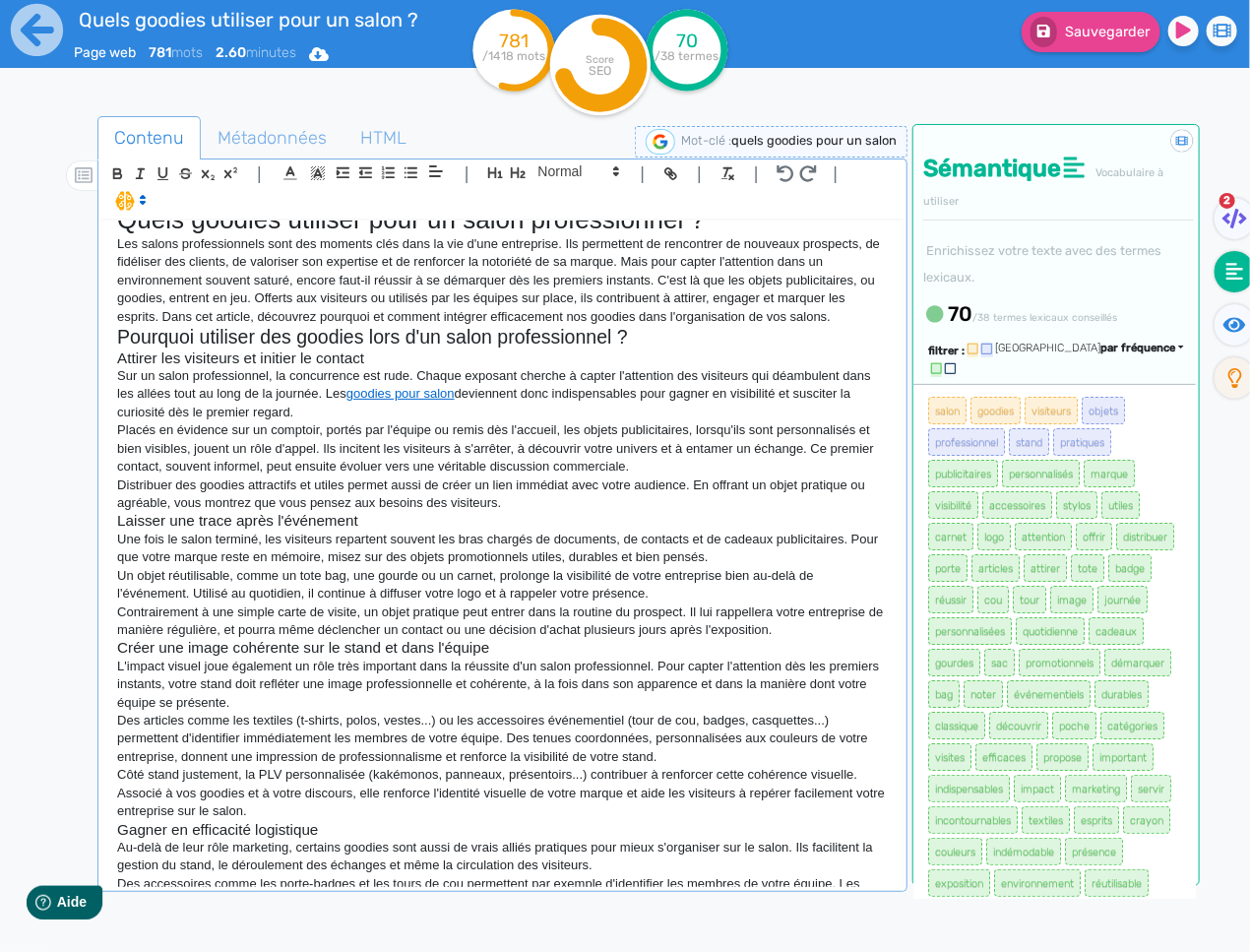 scroll, scrollTop: 0, scrollLeft: 0, axis: both 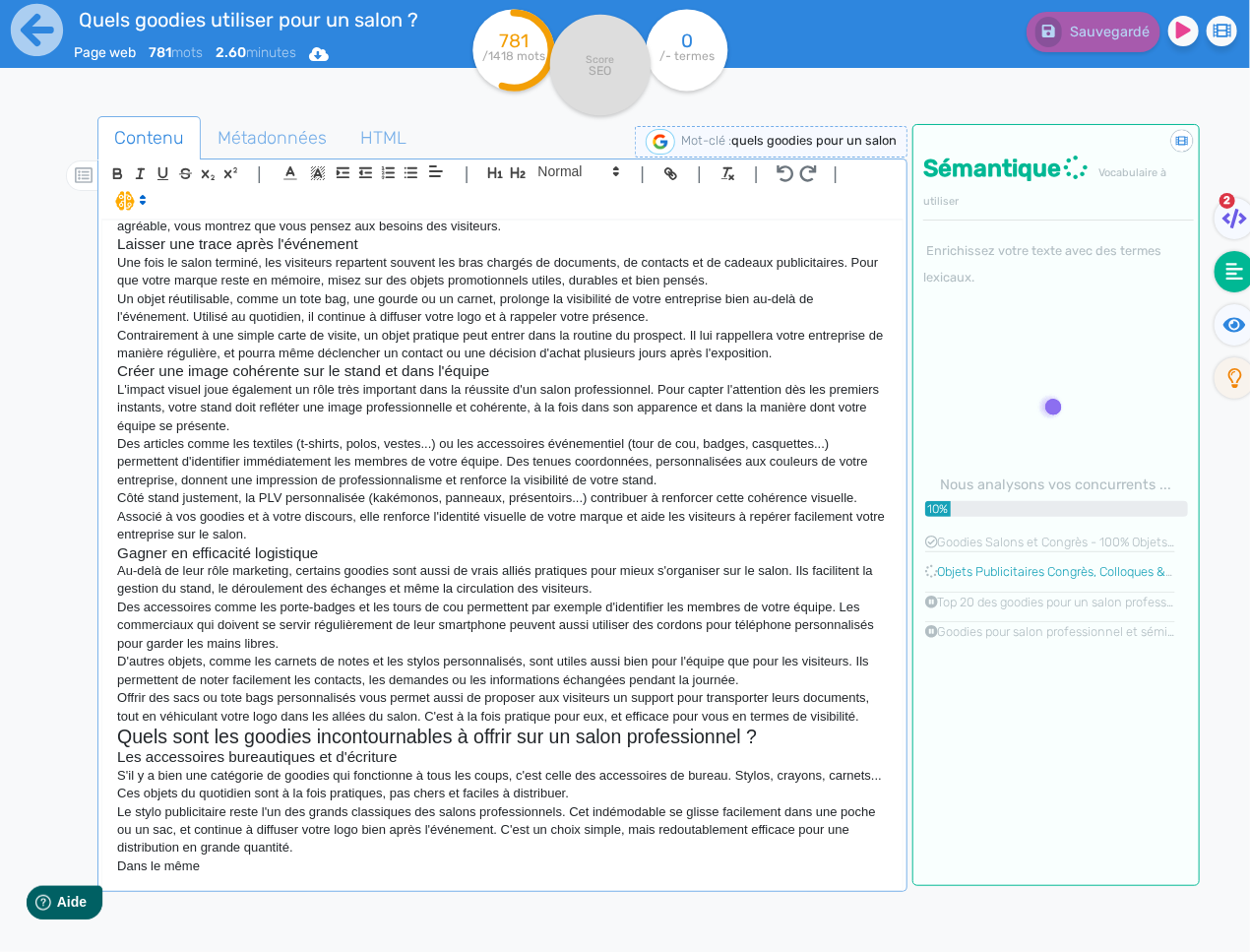 click on "Dans le même" 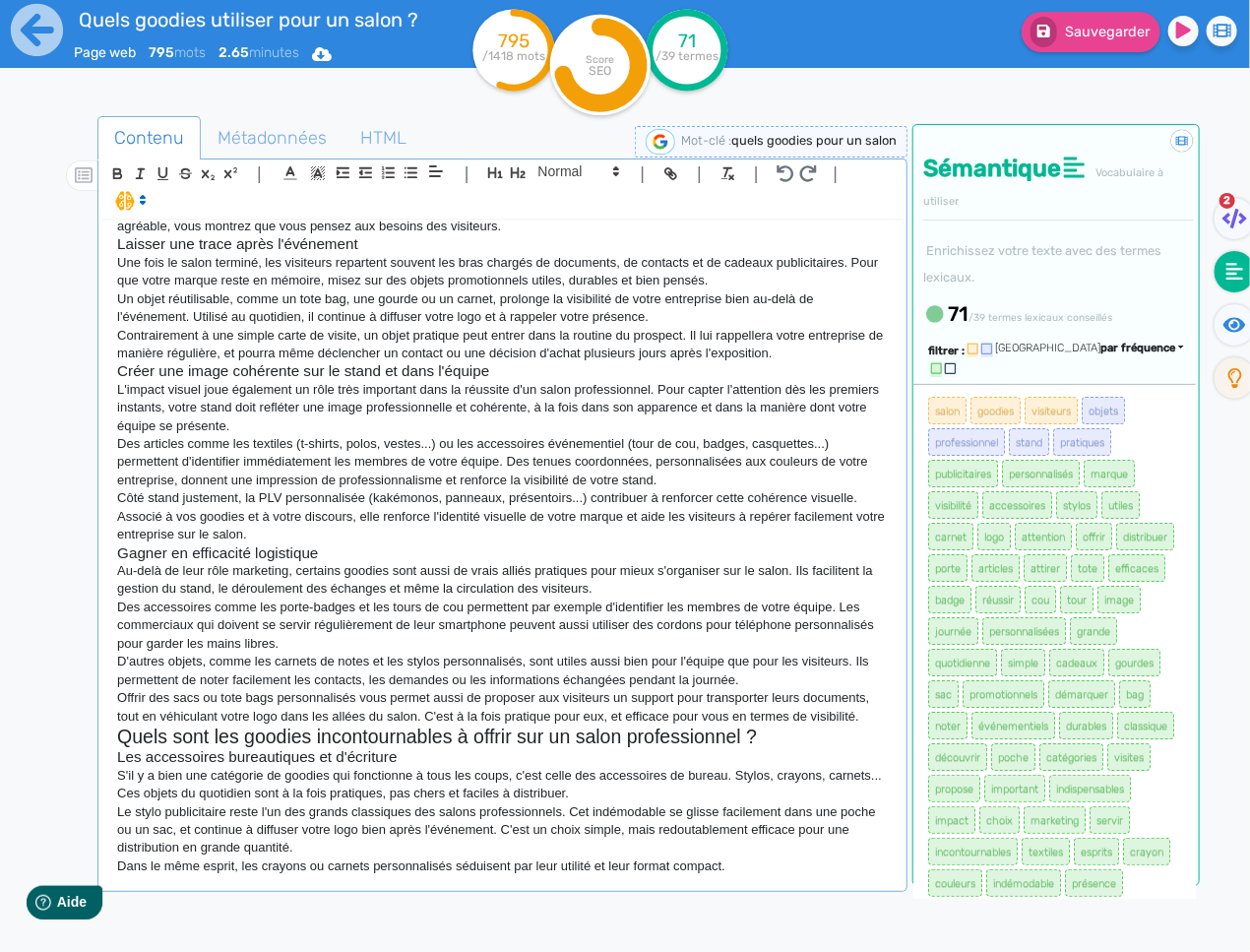 click on "Dans le même esprit, les crayons ou carnets personnalisés séduisent par leur utilité et leur format compact." 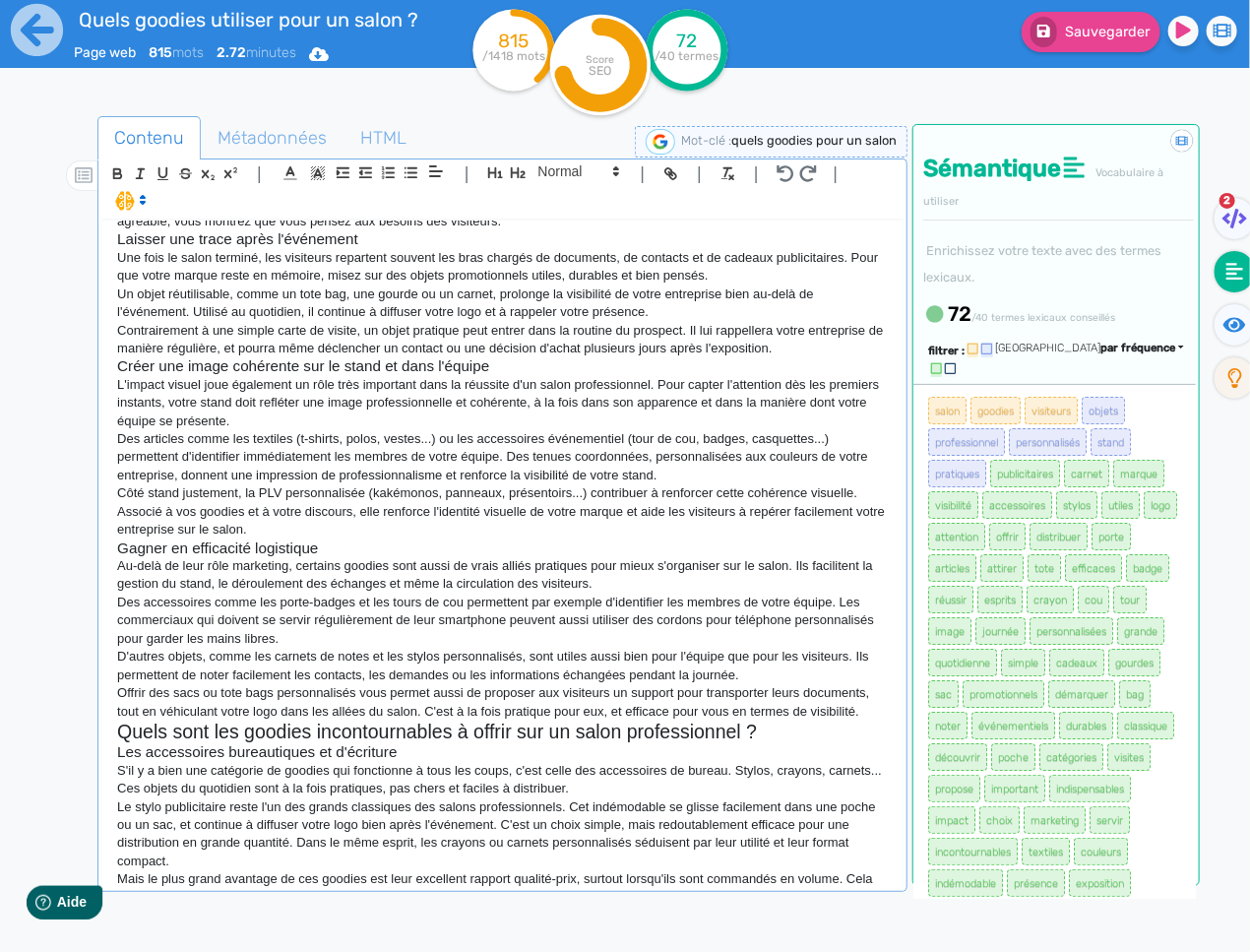 scroll, scrollTop: 327, scrollLeft: 0, axis: vertical 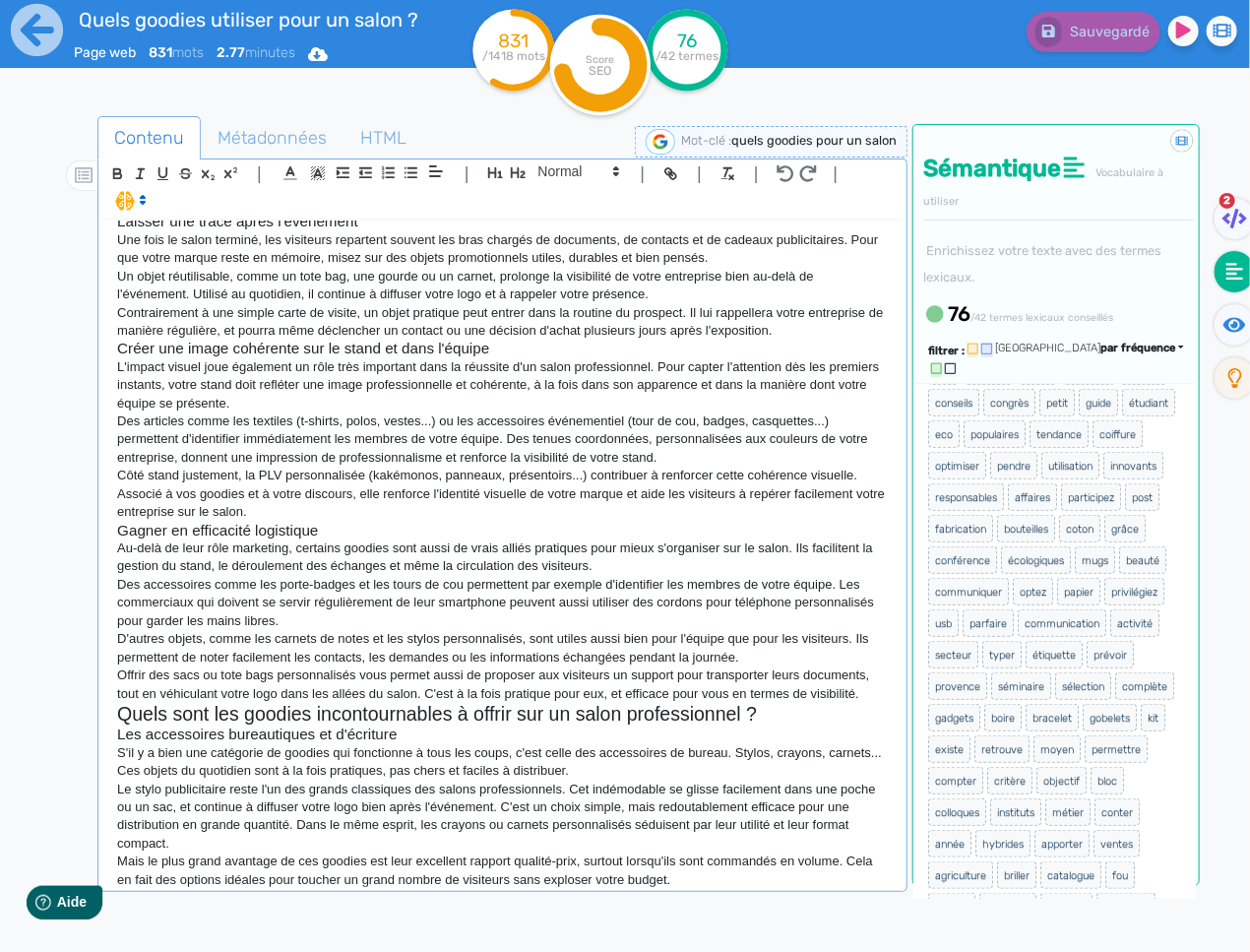 click on "Offrir des sacs ou tote bags personnalisés vous permet aussi de proposer aux visiteurs un support pour transporter leurs documents, tout en véhiculant votre logo dans les allées du salon. C'est à la fois pratique pour eux, et efficace pour vous en termes de visibilité." 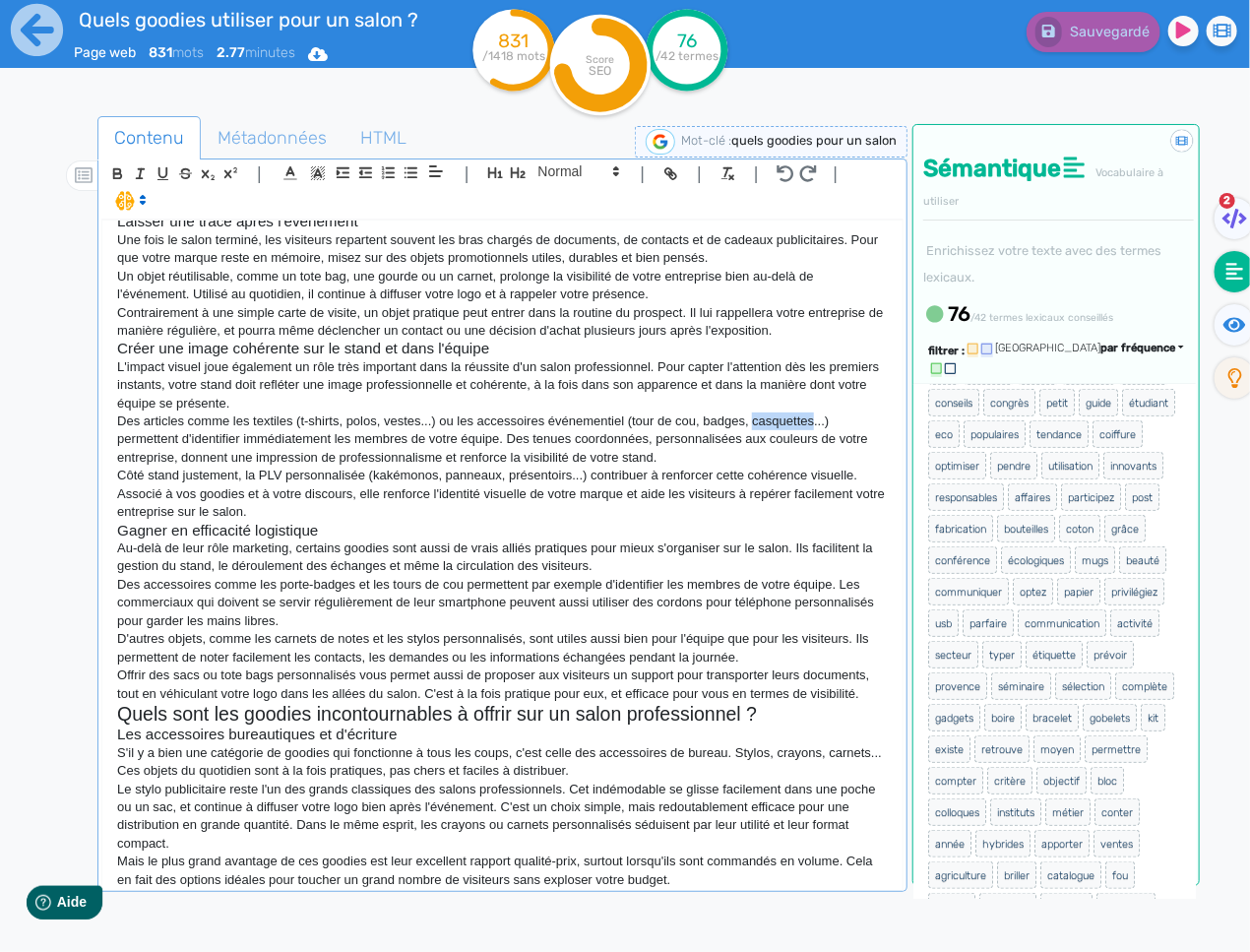 click on "Des articles comme les textiles (t-shirts, polos, vestes...) ou les accessoires événementiel (tour de cou, badges, casquettes...) permettent d'identifier immédiatement les membres de votre équipe. Des tenues coordonnées, personnalisées aux couleurs de votre entreprise, donnent une impression de professionnalisme et renforce la visibilité de votre stand." 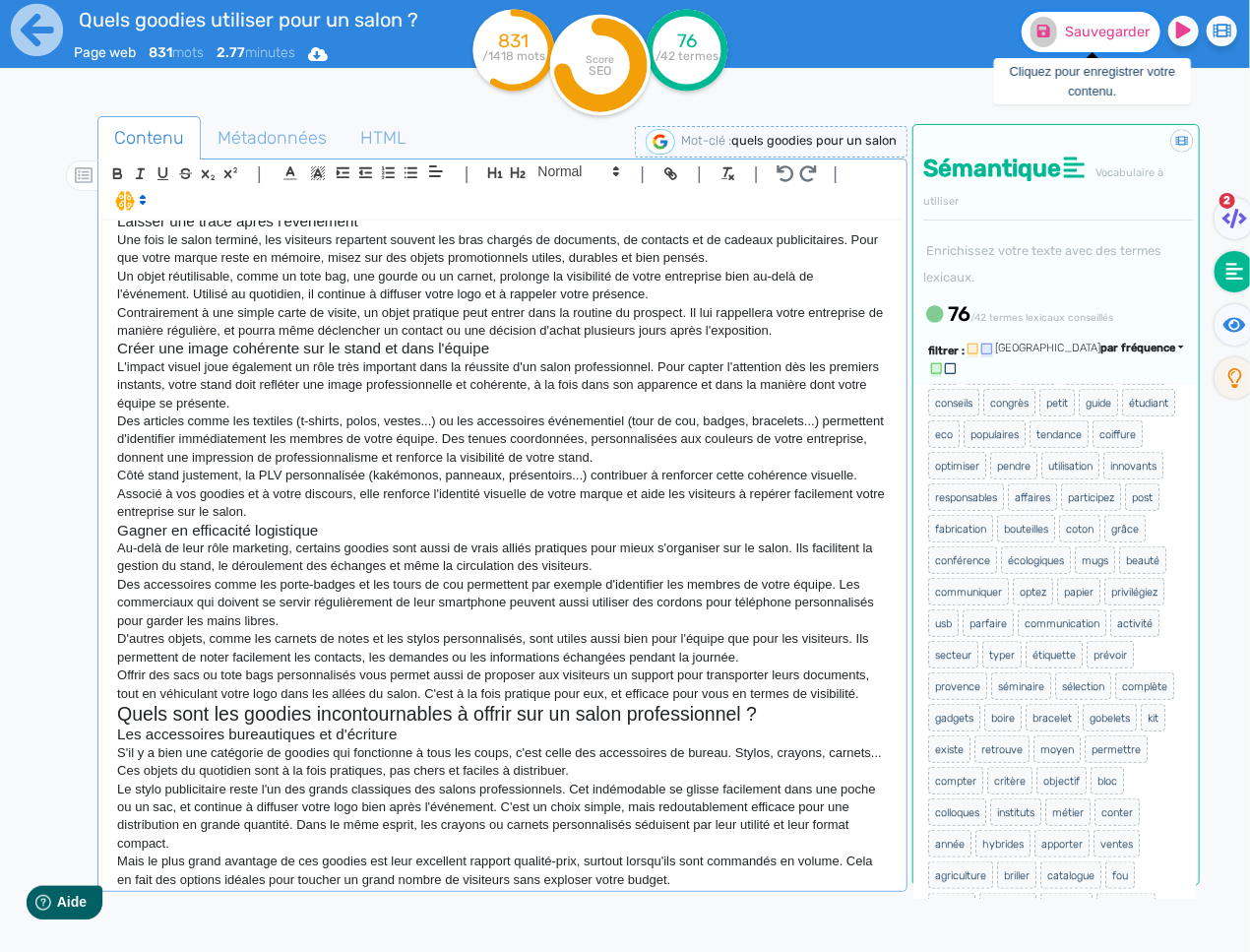 click on "Sauvegarder" 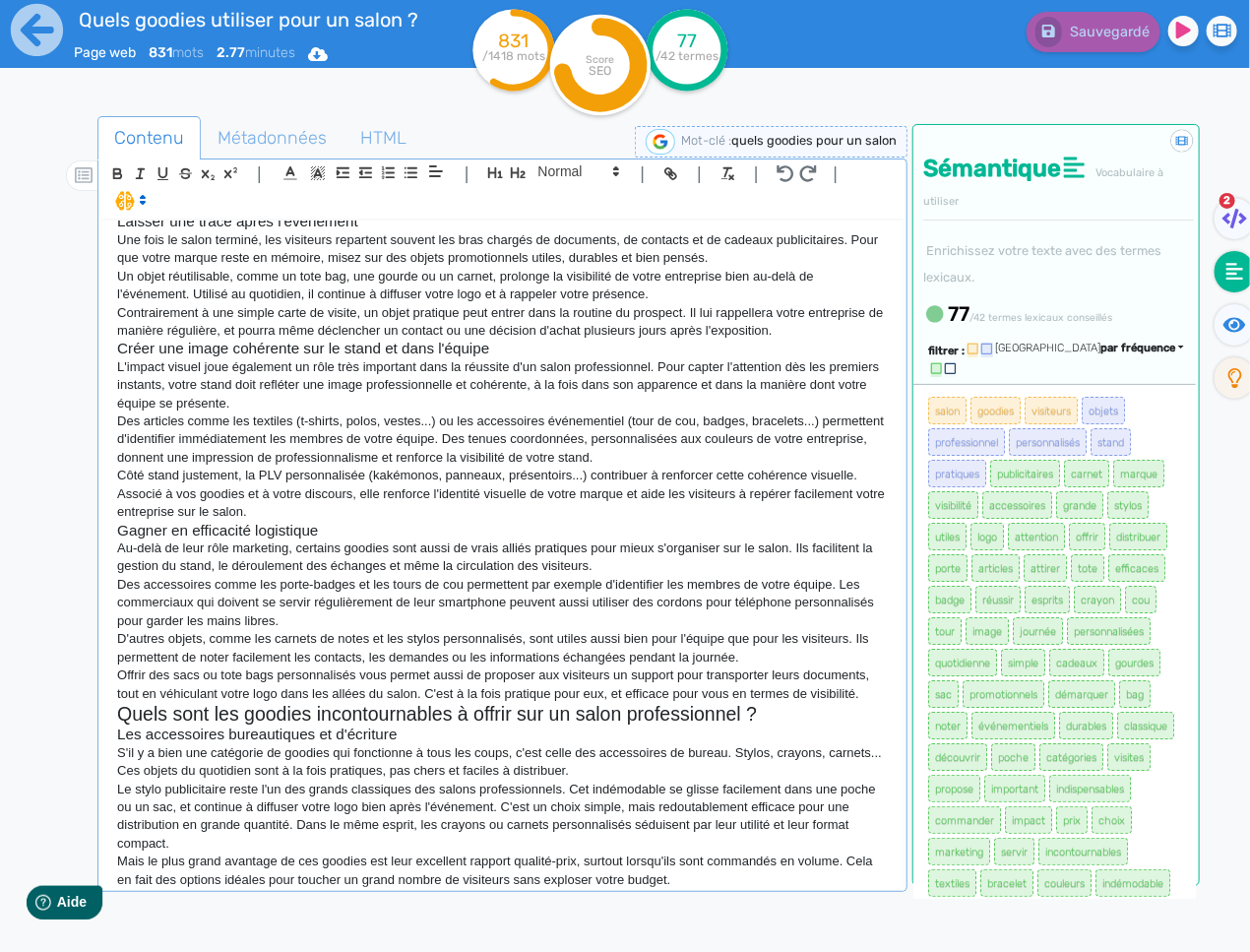 click on "Mais le plus grand avantage de ces goodies est leur excellent rapport qualité-prix, surtout lorsqu'ils sont commandés en volume. Cela en fait des options idéales pour toucher un grand nombre de visiteurs sans exploser votre budget." 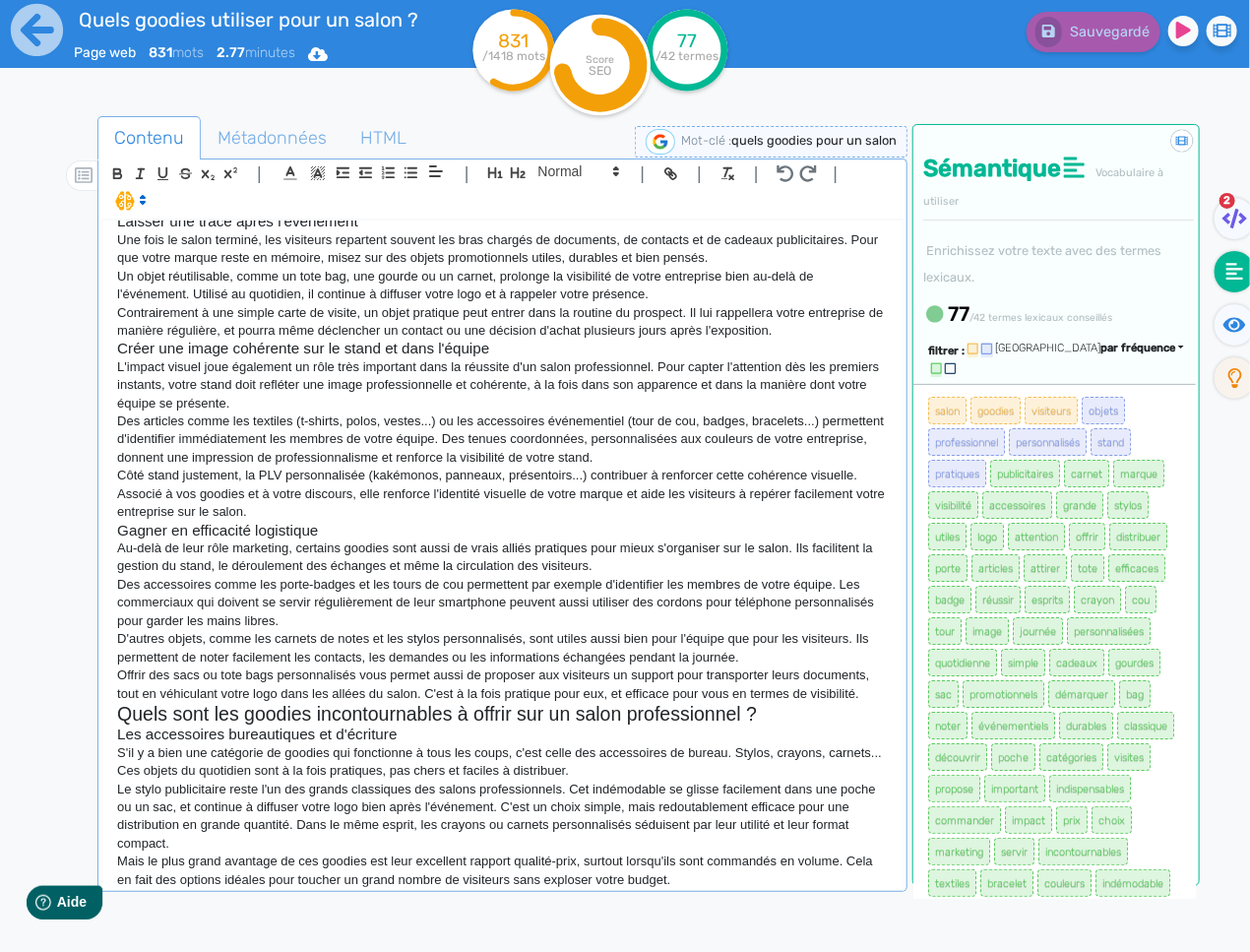 click on "Mais le plus grand avantage de ces goodies est leur excellent rapport qualité-prix, surtout lorsqu'ils sont commandés en volume. Cela en fait des options idéales pour toucher un grand nombre de visiteurs sans exploser votre budget." 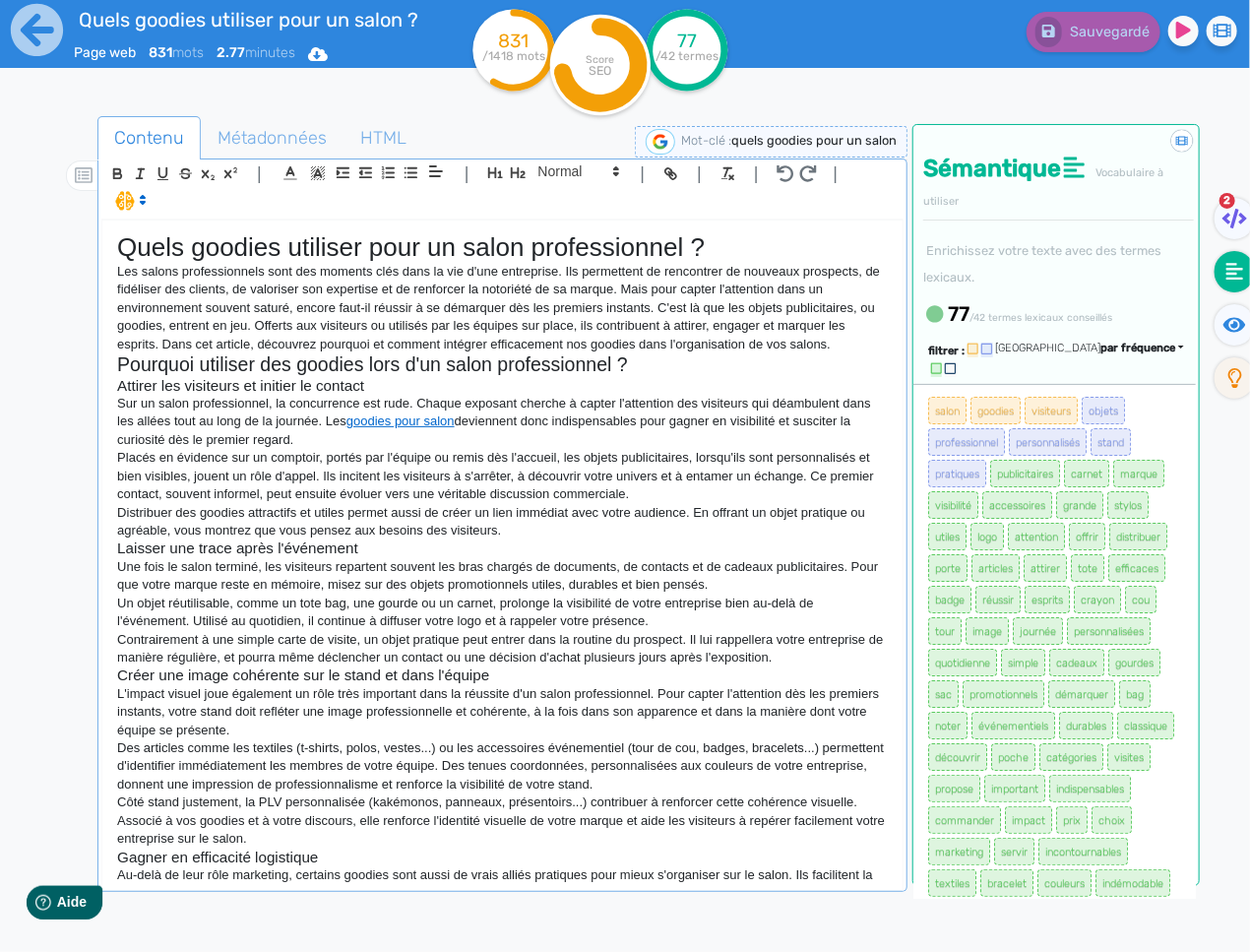scroll, scrollTop: 174, scrollLeft: 0, axis: vertical 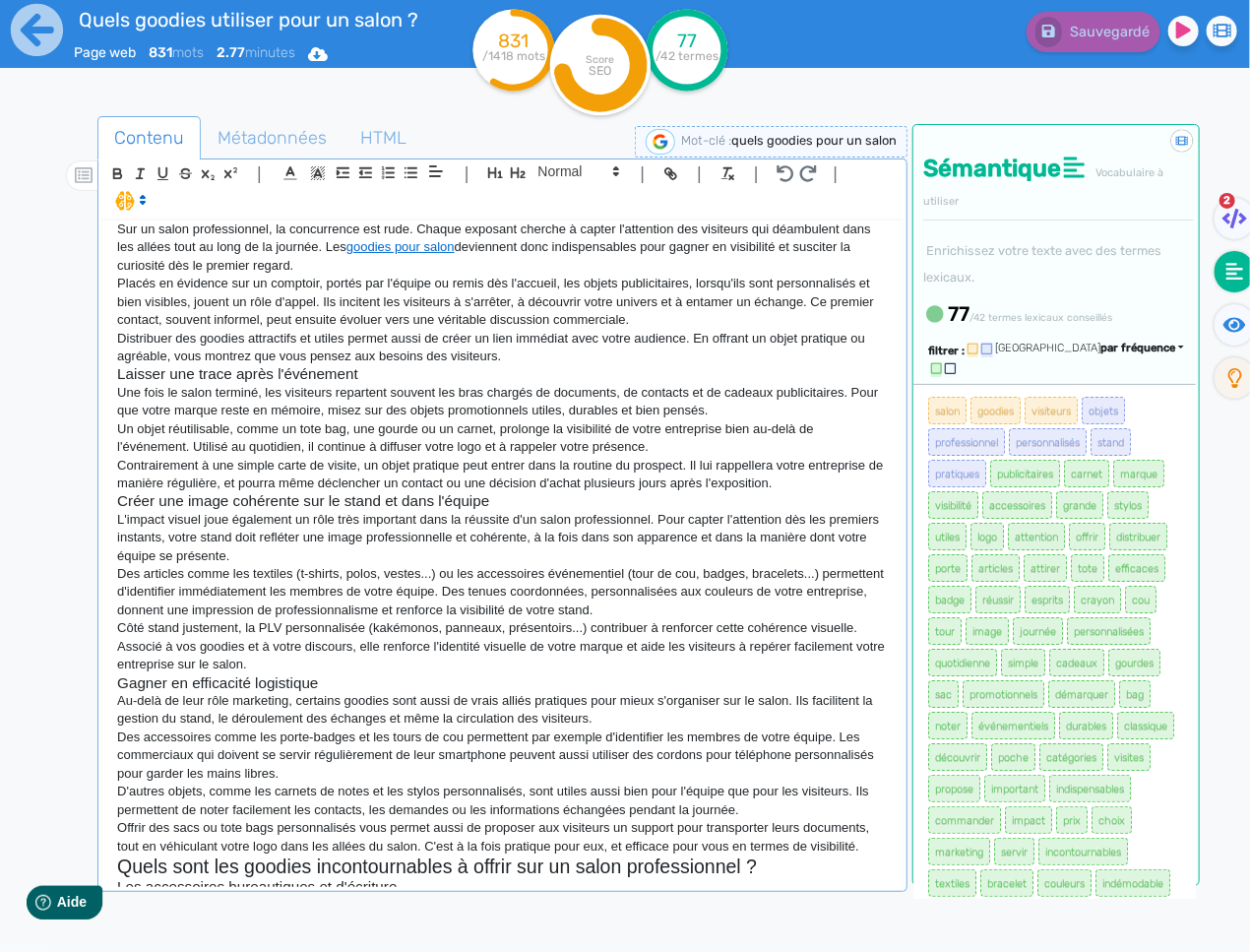 click on "Au-delà de leur rôle marketing, certains goodies sont aussi de vrais alliés pratiques pour mieux s'organiser sur le salon. Ils facilitent la gestion du stand, le déroulement des échanges et même la circulation des visiteurs." 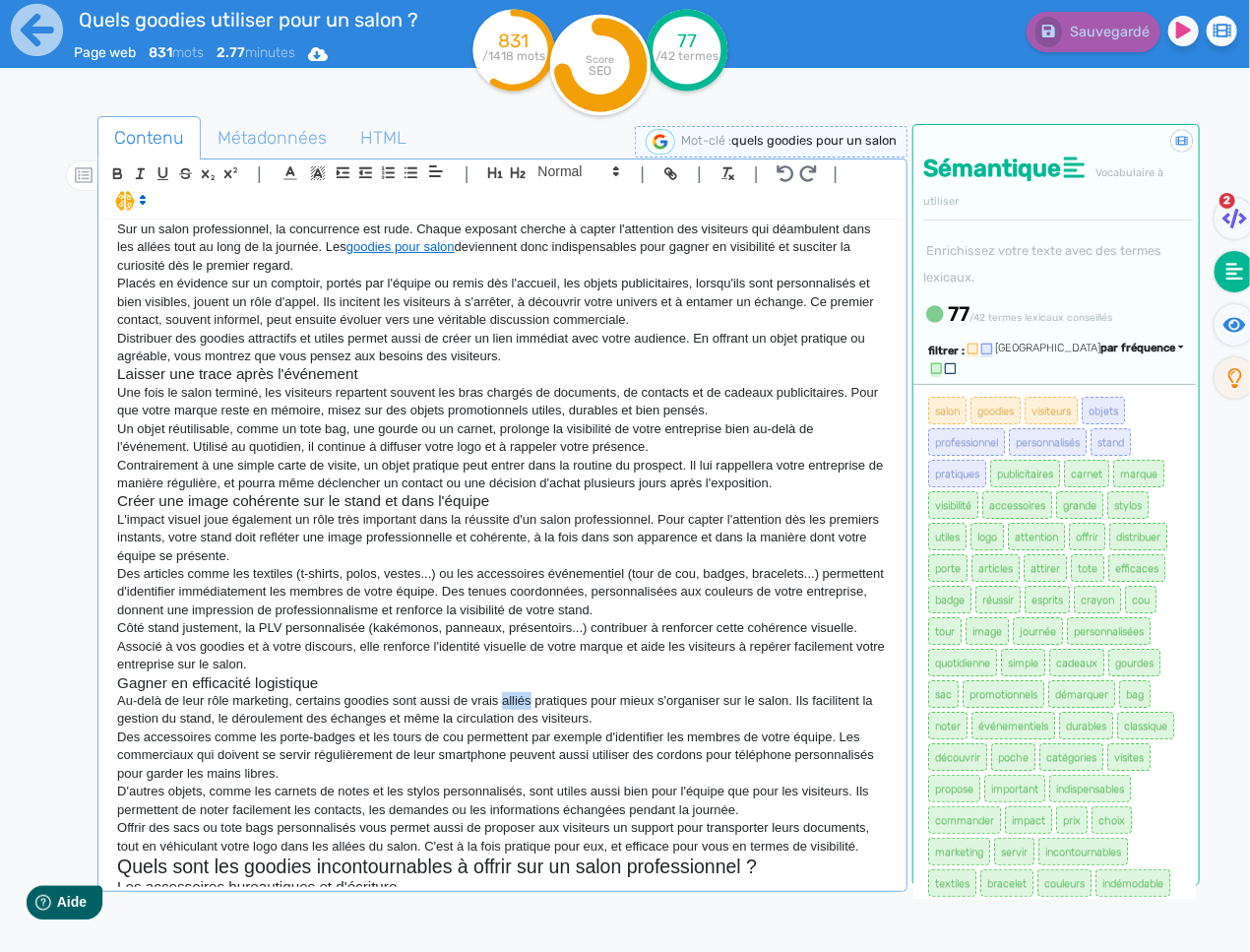 click on "Au-delà de leur rôle marketing, certains goodies sont aussi de vrais alliés pratiques pour mieux s'organiser sur le salon. Ils facilitent la gestion du stand, le déroulement des échanges et même la circulation des visiteurs." 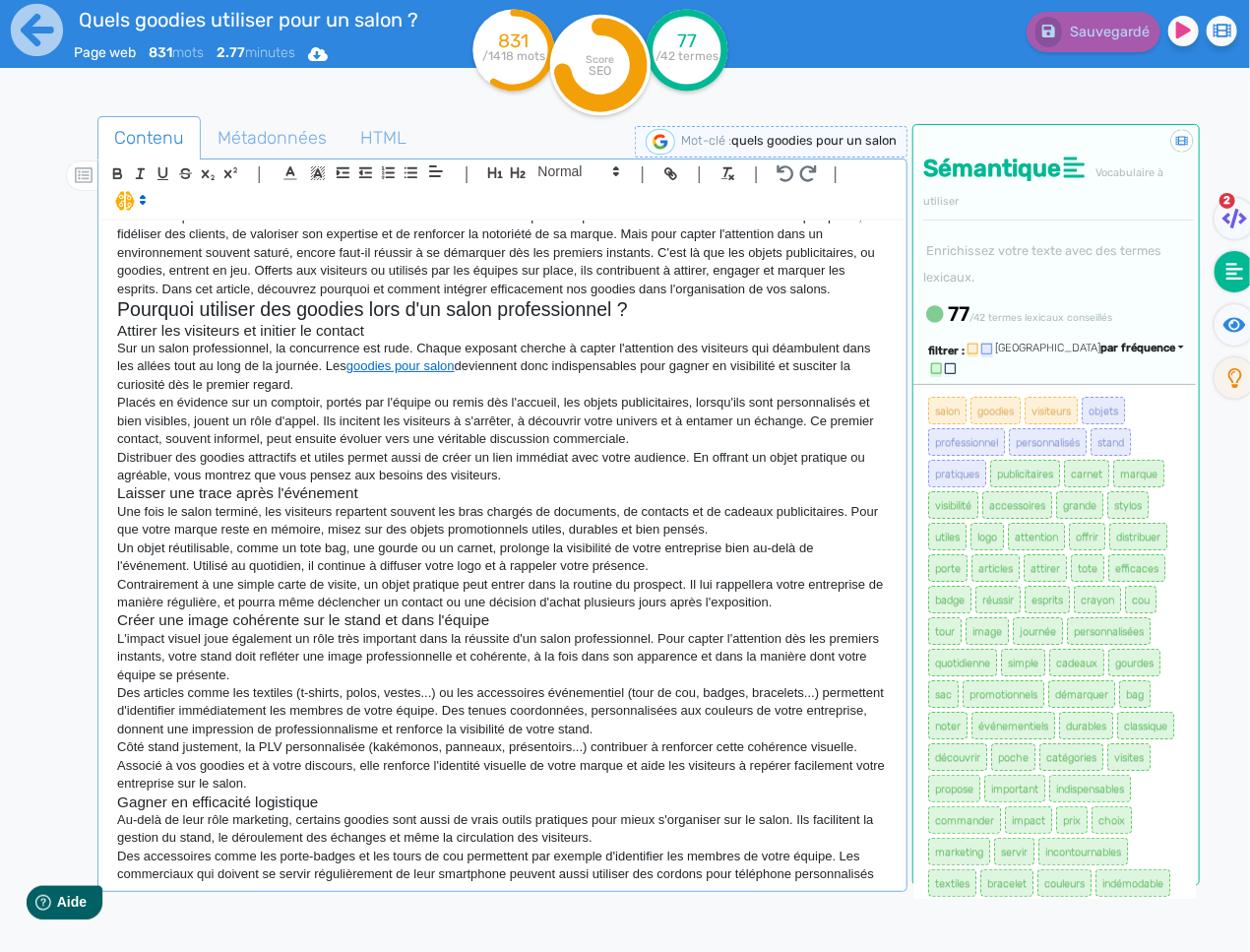 scroll, scrollTop: 54, scrollLeft: 0, axis: vertical 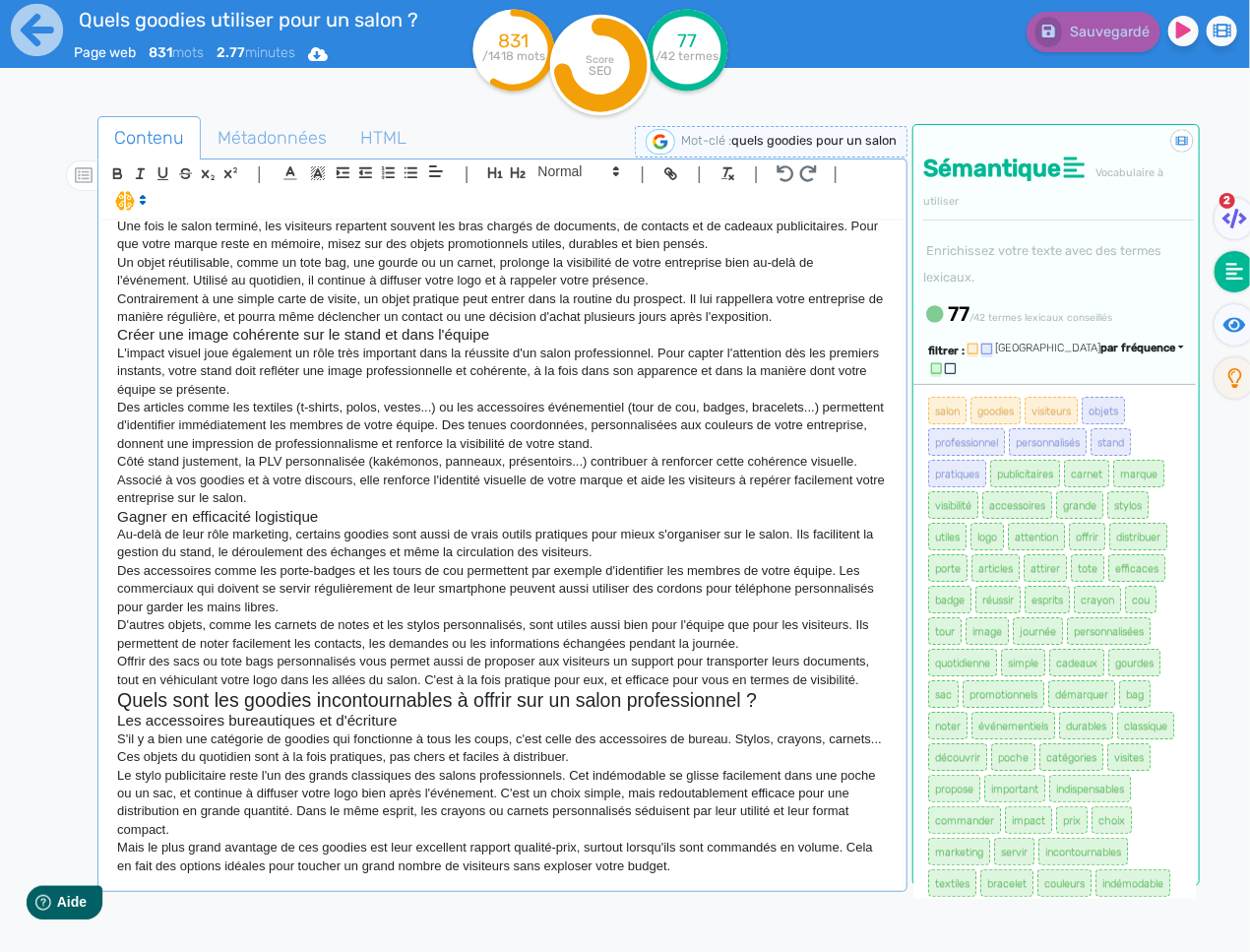 click on "Quels goodies utiliser pour un salon professionnel ? Les salons professionnels sont des moments clés dans la vie d'une entreprise. Ils permettent de rencontrer de nouveaux prospects, de fidéliser des clients, de valoriser son expertise et de renforcer la notoriété de sa marque. Mais pour capter l'attention dans un environnement souvent saturé, encore faut-il réussir à se démarquer dès les premiers instants. C'est là que les objets publicitaires, ou goodies, entrent en jeu. Offerts aux visiteurs ou utilisés par les équipes sur place, ils contribuent à attirer, engager et marquer les esprits. Dans cet article, découvrez pourquoi et comment intégrer efficacement nos goodies dans l'organisation de vos salons. Pourquoi utiliser des goodies lors d'un salon professionnel ? Attirer les visiteurs et initier le contact Sur un salon professionnel, la concurrence est rude. Chaque exposant cherche à capter l'attention des visiteurs qui déambulent dans les allées tout au long de la journée. Les" 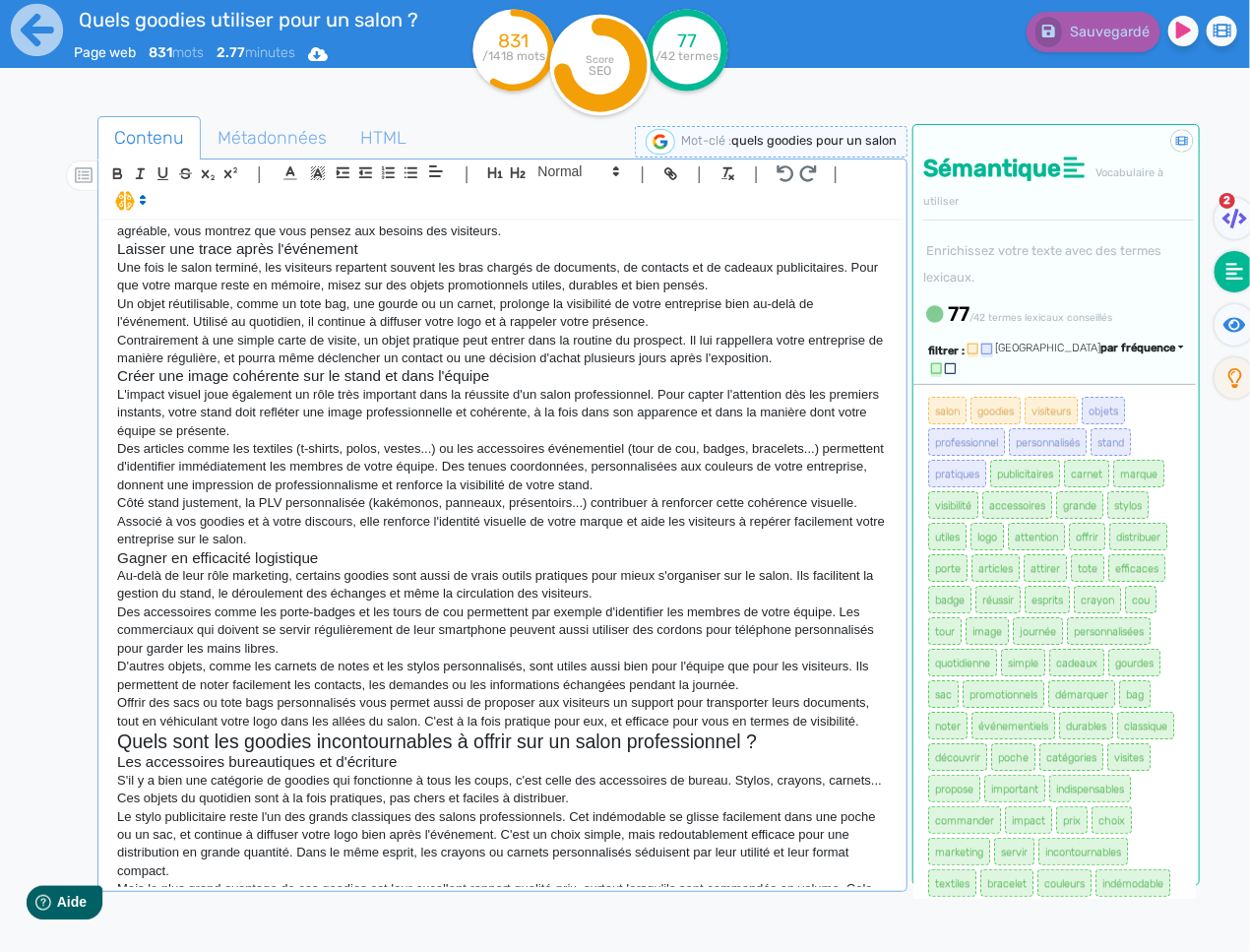 scroll, scrollTop: 341, scrollLeft: 0, axis: vertical 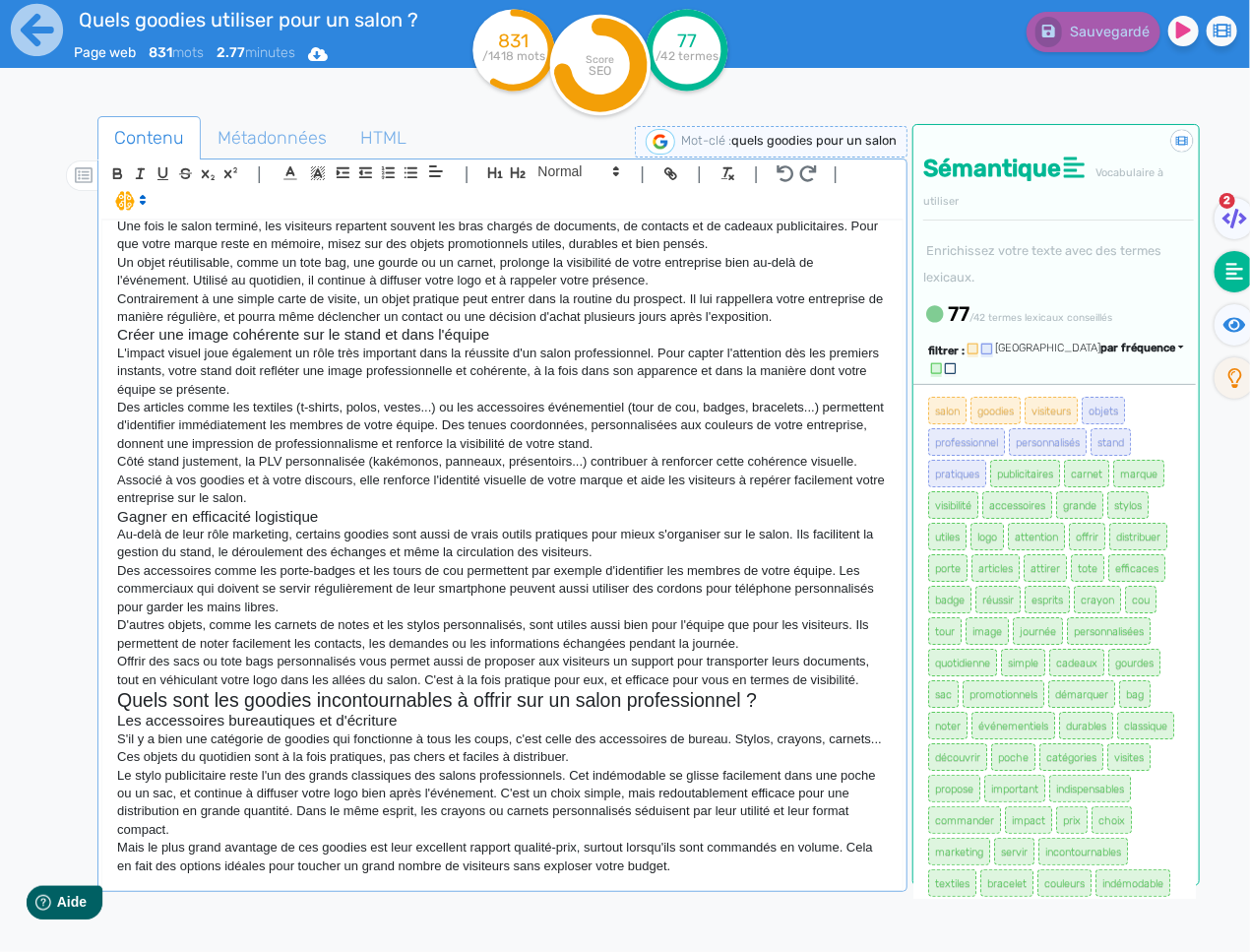 click on "Mais le plus grand avantage de ces goodies est leur excellent rapport qualité-prix, surtout lorsqu'ils sont commandés en volume. Cela en fait des options idéales pour toucher un grand nombre de visiteurs sans exploser votre budget." 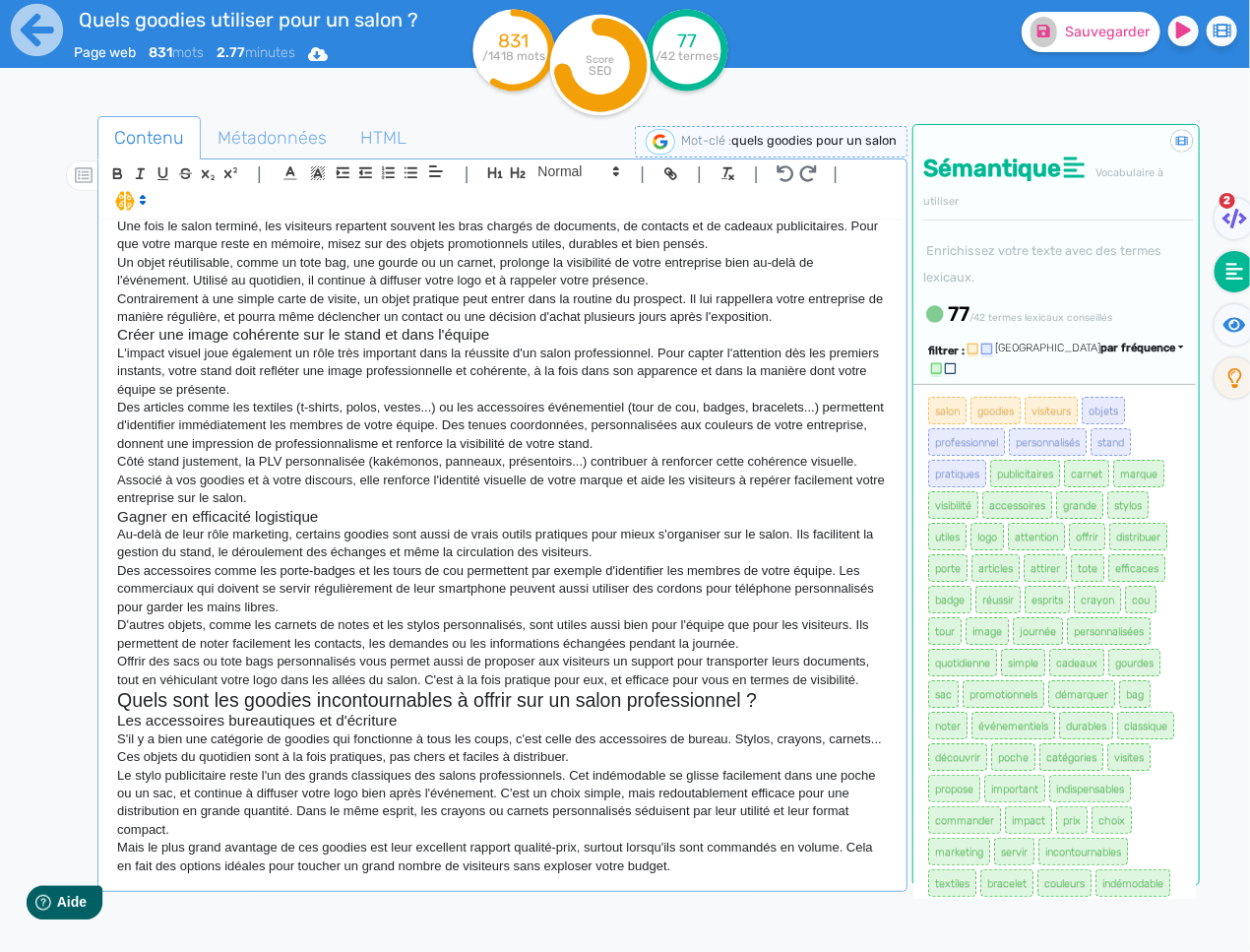 scroll, scrollTop: 346, scrollLeft: 0, axis: vertical 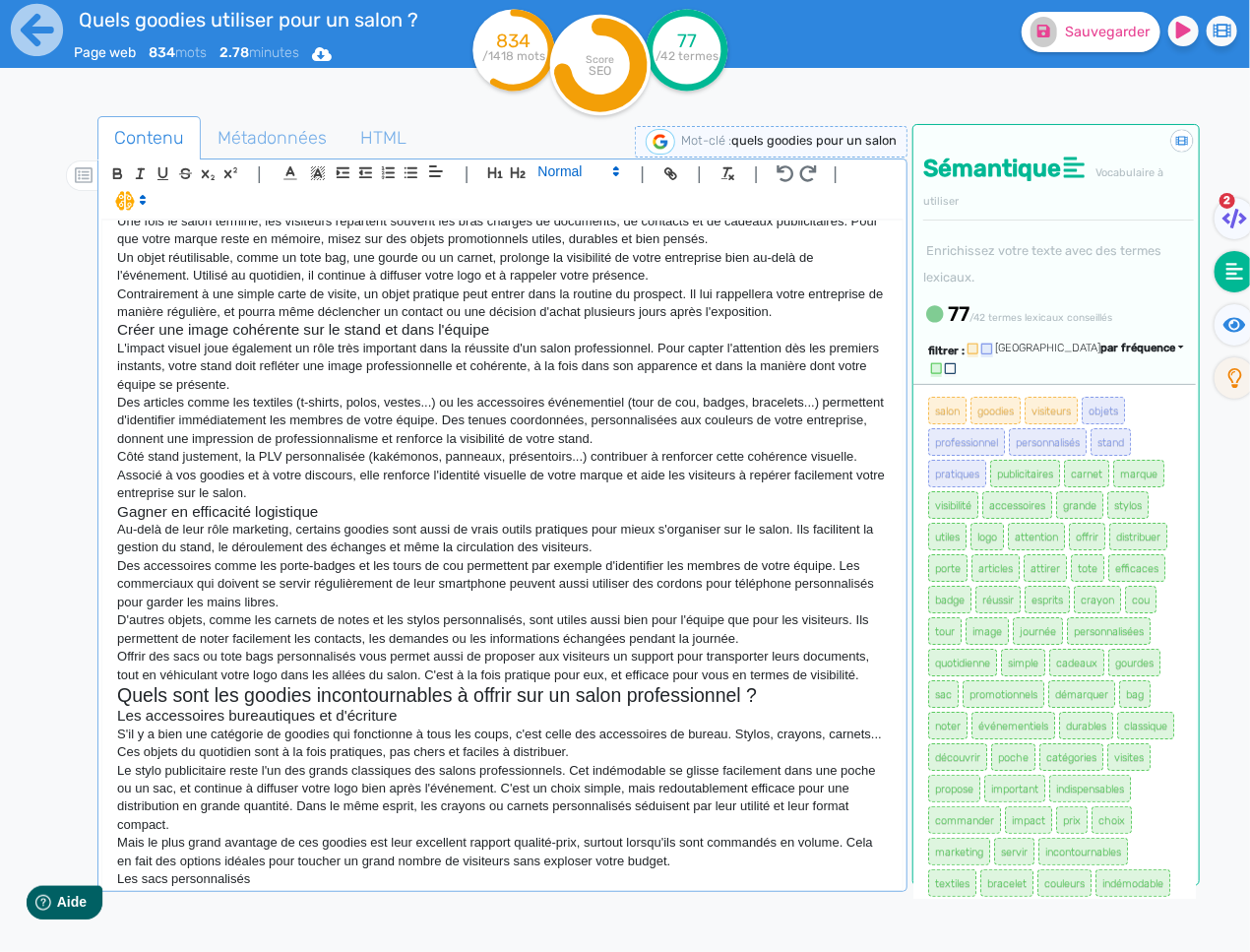 click 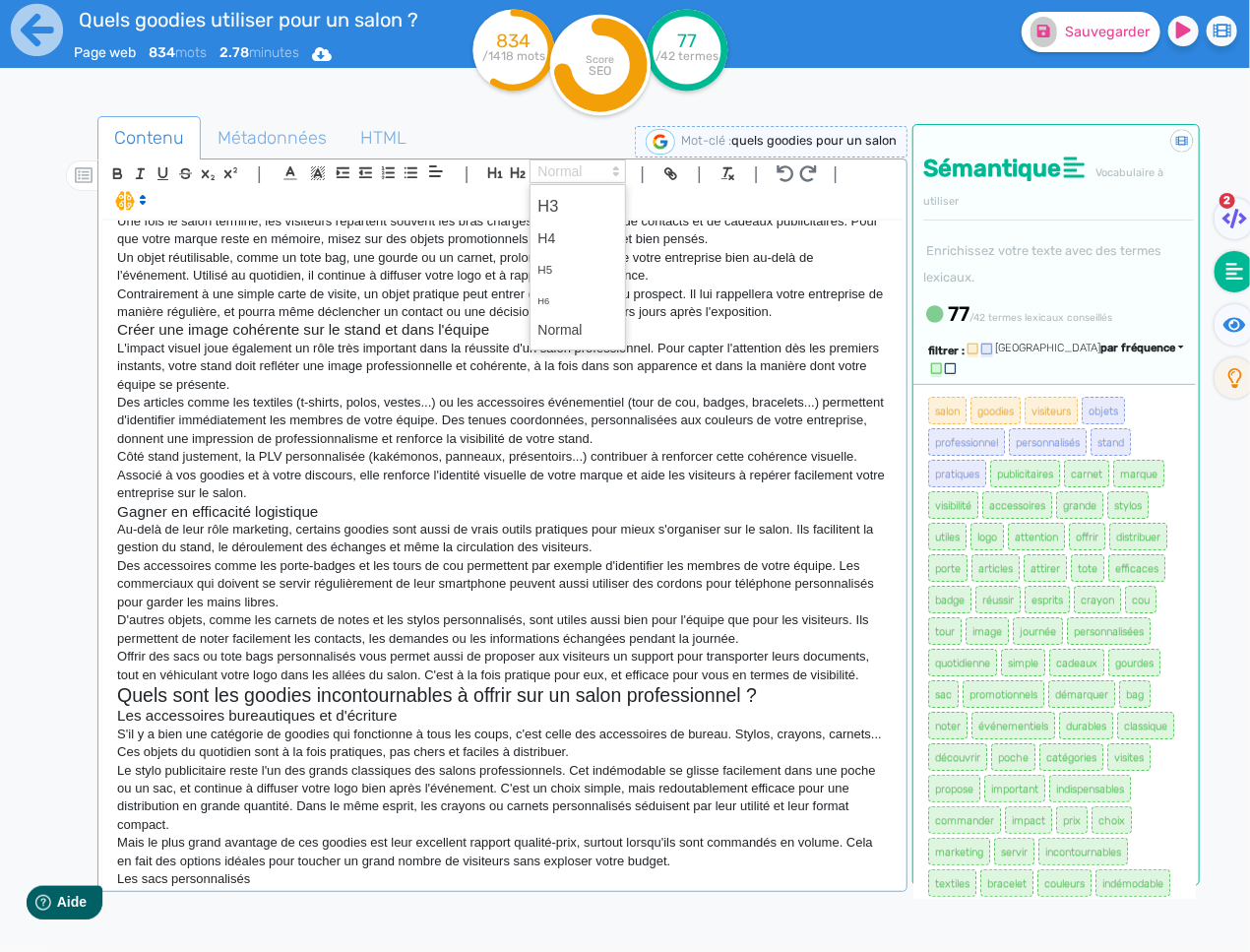 click at bounding box center [578, 206] 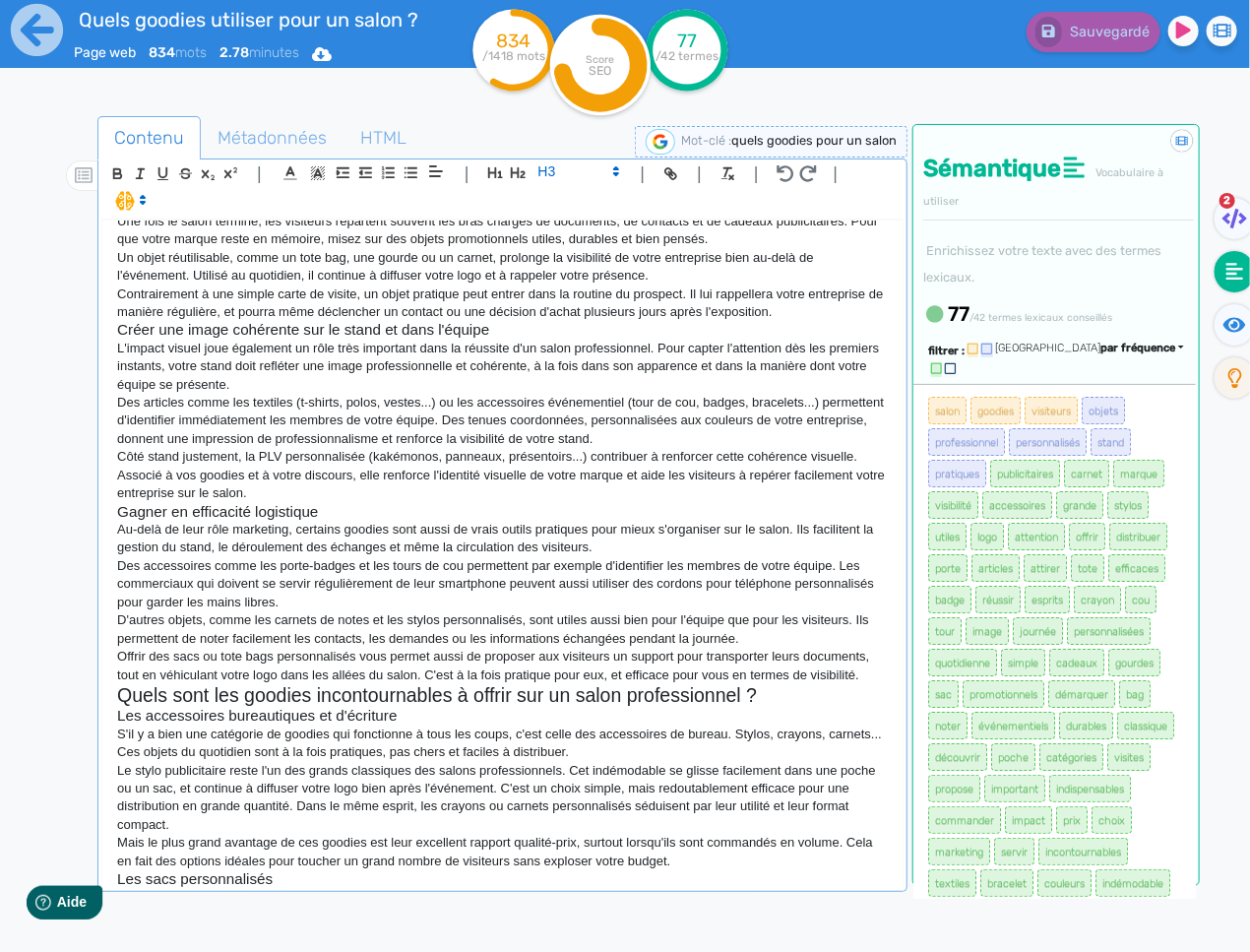click on "Des accessoires comme les porte-badges et les tours de cou permettent par exemple d'identifier les membres de votre équipe. Les commerciaux qui doivent se servir régulièrement de leur smartphone peuvent aussi utiliser des cordons pour téléphone personnalisés pour garder les mains libres." 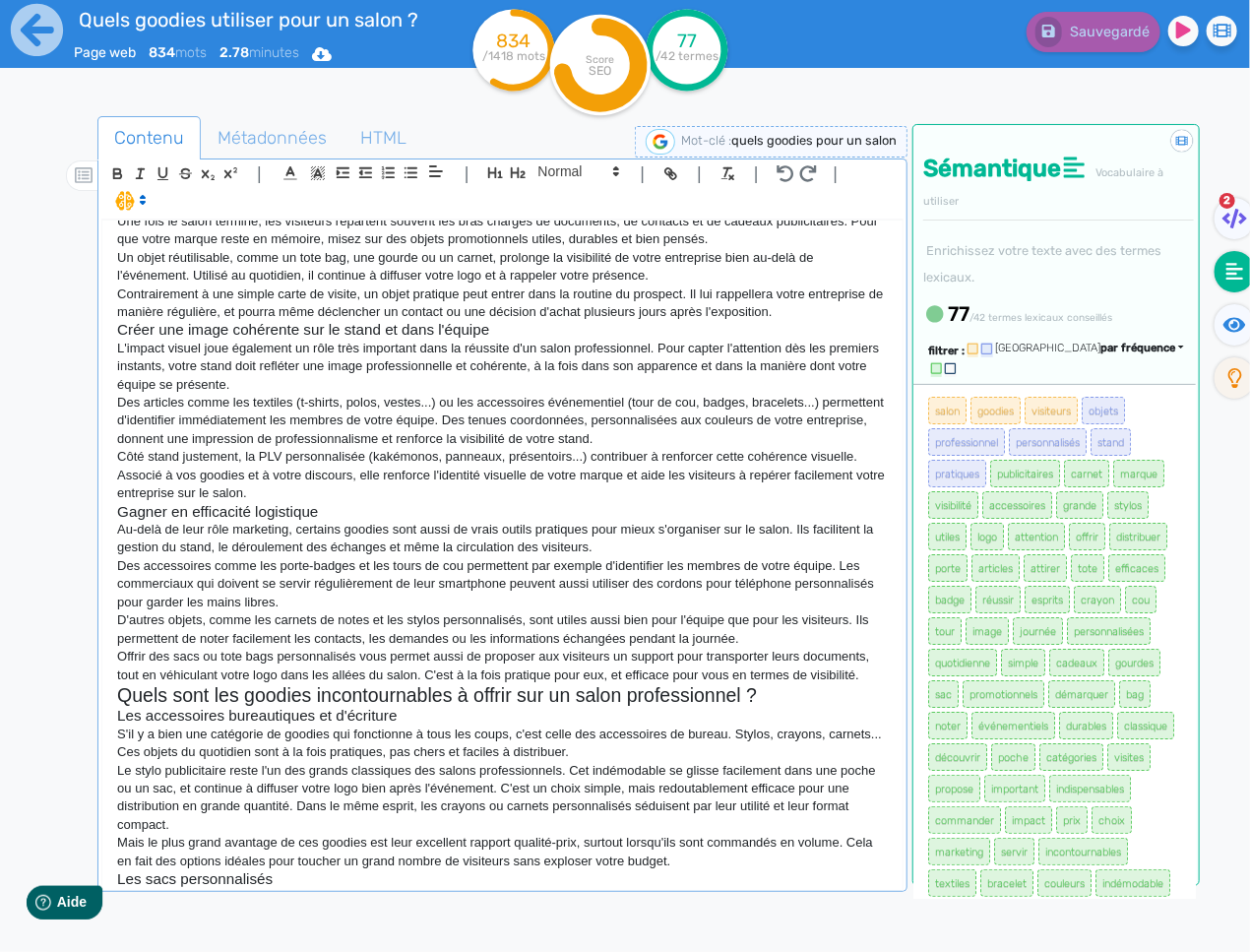 click on "Mais le plus grand avantage de ces goodies est leur excellent rapport qualité-prix, surtout lorsqu'ils sont commandés en volume. Cela en fait des options idéales pour toucher un grand nombre de visiteurs sans exploser votre budget." 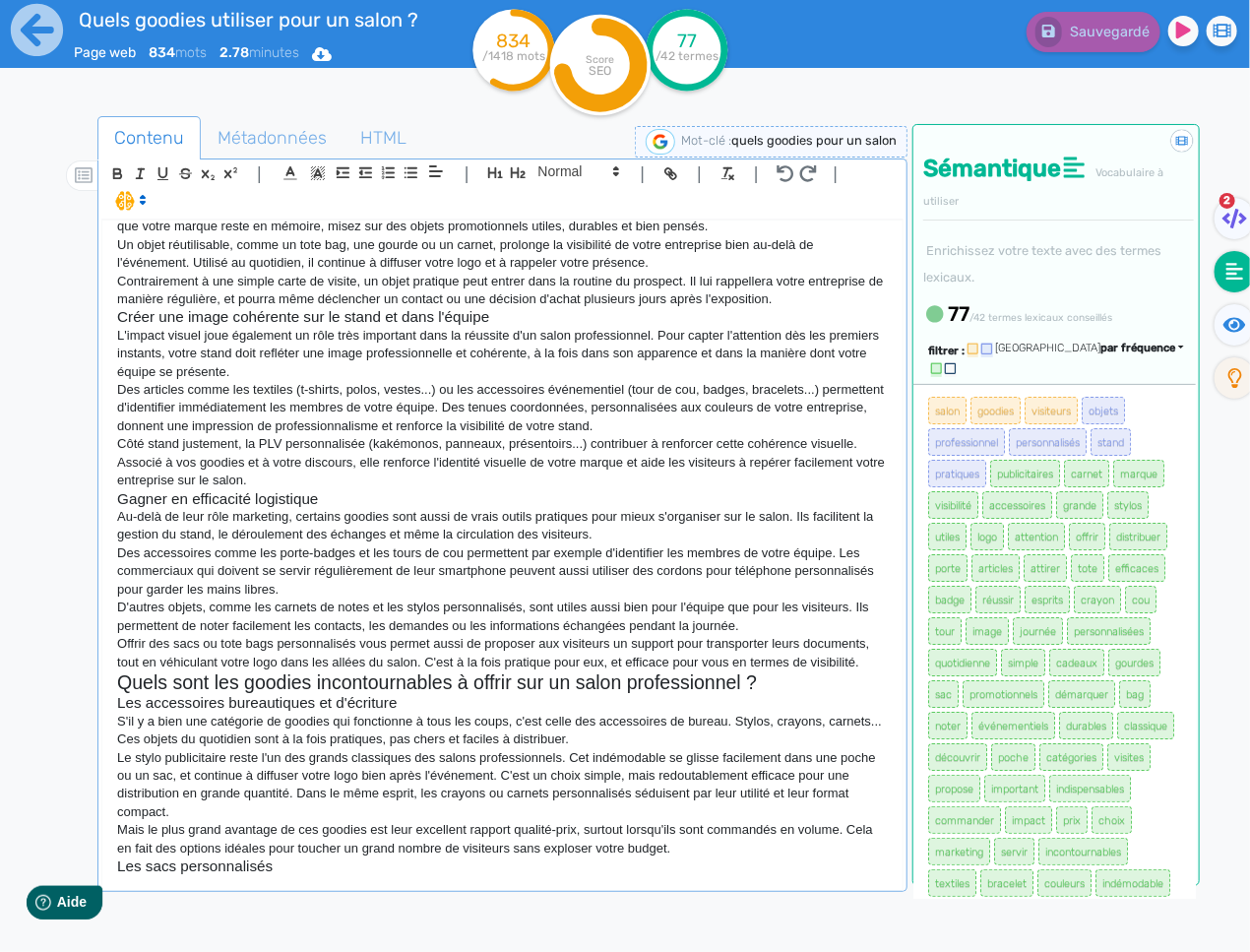 click on "Quels goodies utiliser pour un salon professionnel ? Les salons professionnels sont des moments clés dans la vie d'une entreprise. Ils permettent de rencontrer de nouveaux prospects, de fidéliser des clients, de valoriser son expertise et de renforcer la notoriété de sa marque. Mais pour capter l'attention dans un environnement souvent saturé, encore faut-il réussir à se démarquer dès les premiers instants. C'est là que les objets publicitaires, ou goodies, entrent en jeu. Offerts aux visiteurs ou utilisés par les équipes sur place, ils contribuent à attirer, engager et marquer les esprits. Dans cet article, découvrez pourquoi et comment intégrer efficacement nos goodies dans l'organisation de vos salons. Pourquoi utiliser des goodies lors d'un salon professionnel ? Attirer les visiteurs et initier le contact Sur un salon professionnel, la concurrence est rude. Chaque exposant cherche à capter l'attention des visiteurs qui déambulent dans les allées tout au long de la journée. Les" 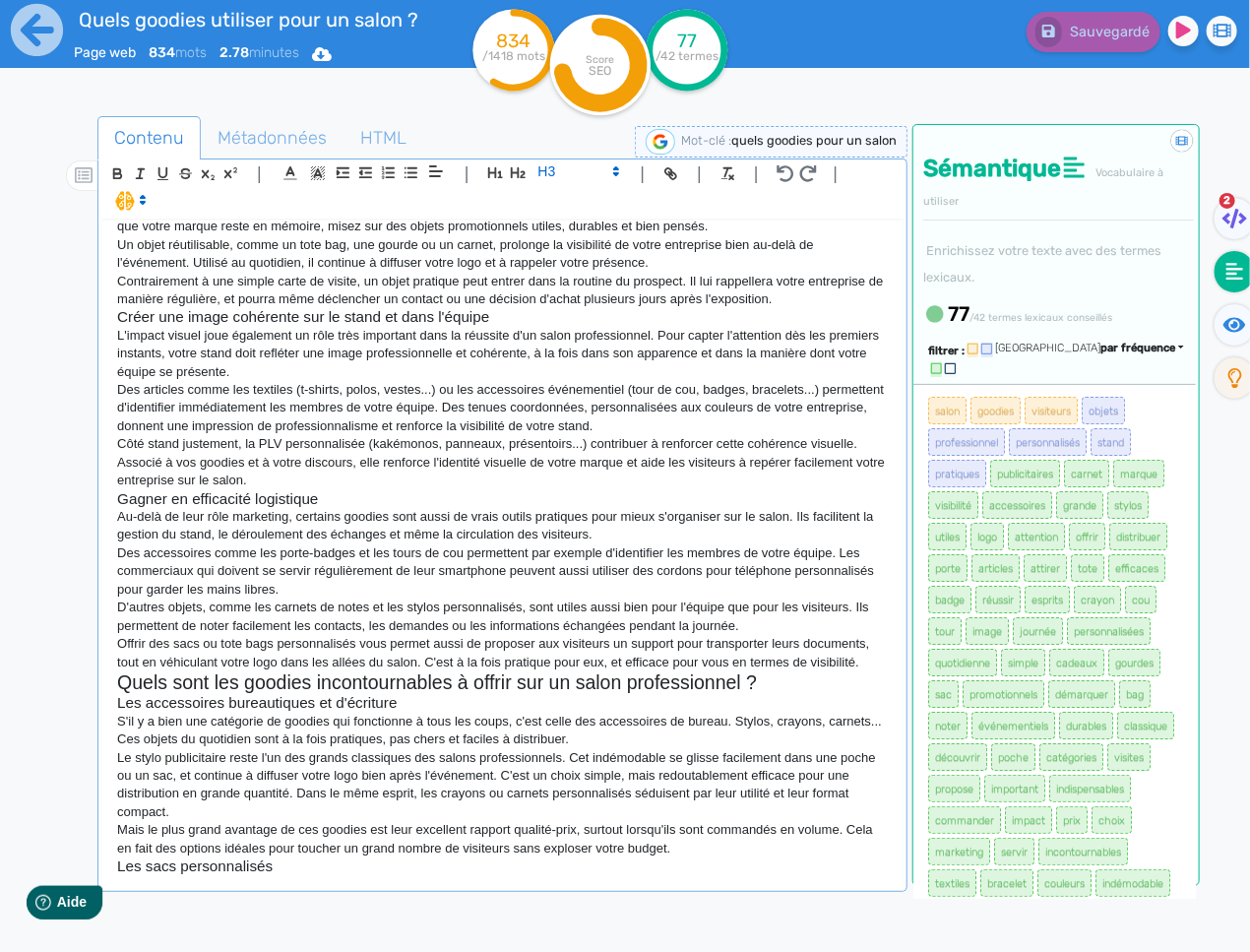 click on "Quels goodies utiliser pour un salon professionnel ? Les salons professionnels sont des moments clés dans la vie d'une entreprise. Ils permettent de rencontrer de nouveaux prospects, de fidéliser des clients, de valoriser son expertise et de renforcer la notoriété de sa marque. Mais pour capter l'attention dans un environnement souvent saturé, encore faut-il réussir à se démarquer dès les premiers instants. C'est là que les objets publicitaires, ou goodies, entrent en jeu. Offerts aux visiteurs ou utilisés par les équipes sur place, ils contribuent à attirer, engager et marquer les esprits. Dans cet article, découvrez pourquoi et comment intégrer efficacement nos goodies dans l'organisation de vos salons. Pourquoi utiliser des goodies lors d'un salon professionnel ? Attirer les visiteurs et initier le contact Sur un salon professionnel, la concurrence est rude. Chaque exposant cherche à capter l'attention des visiteurs qui déambulent dans les allées tout au long de la journée. Les" 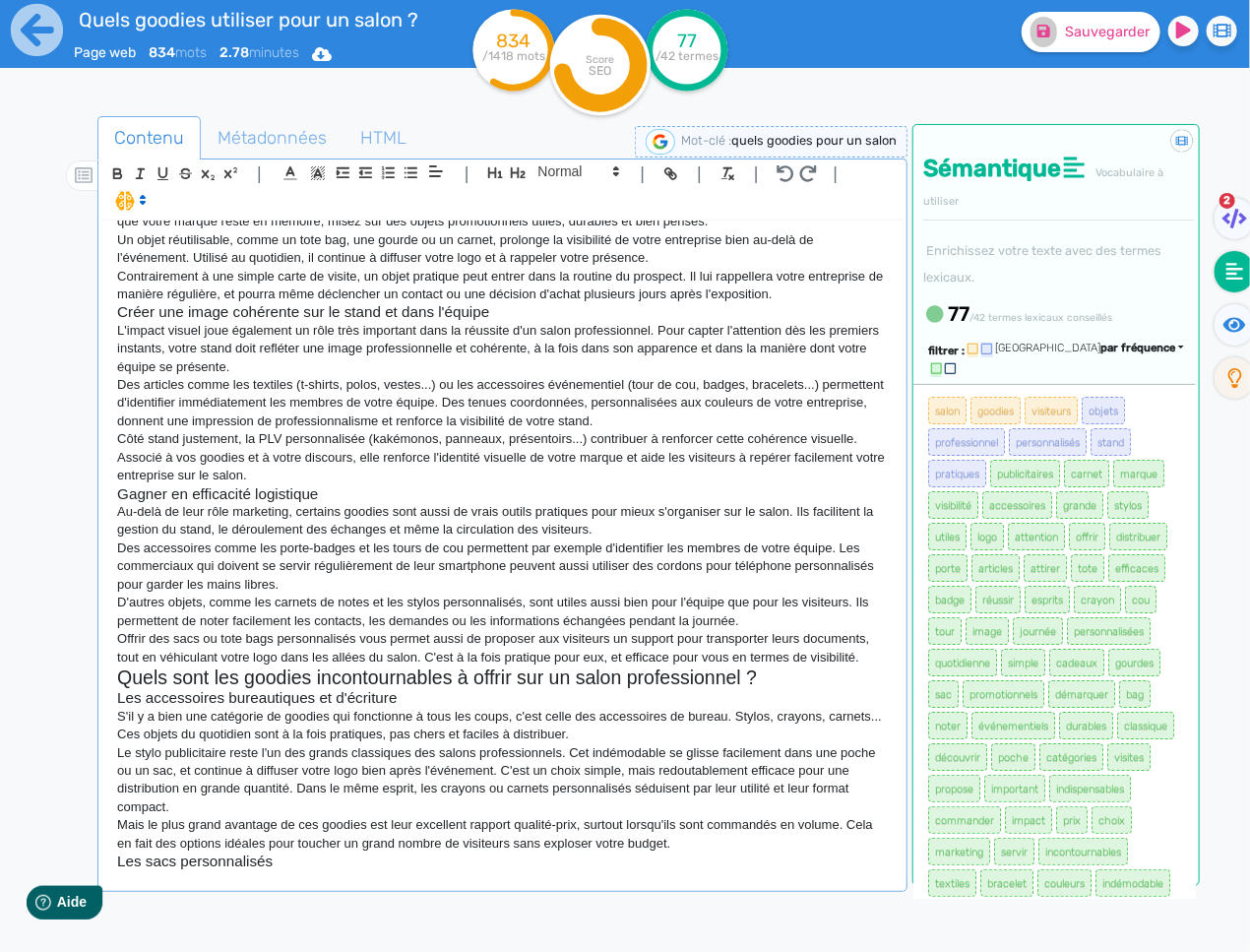 click 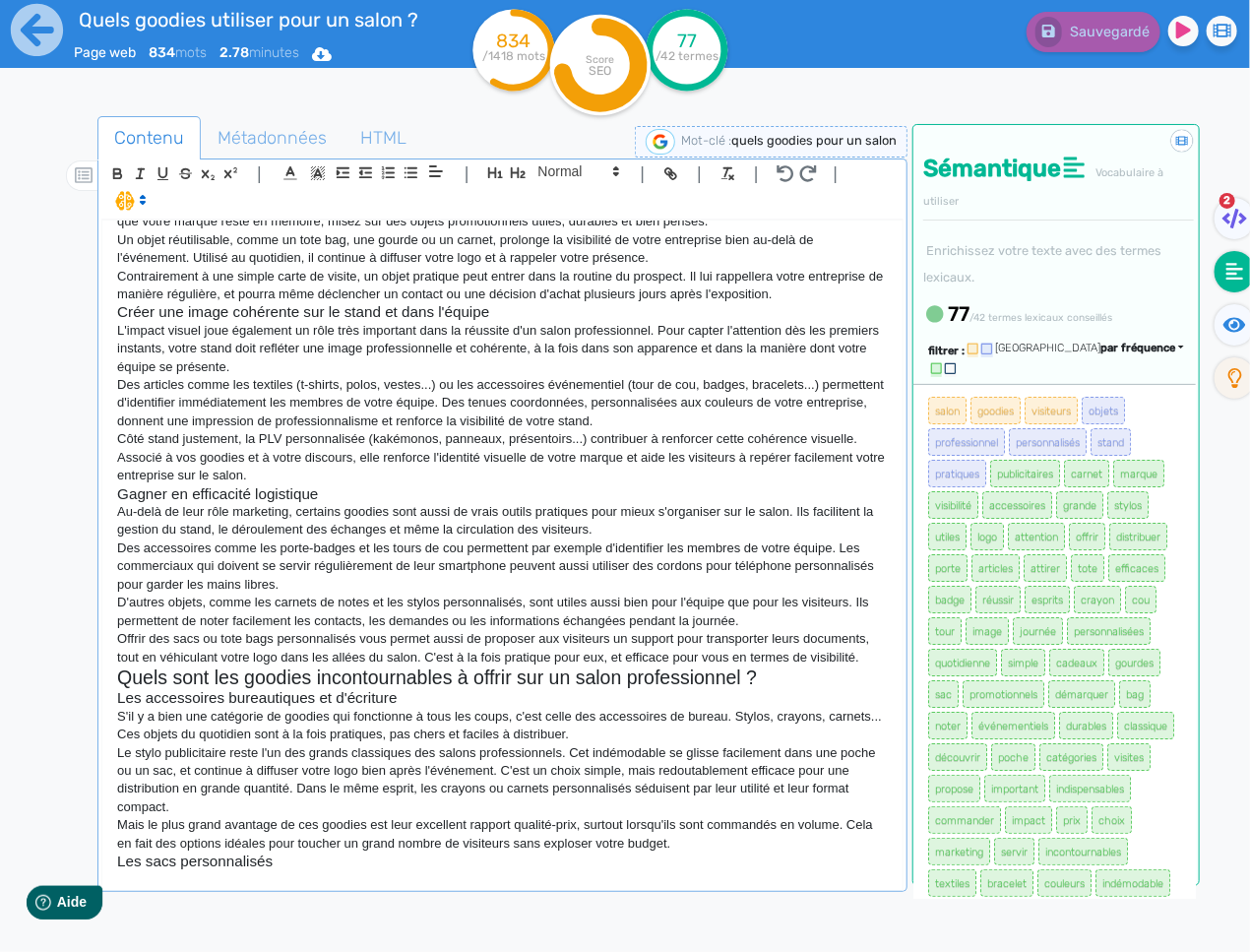 click 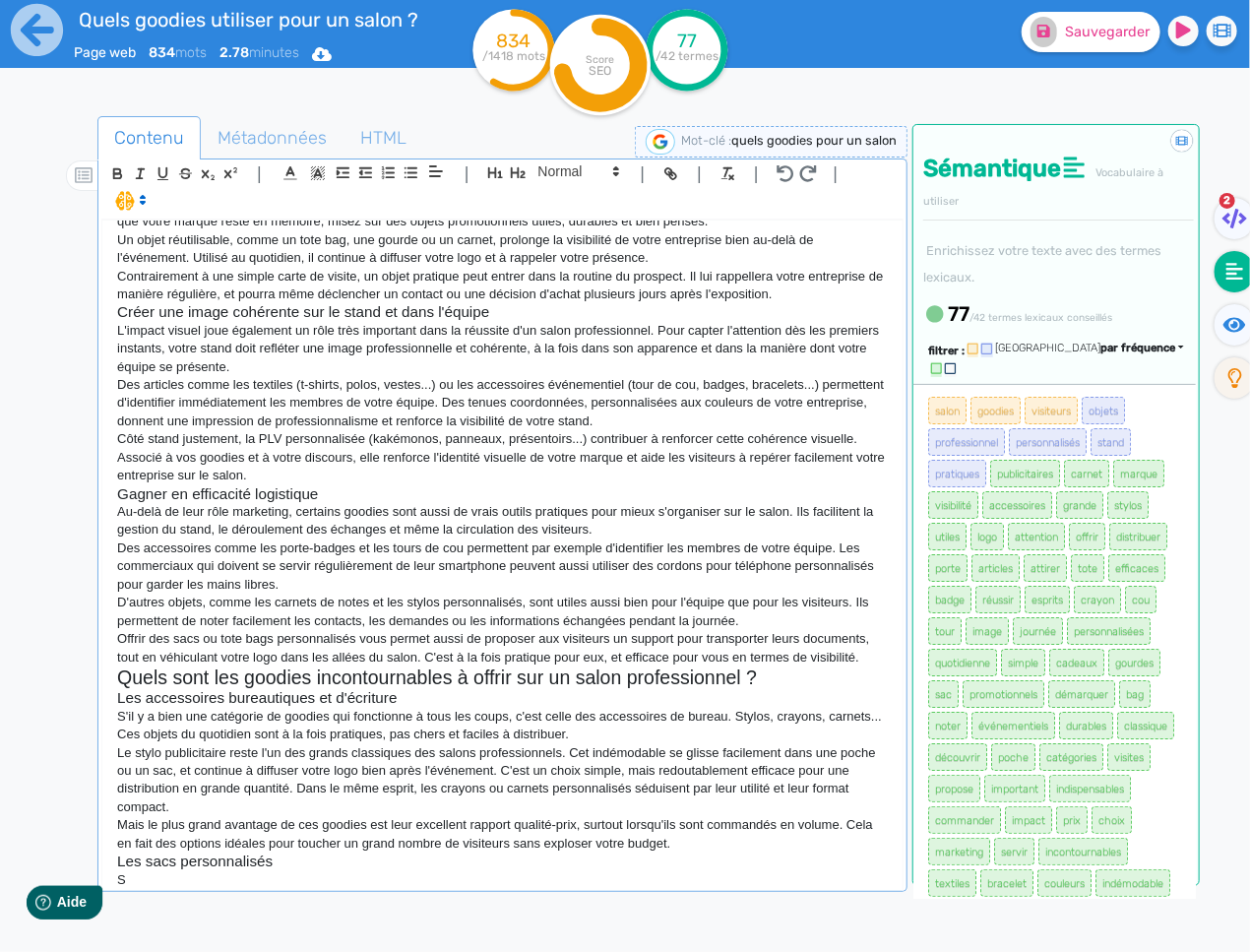 scroll, scrollTop: 363, scrollLeft: 0, axis: vertical 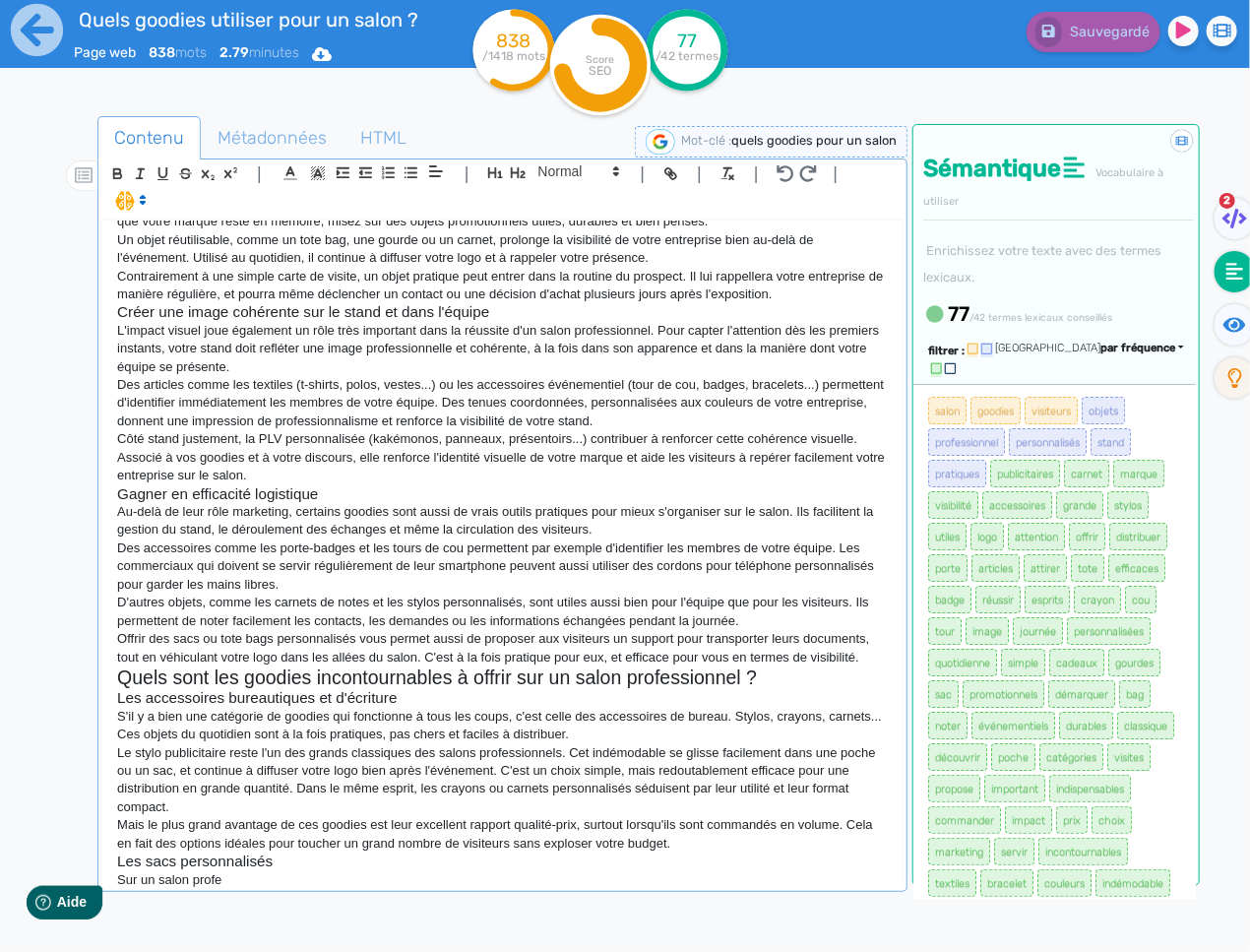 click on "Sur un salon profe" 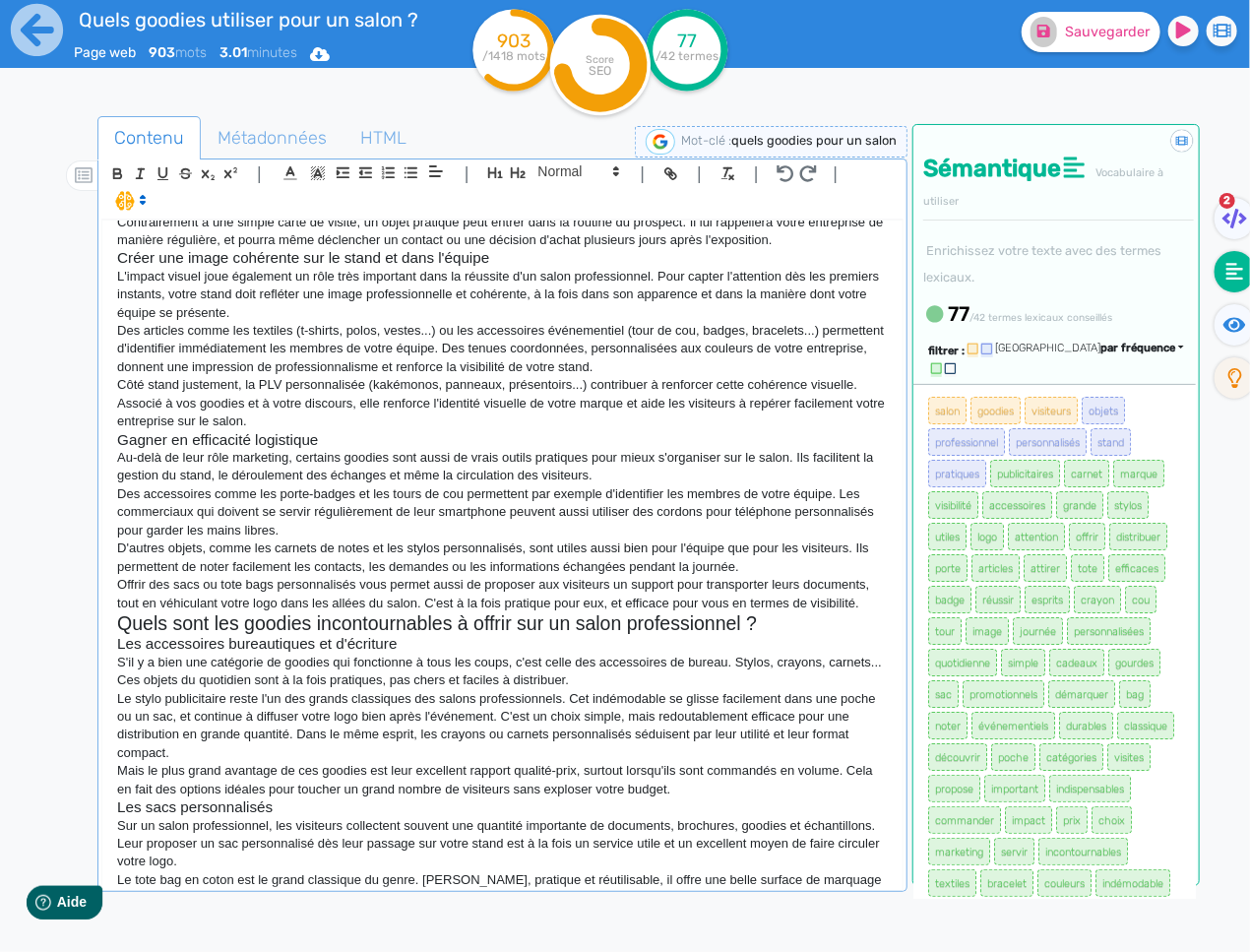 scroll, scrollTop: 436, scrollLeft: 0, axis: vertical 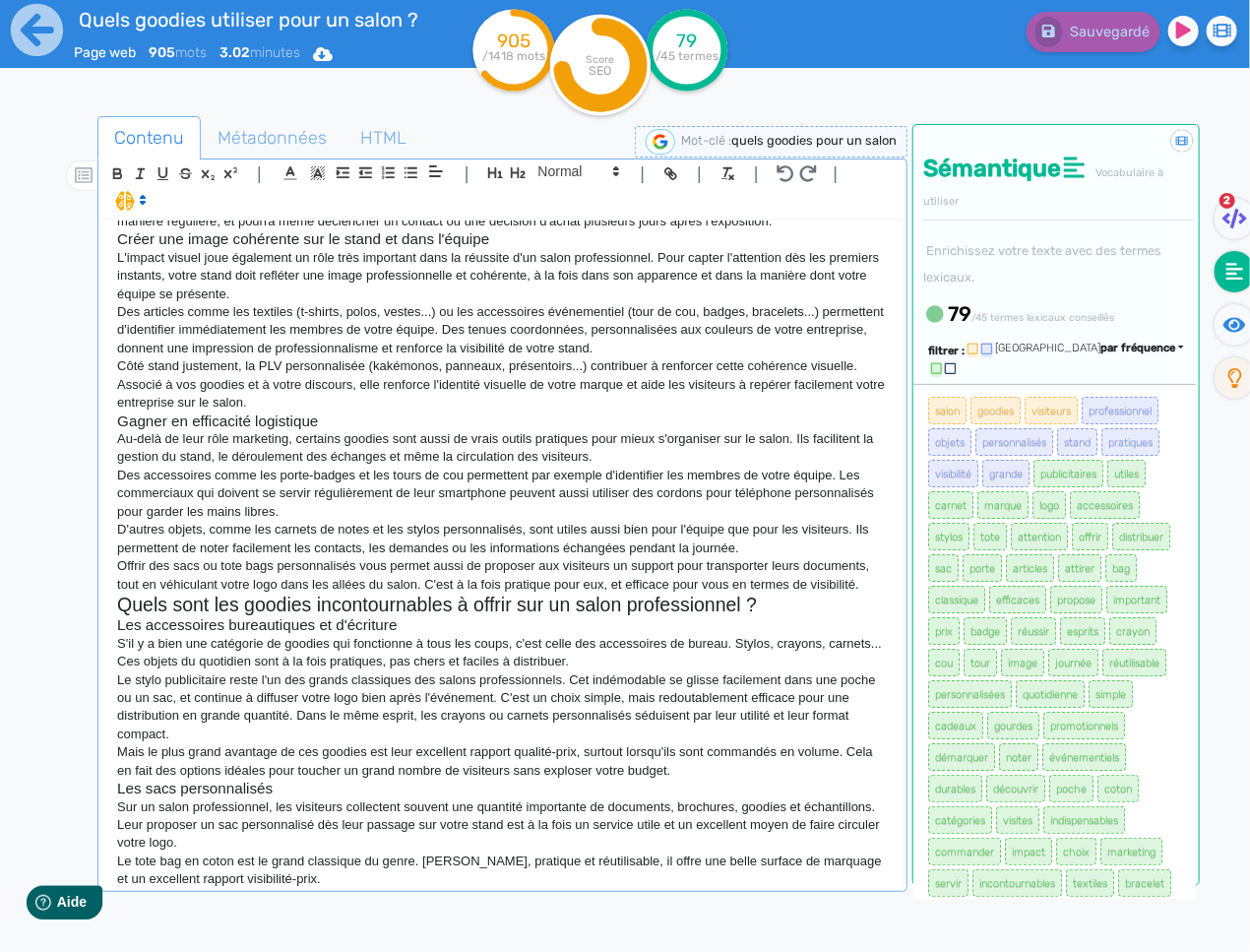 click on "Le tote bag en coton est le grand classique du genre. Léger, pratique et réutilisable, il offre une belle surface de marquage et un excellent rapport visibilité-prix." 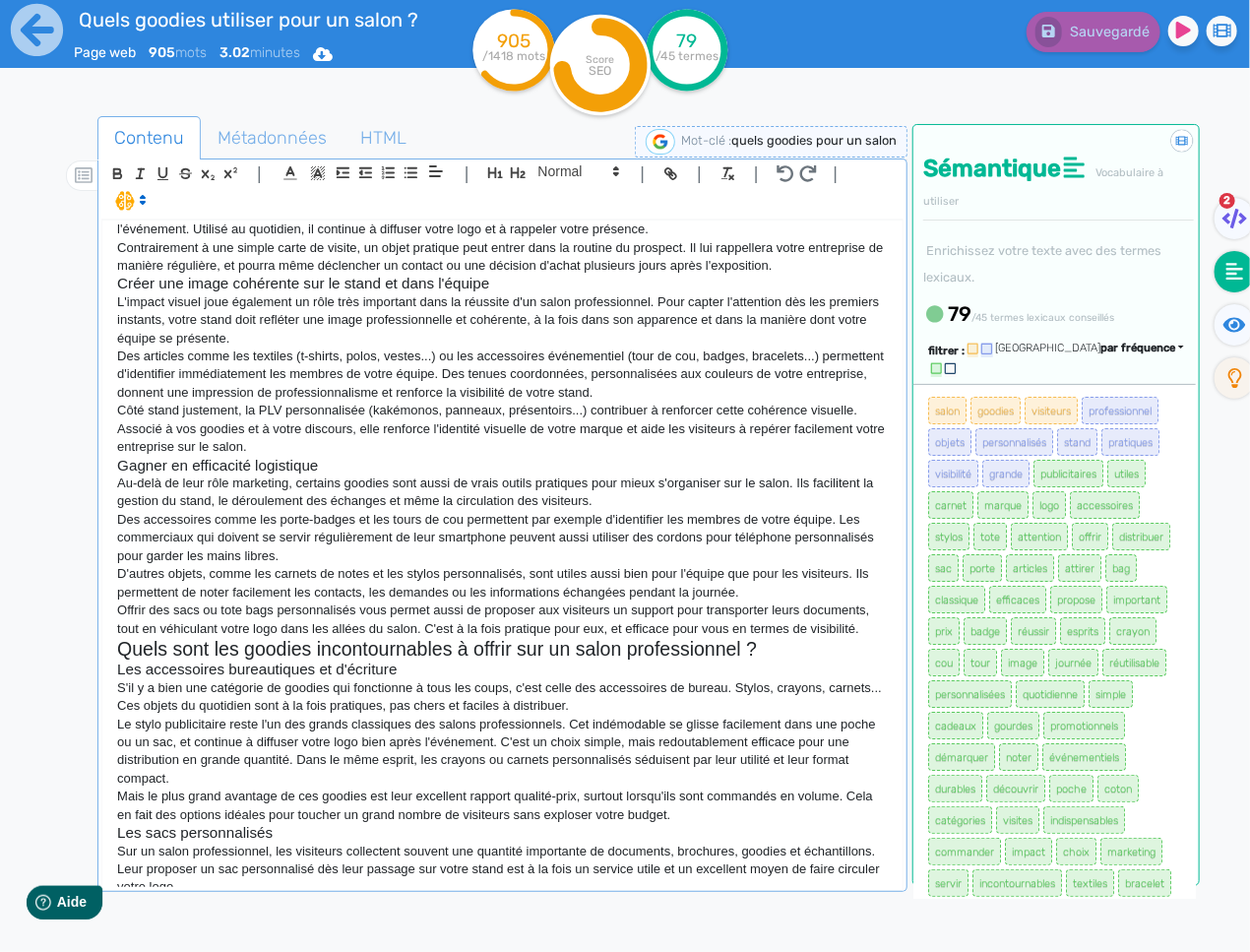 scroll, scrollTop: 450, scrollLeft: 0, axis: vertical 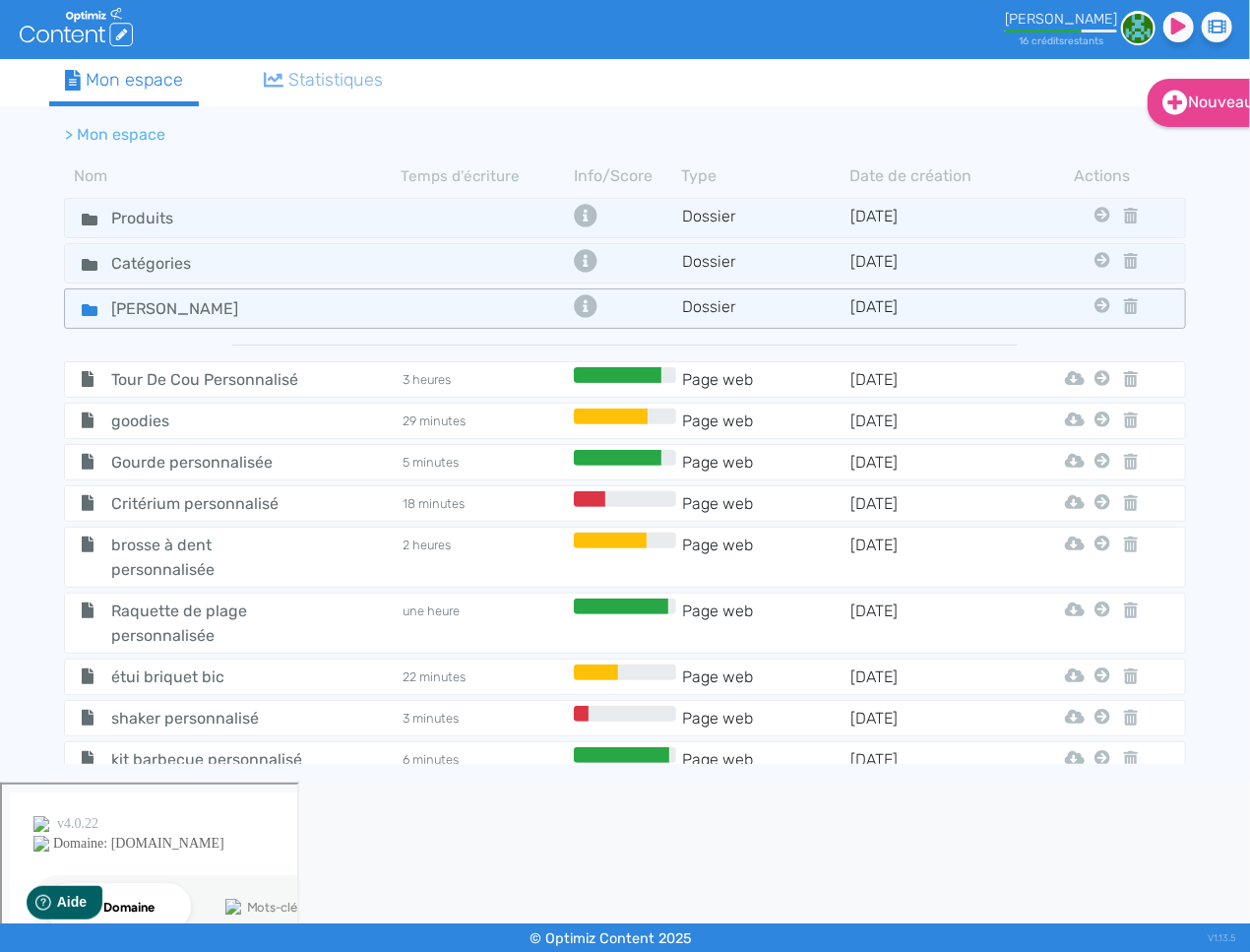 click 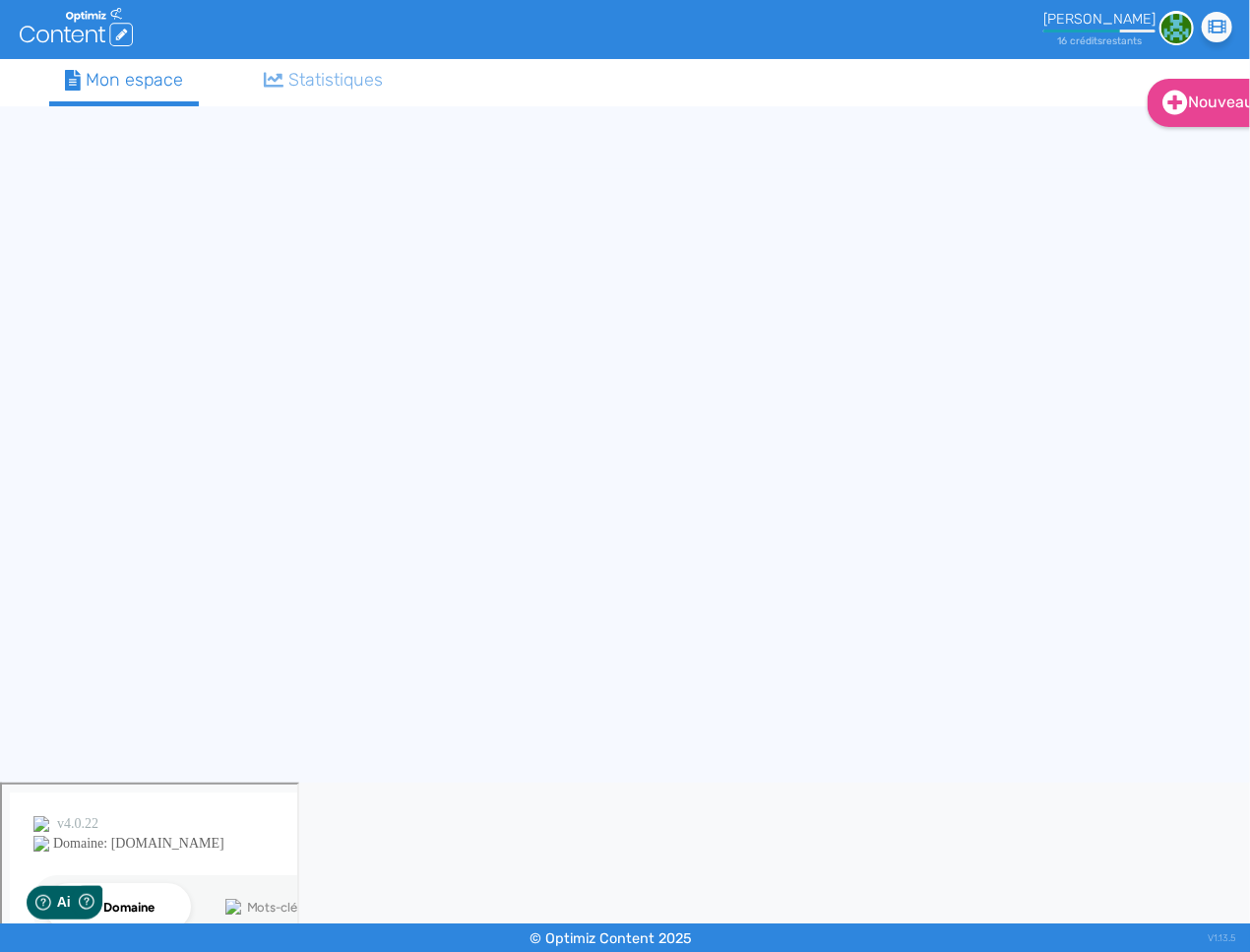 scroll, scrollTop: 0, scrollLeft: 0, axis: both 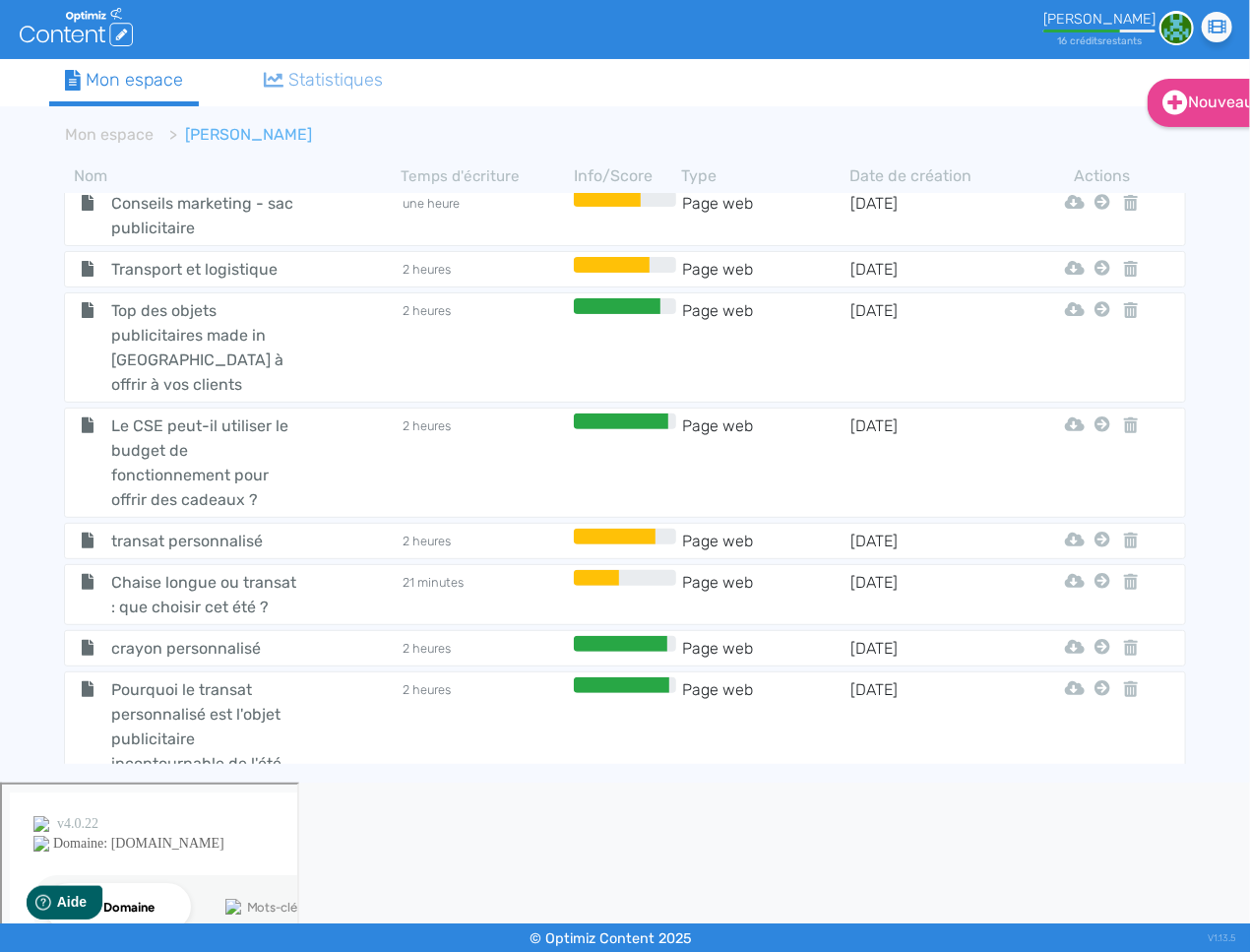 click on "Les goodies incontournables pour la rentrée 2025" 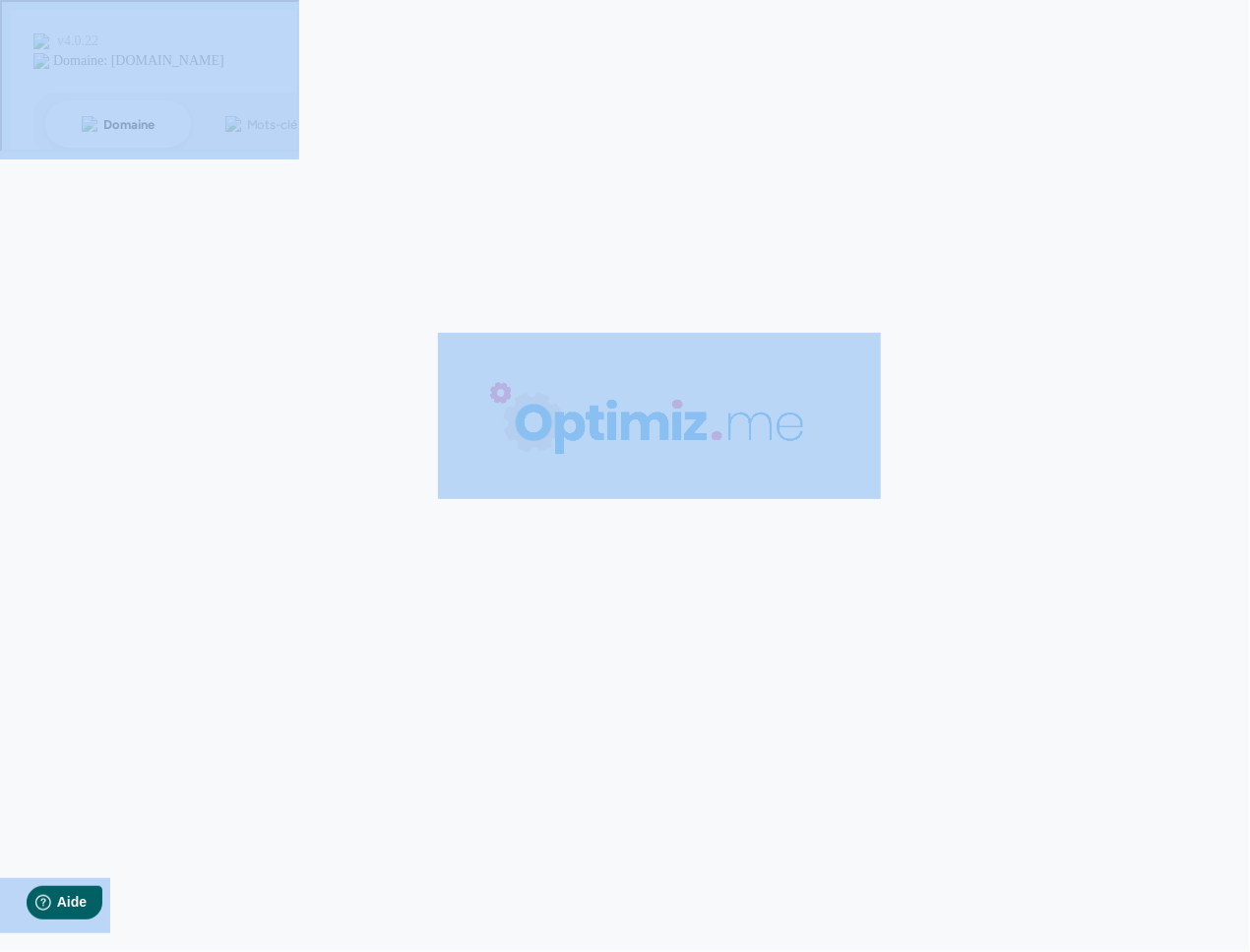 type on "Les goodies incontournables pour la rentrée 2025" 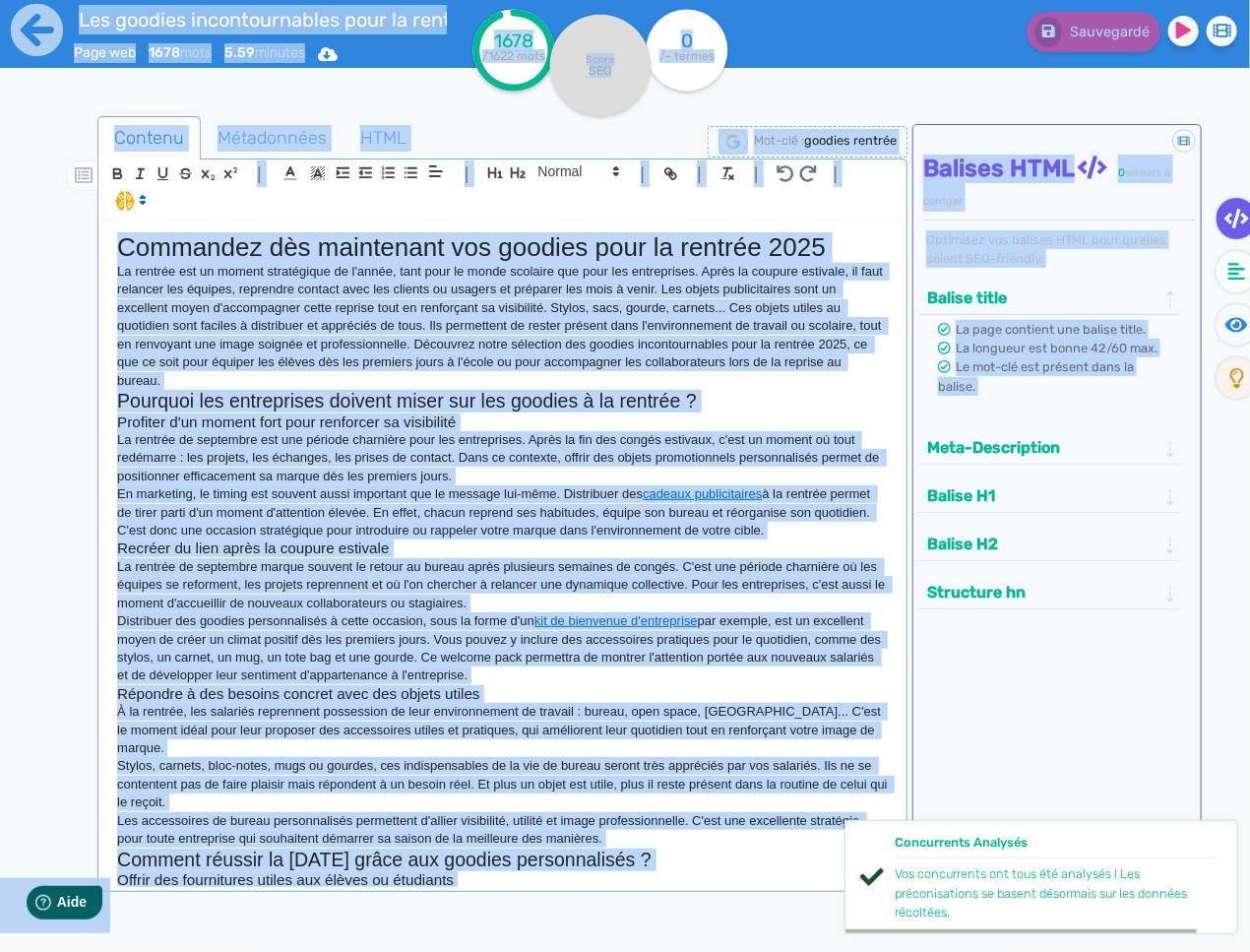 click on "Distribuer des goodies personnalisés à cette occasion, sous la forme d'un  kit de bienvenue d'entreprise  par exemple, est un excellent moyen de créer un climat positif dès les premiers jours. Vous pouvez y inclure des accessoires pratiques pour le quotidien, comme des stylos, un carnet, un mug, un tote bag et une gourde. Ce welcome pack permettra de montrer l'attention portée aux nouveaux salariés et de développer leur sentiment d'appartenance à l'entreprise." 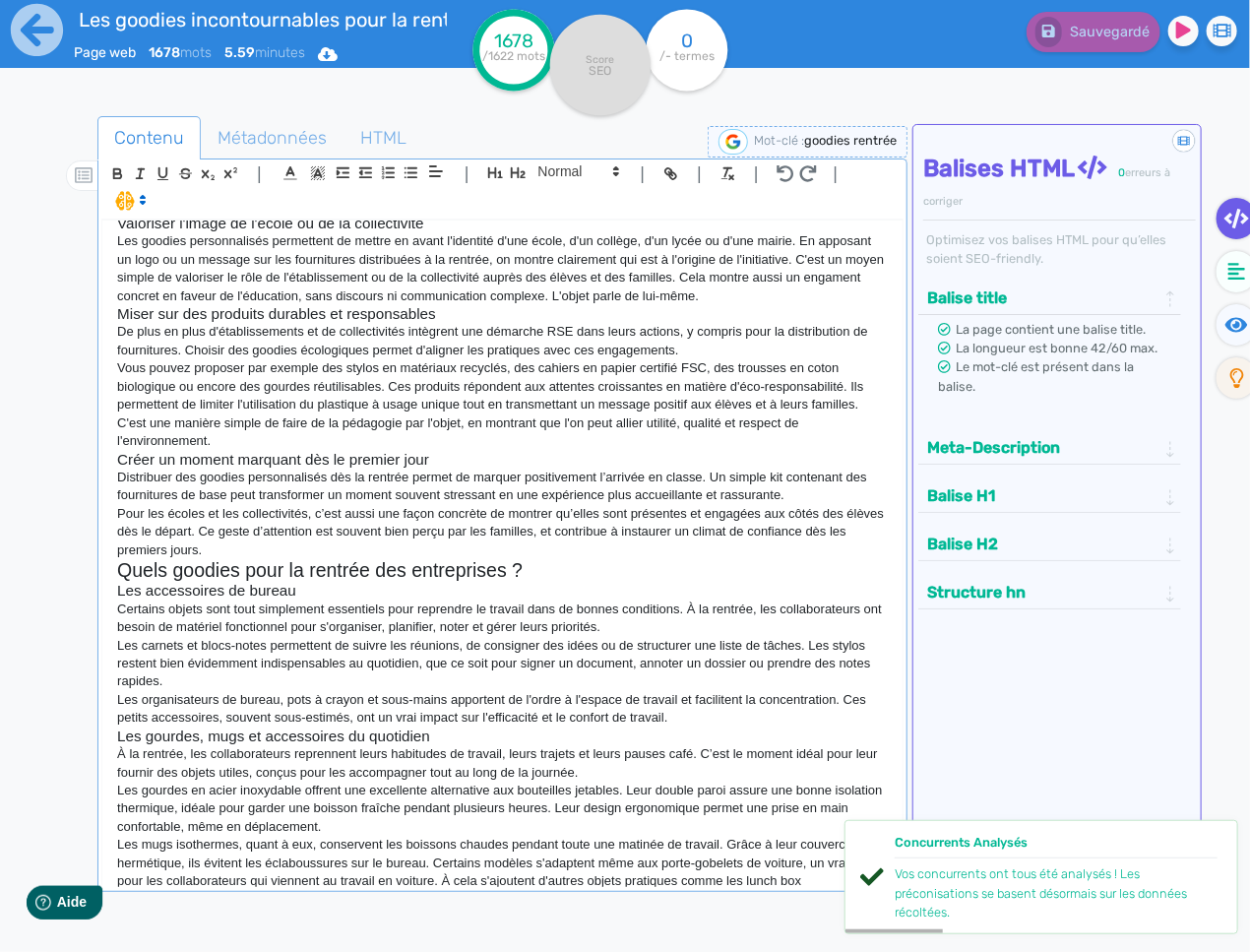 scroll, scrollTop: 759, scrollLeft: 0, axis: vertical 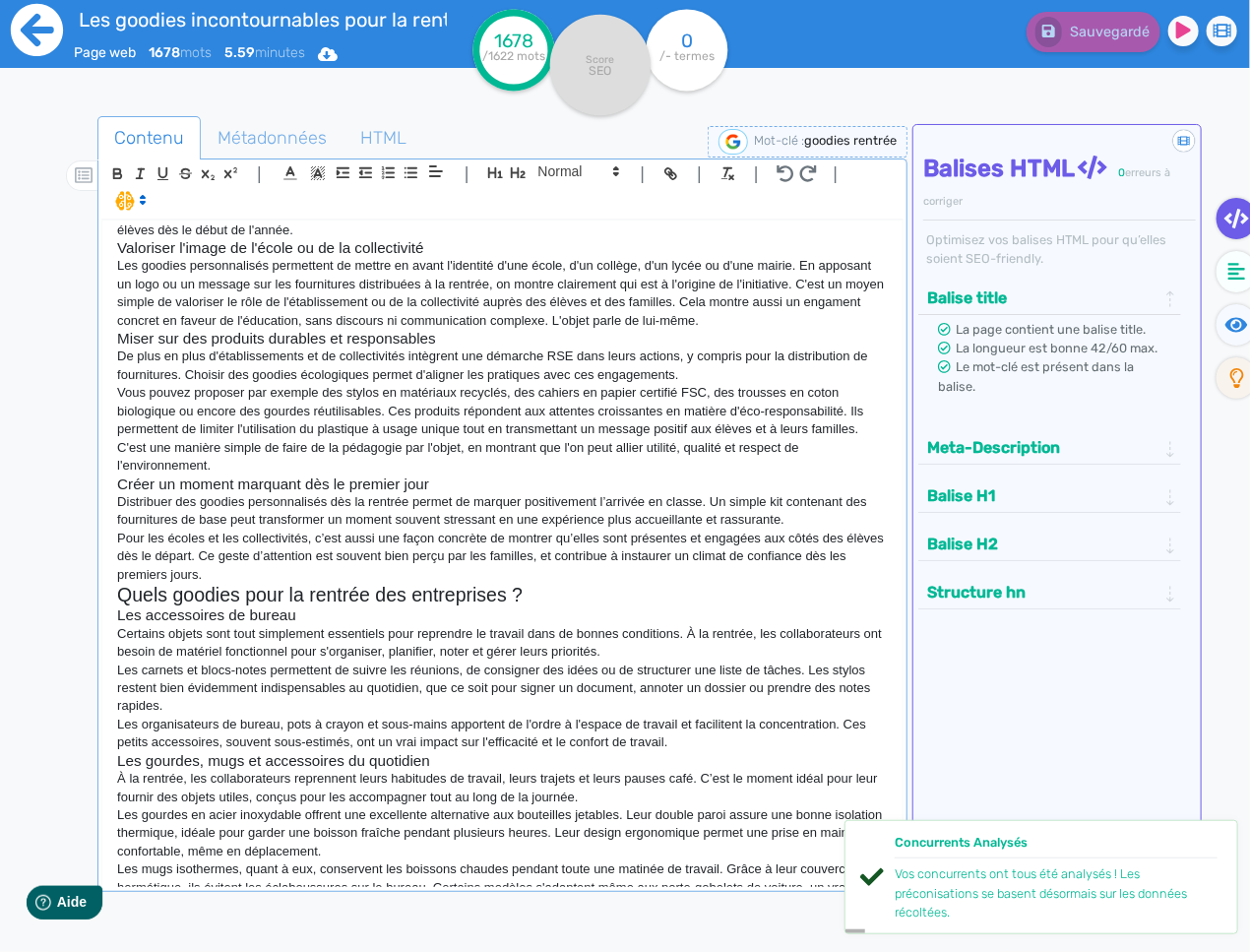 click 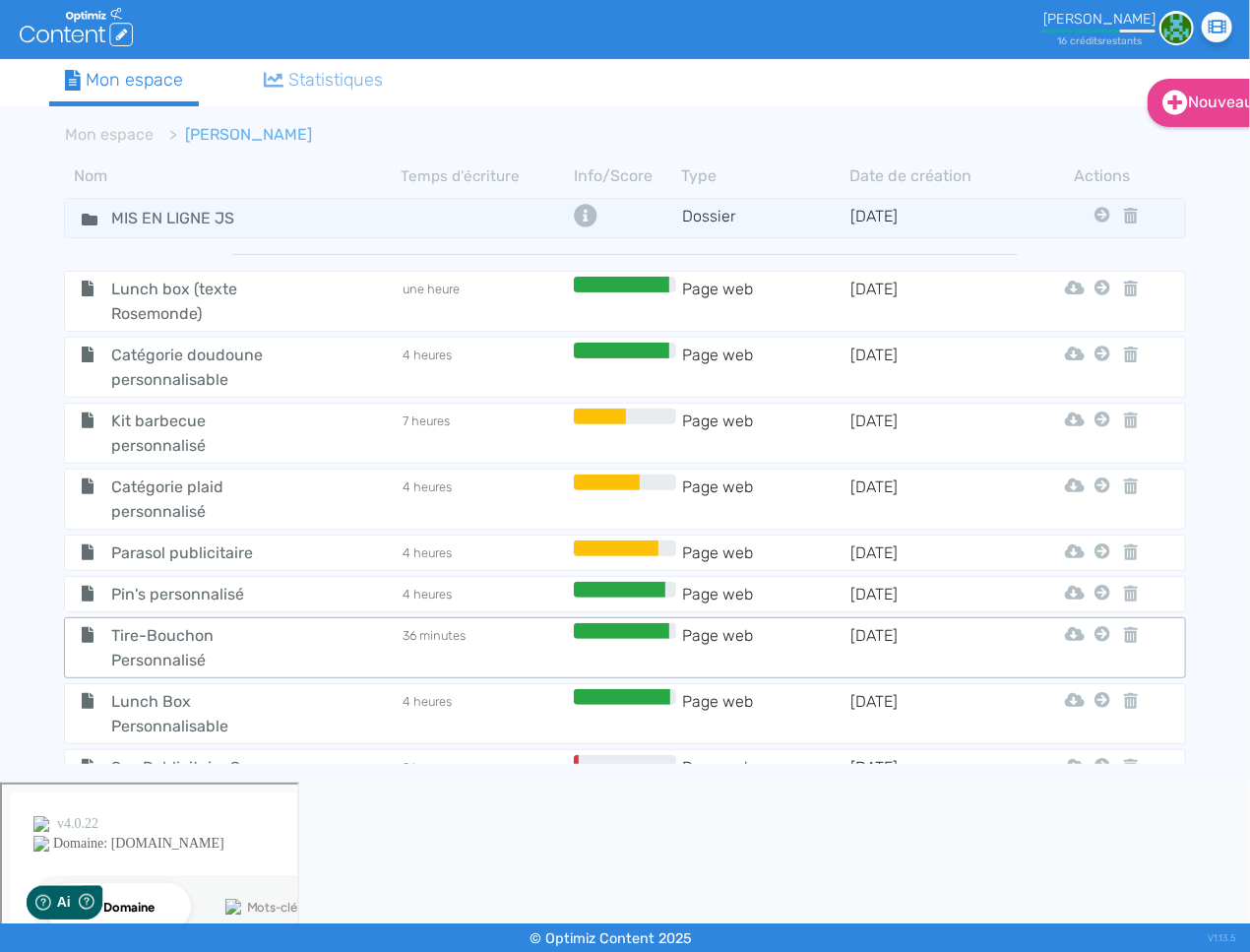 scroll, scrollTop: 0, scrollLeft: 0, axis: both 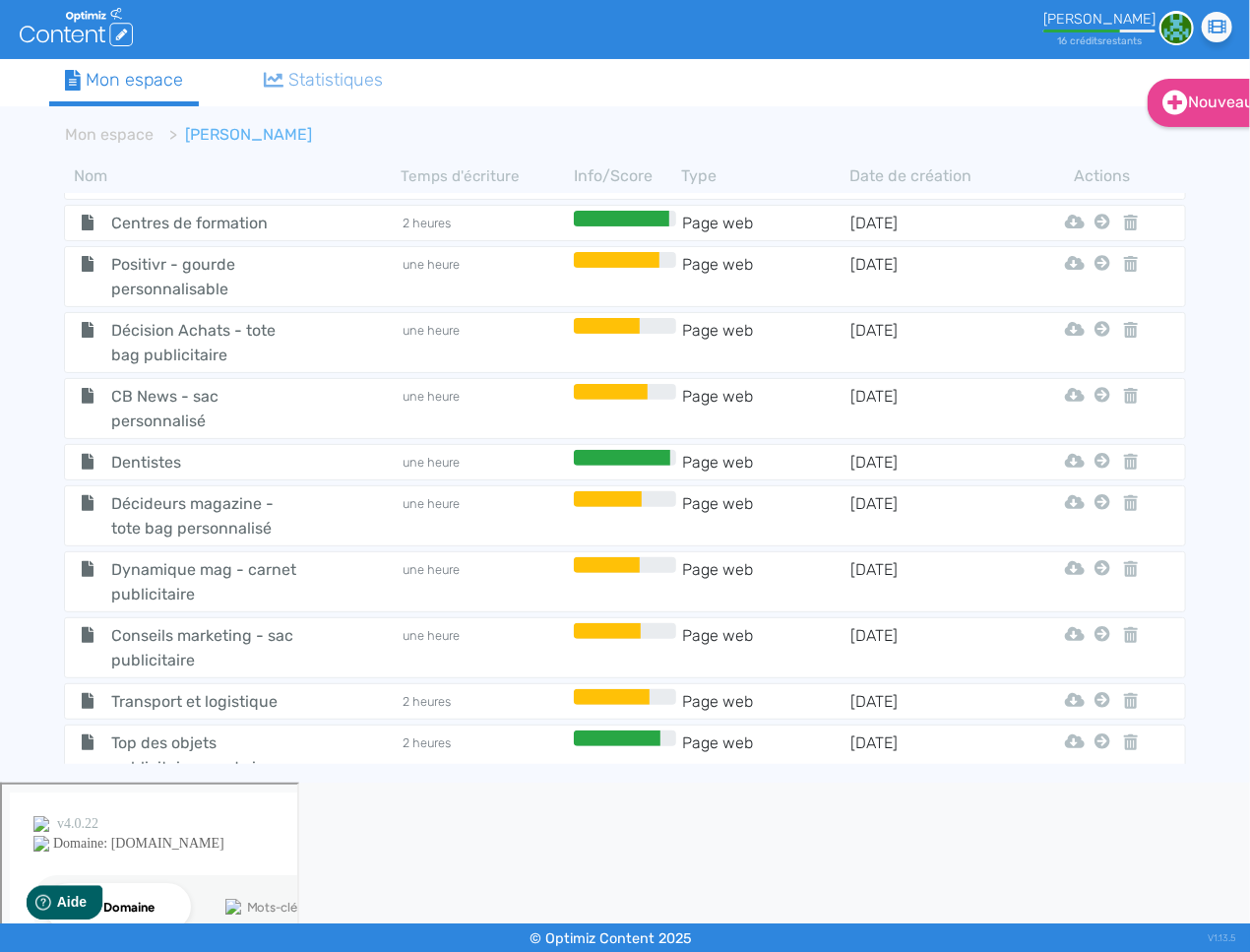 click on "Le CSE peut-il utiliser le budget de fonctionnement pour offrir des cadeaux ?" 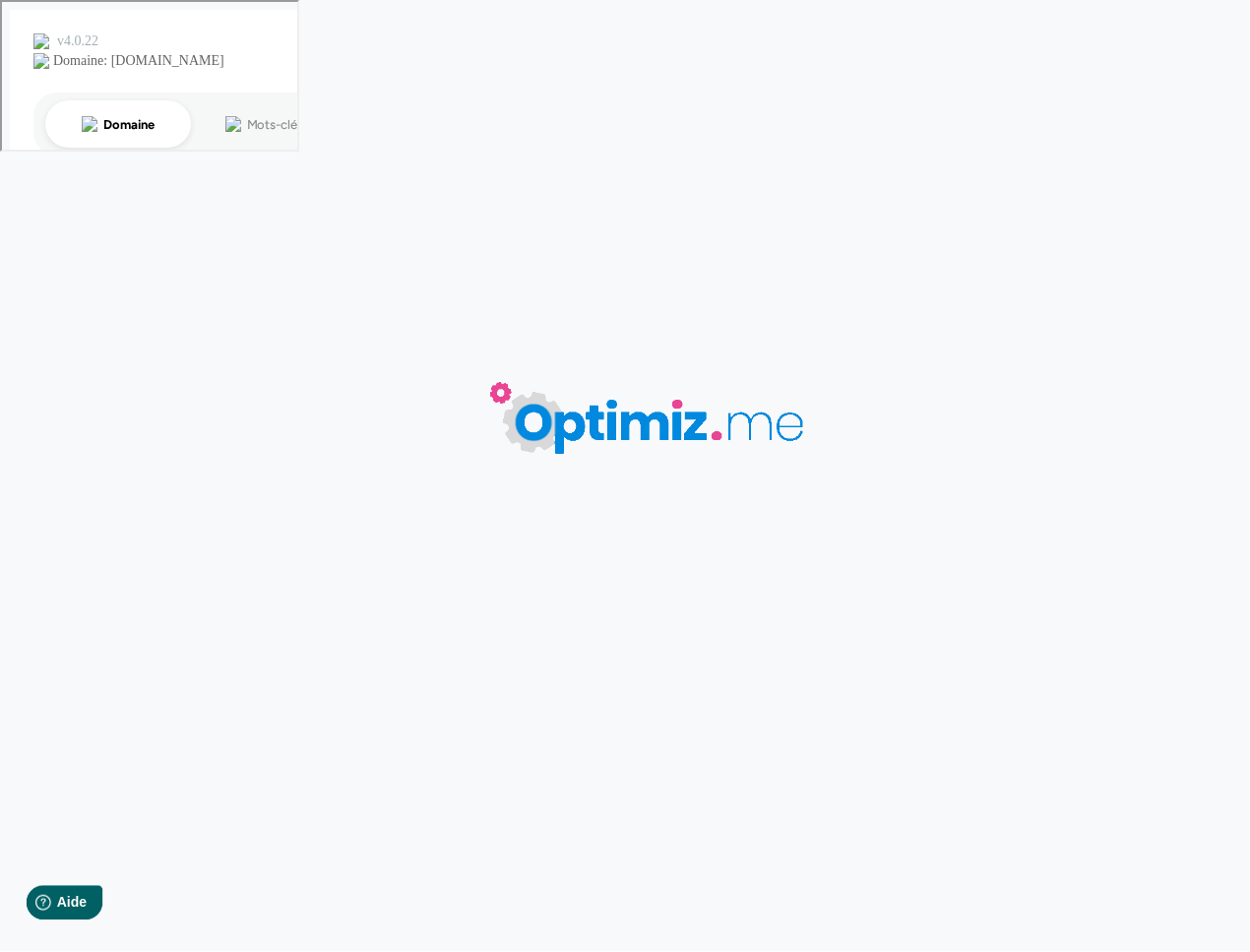 type on "Le CSE peut-il utiliser le budget de fonctionnement pour offrir des cadeaux ?" 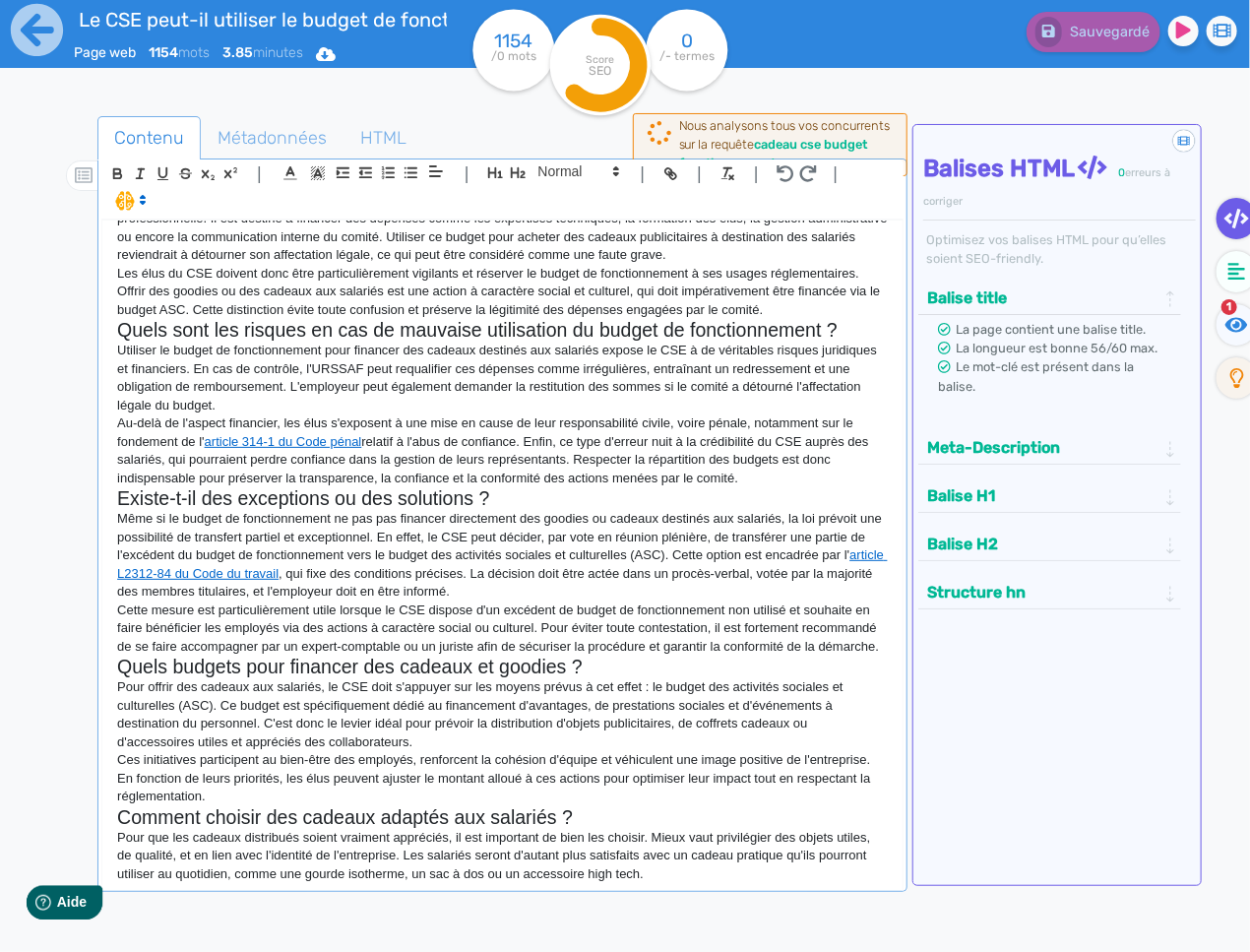 scroll, scrollTop: 332, scrollLeft: 0, axis: vertical 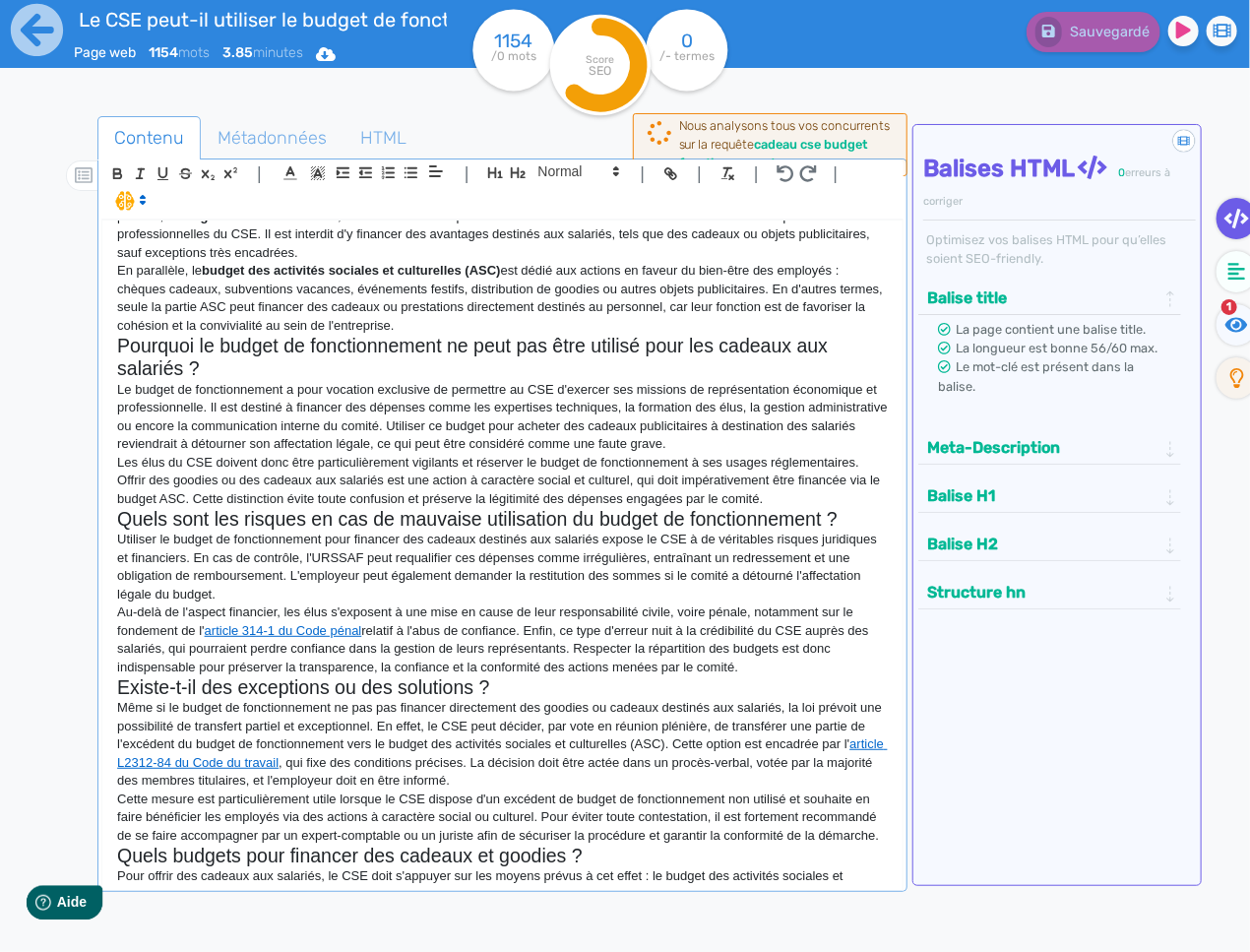 click on "Utiliser le budget de fonctionnement pour financer des cadeaux destinés aux salariés expose le CSE à de véritables risques juridiques et financiers. En cas de contrôle, l'URSSAF peut requalifier ces dépenses comme irrégulières, entraînant un redressement et une obligation de remboursement. L'employeur peut également demander la restitution des sommes si le comité a détourné l'affectation légale du budget." 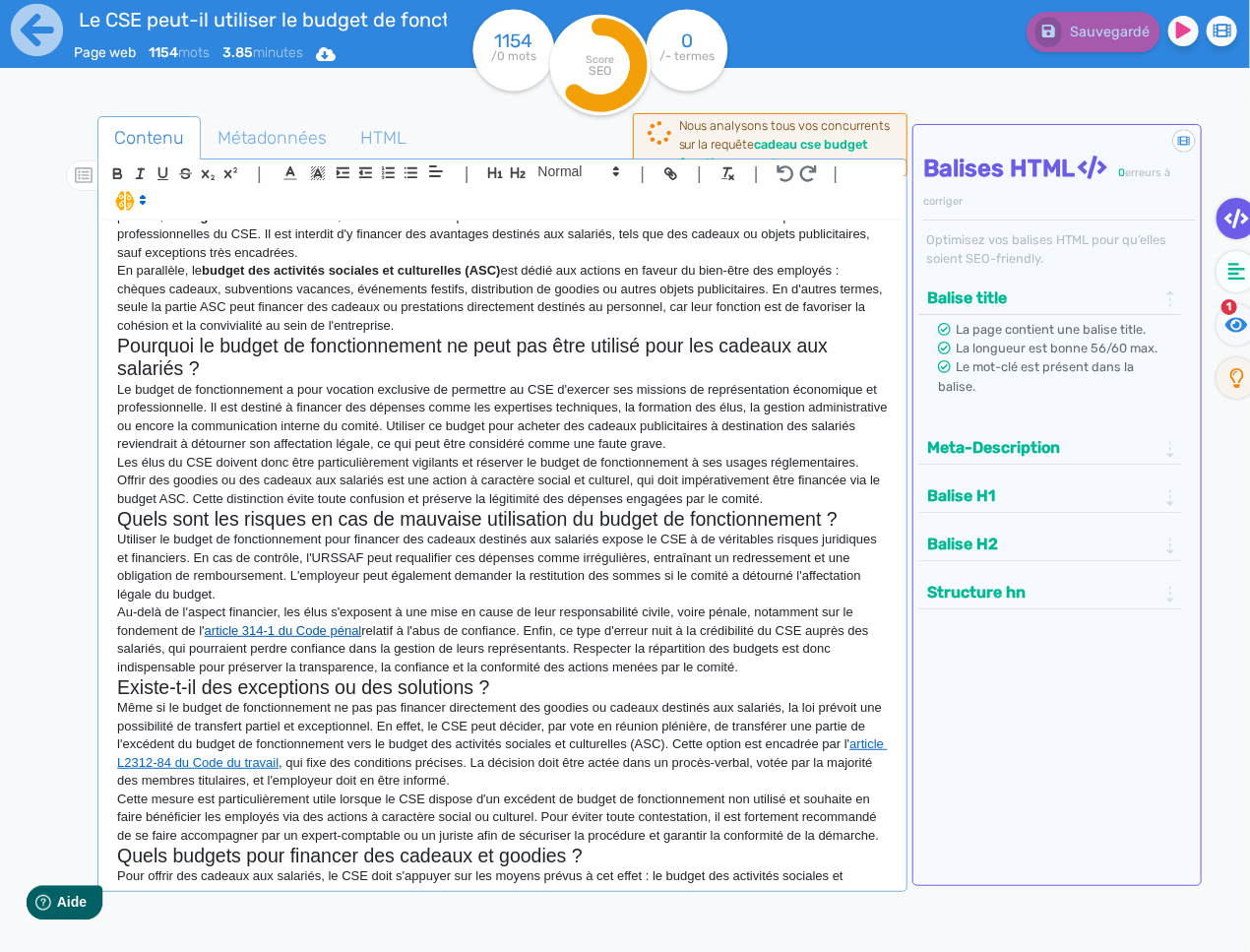 click on "article 314-1 du Code pénal" 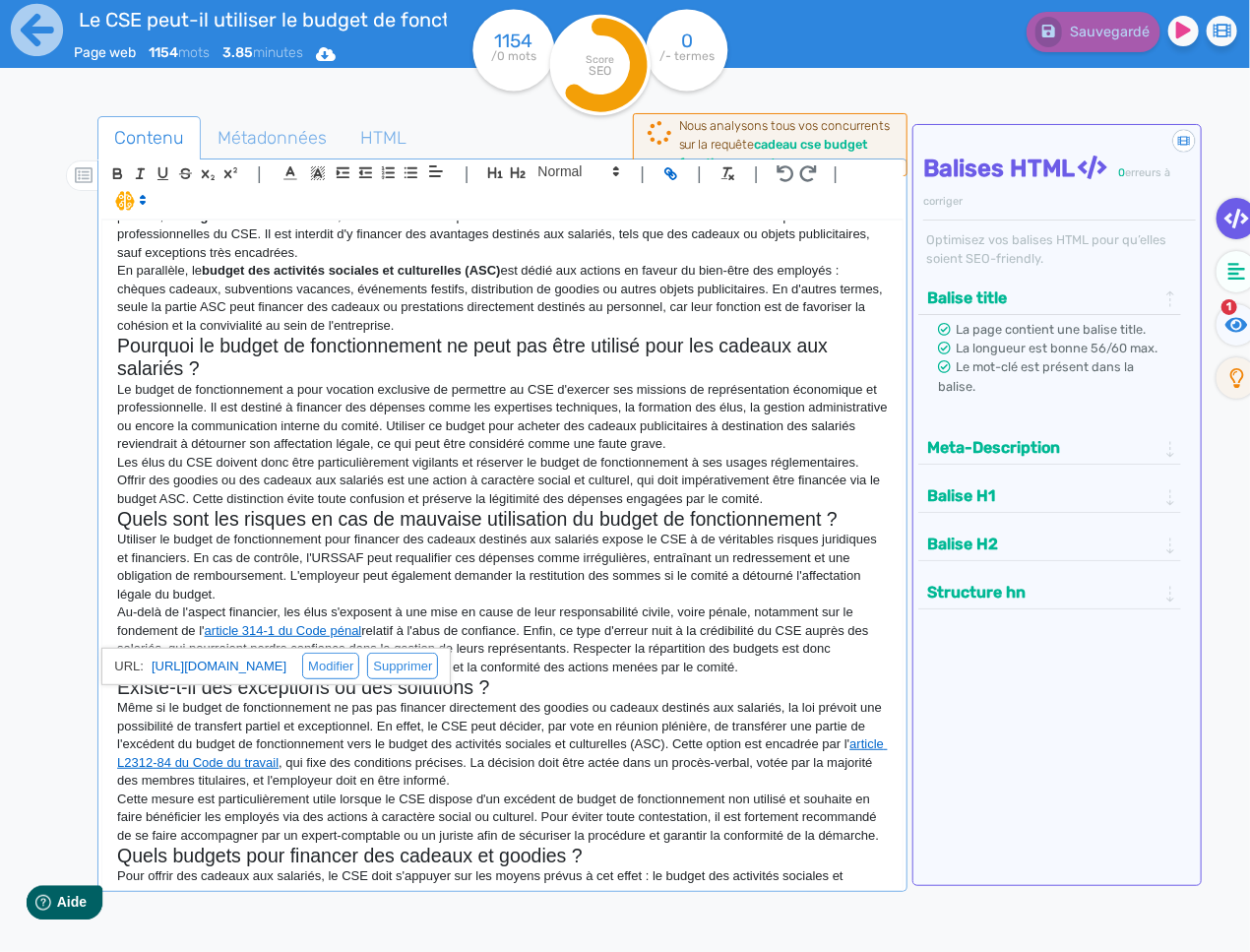 click on "Utiliser le budget de fonctionnement pour financer des cadeaux destinés aux salariés expose le CSE à de véritables risques juridiques et financiers. En cas de contrôle, l'URSSAF peut requalifier ces dépenses comme irrégulières, entraînant un redressement et une obligation de remboursement. L'employeur peut également demander la restitution des sommes si le comité a détourné l'affectation légale du budget." 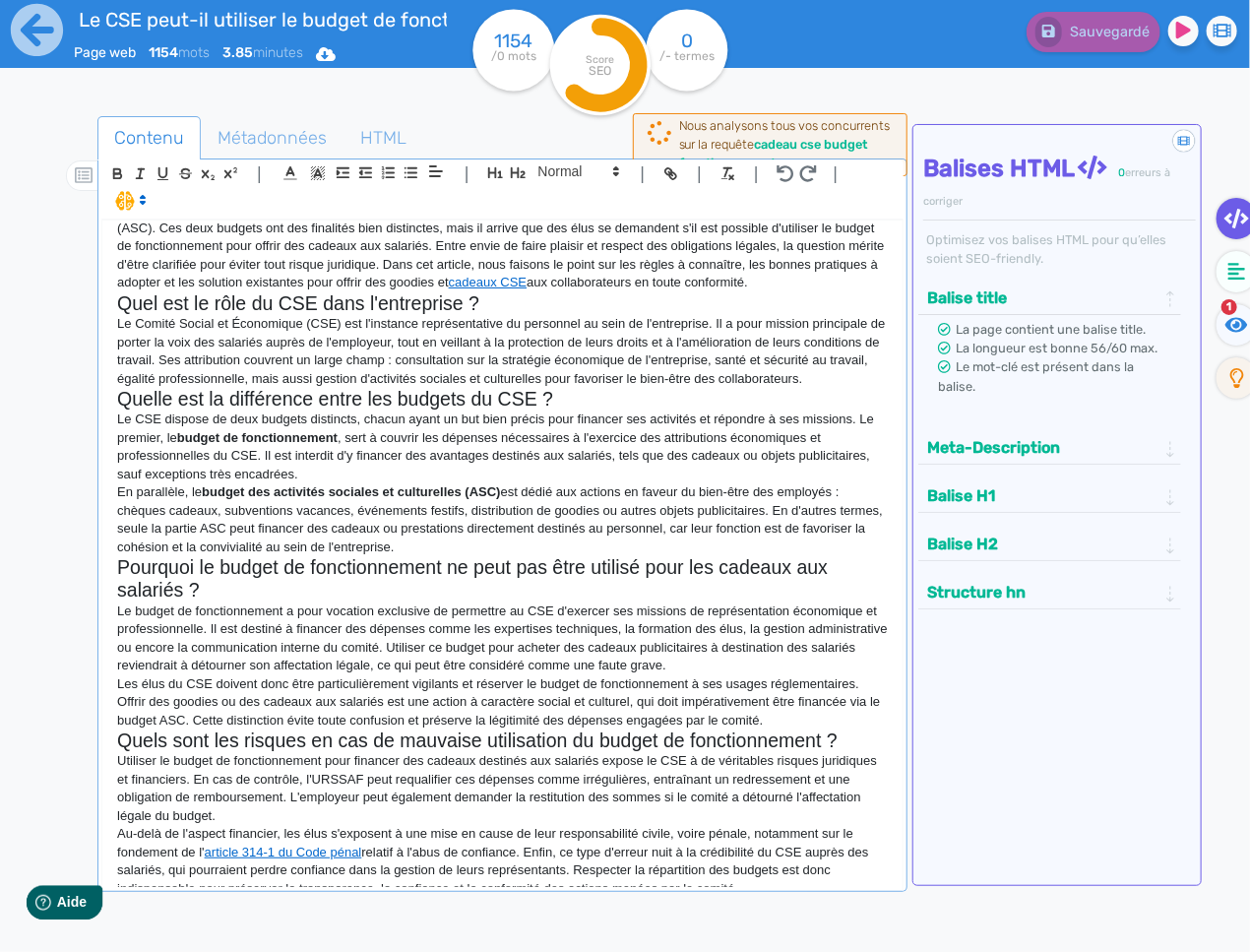 scroll, scrollTop: 0, scrollLeft: 0, axis: both 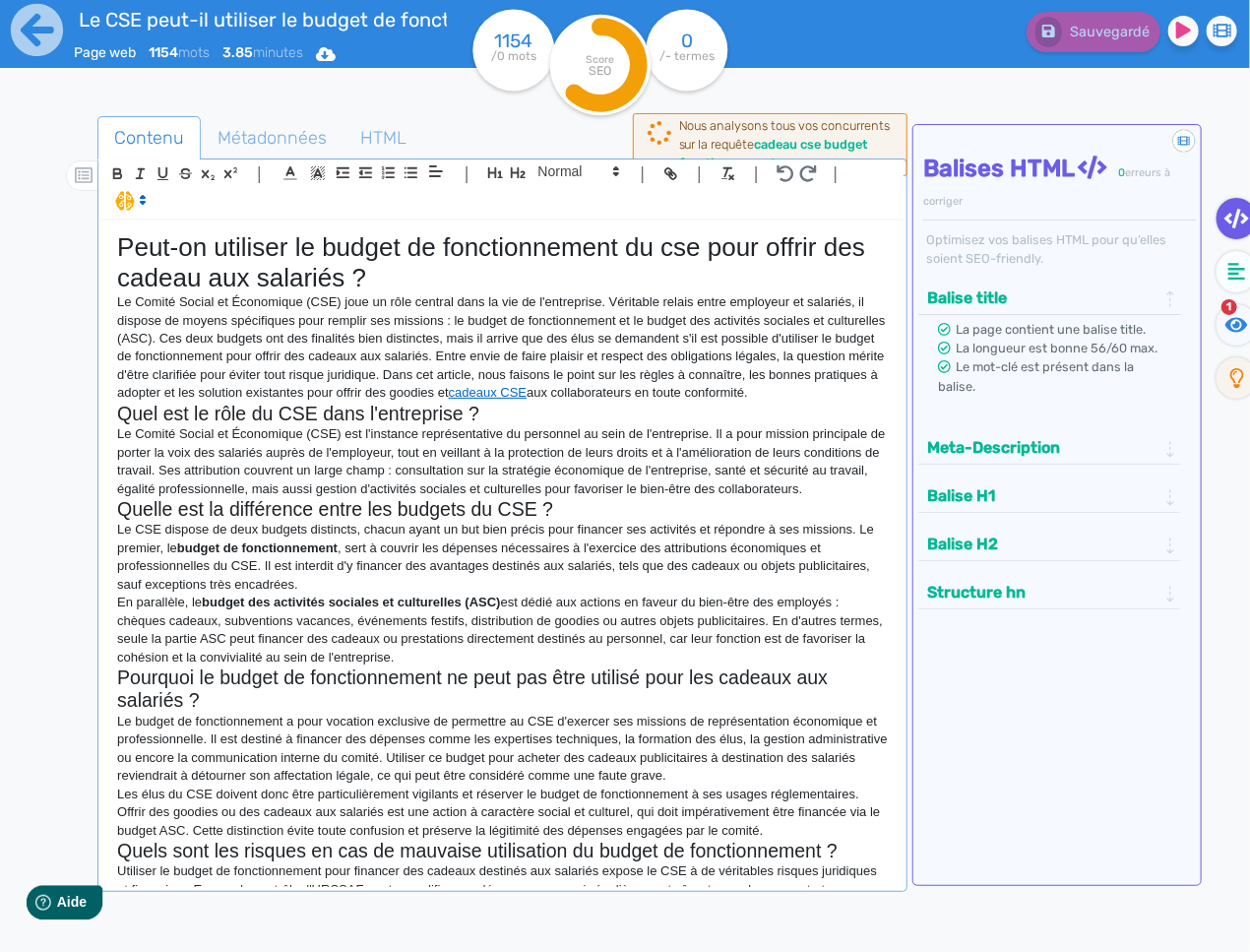 click on "Le CSE dispose de deux budgets distincts, chacun ayant un but bien précis pour financer ses activités et répondre à ses missions. Le premier, le  budget de fonctionnement , sert à couvrir les dépenses nécessaires à l'exercice des attributions économiques et professionnelles du CSE. Il est interdit d'y financer des avantages destinés aux salariés, tels que des cadeaux ou objets publicitaires, sauf exceptions très encadrées." 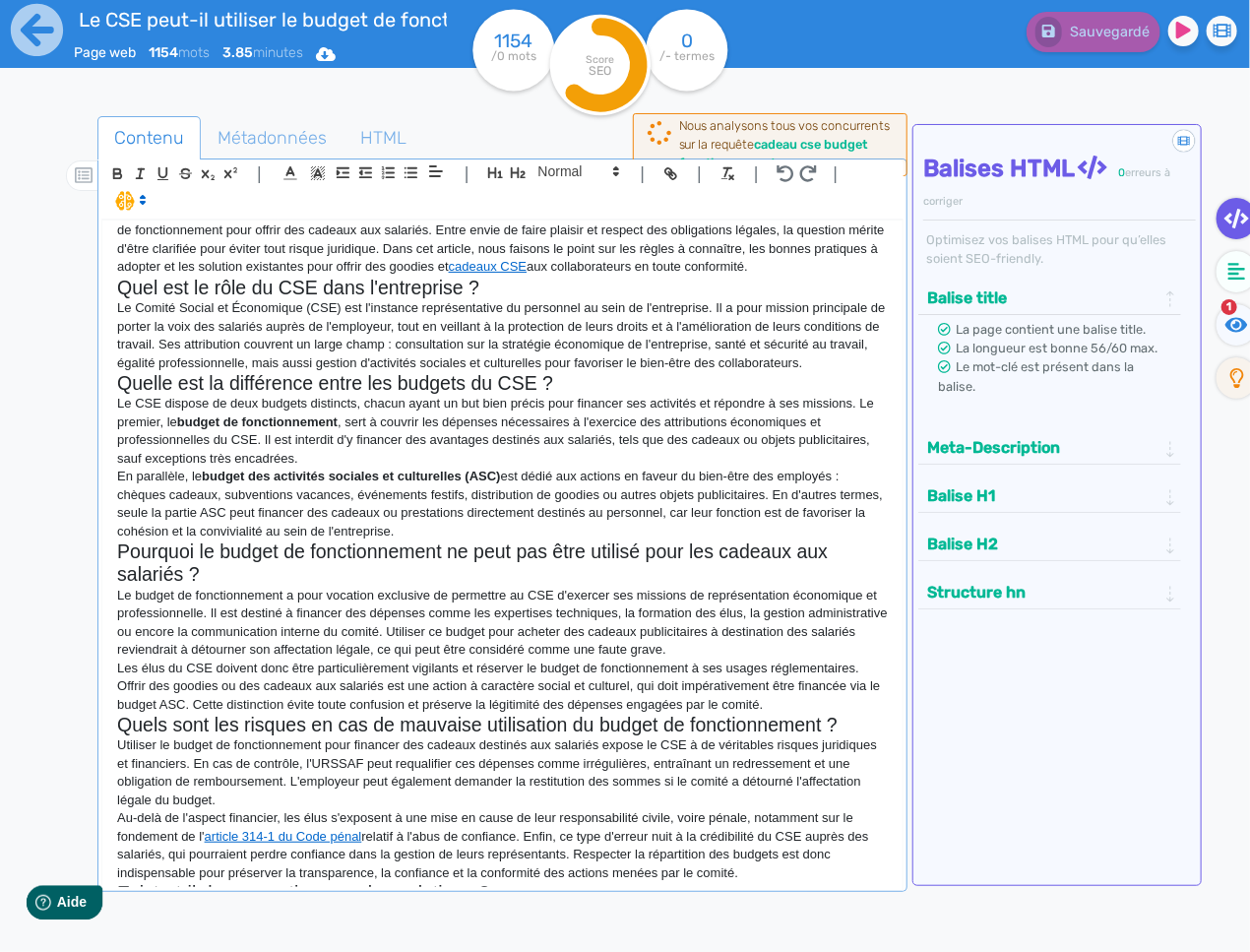 scroll, scrollTop: 299, scrollLeft: 0, axis: vertical 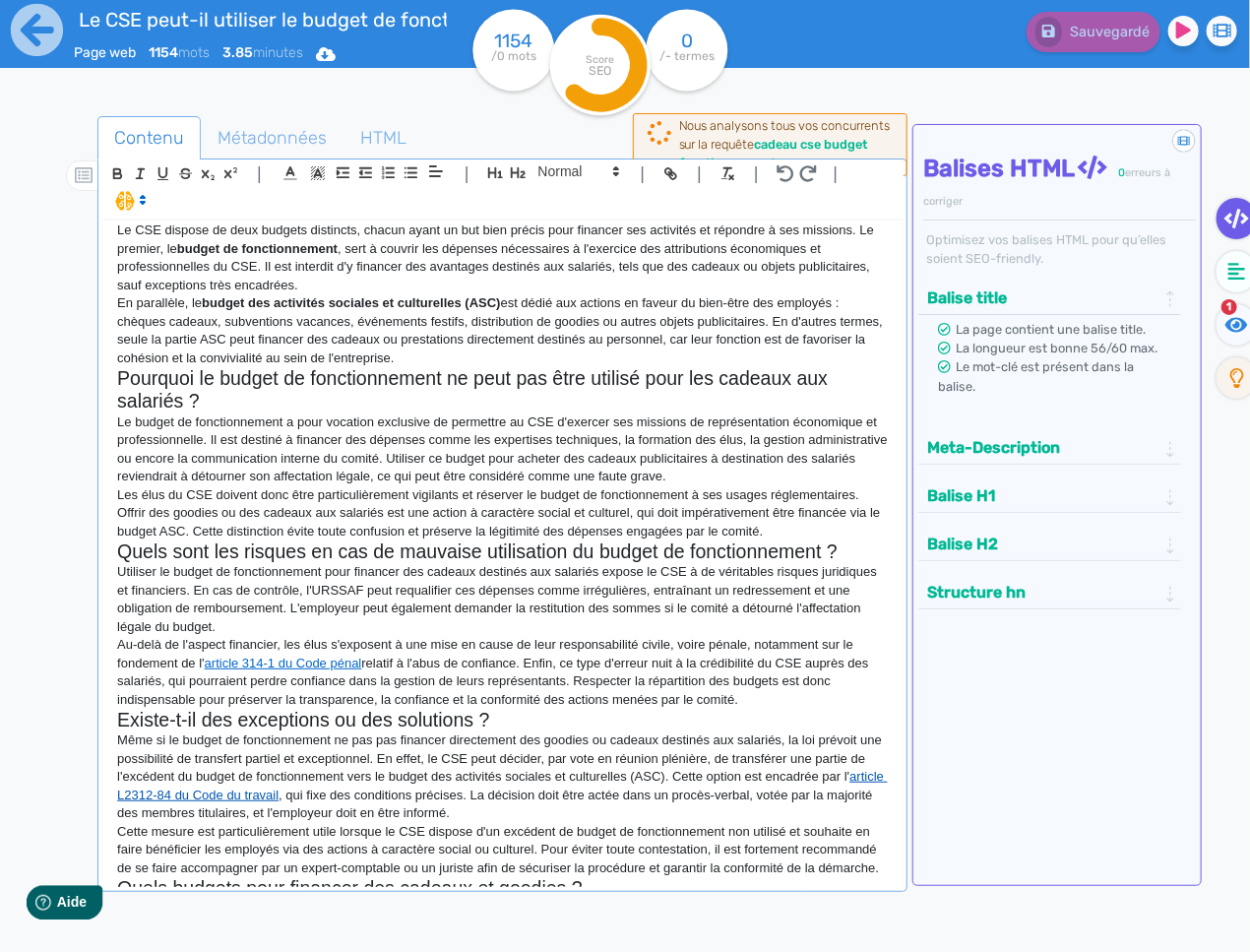 click on "article L2312-84 du Code du travail" 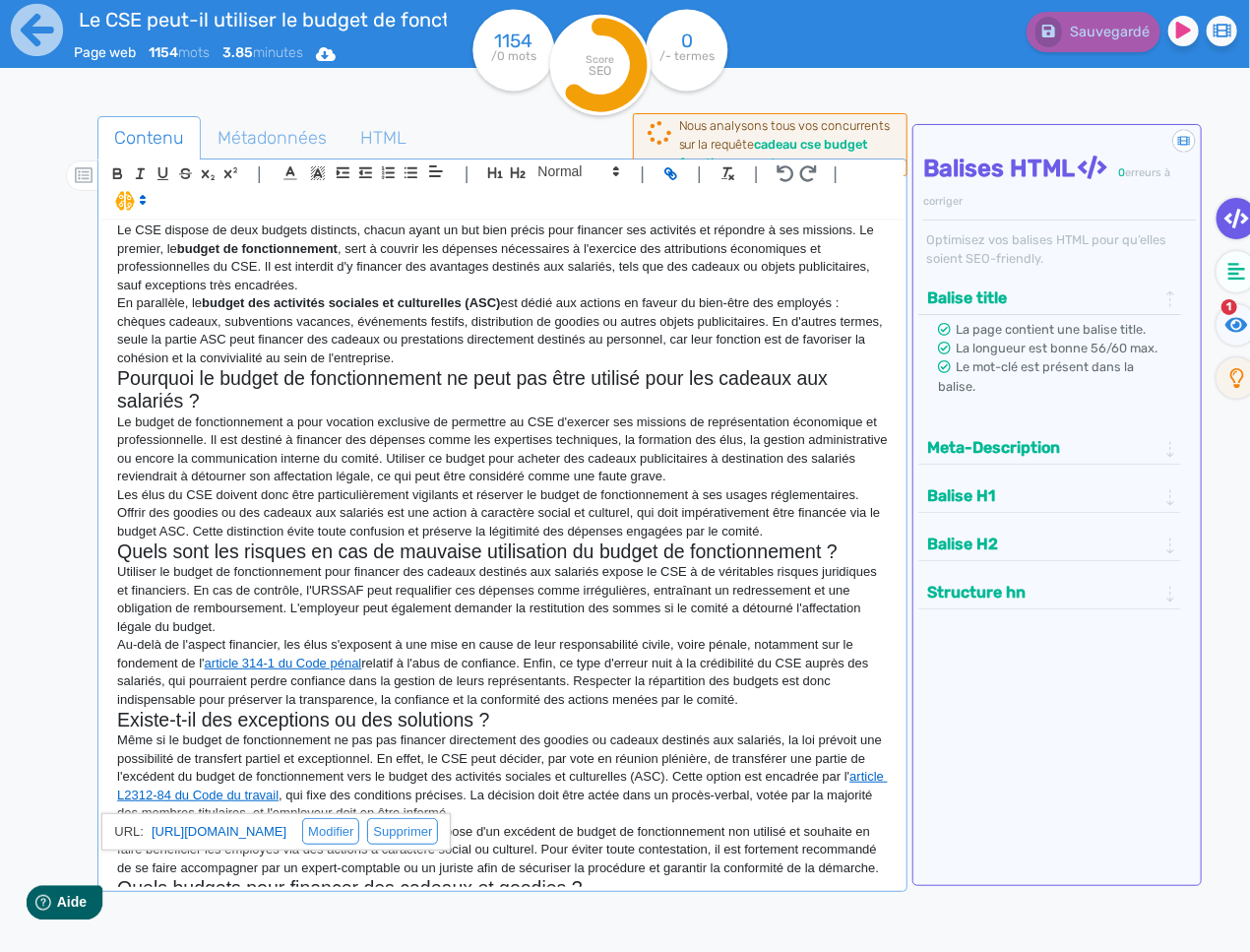 click on "Même si le budget de fonctionnement ne pas pas financer directement des goodies ou cadeaux destinés aux salariés, la loi prévoit une possibilité de transfert partiel et exceptionnel. En effet, le CSE peut décider, par vote en réunion plénière, de transférer une partie de l'excédent du budget de fonctionnement vers le budget des activités sociales et culturelles (ASC). Cette option est encadrée par l' article L2312-84 du Code du travail , qui fixe des conditions précises. La décision doit être actée dans un procès-verbal, votée par la majorité des membres titulaires, et l'employeur doit en être informé." 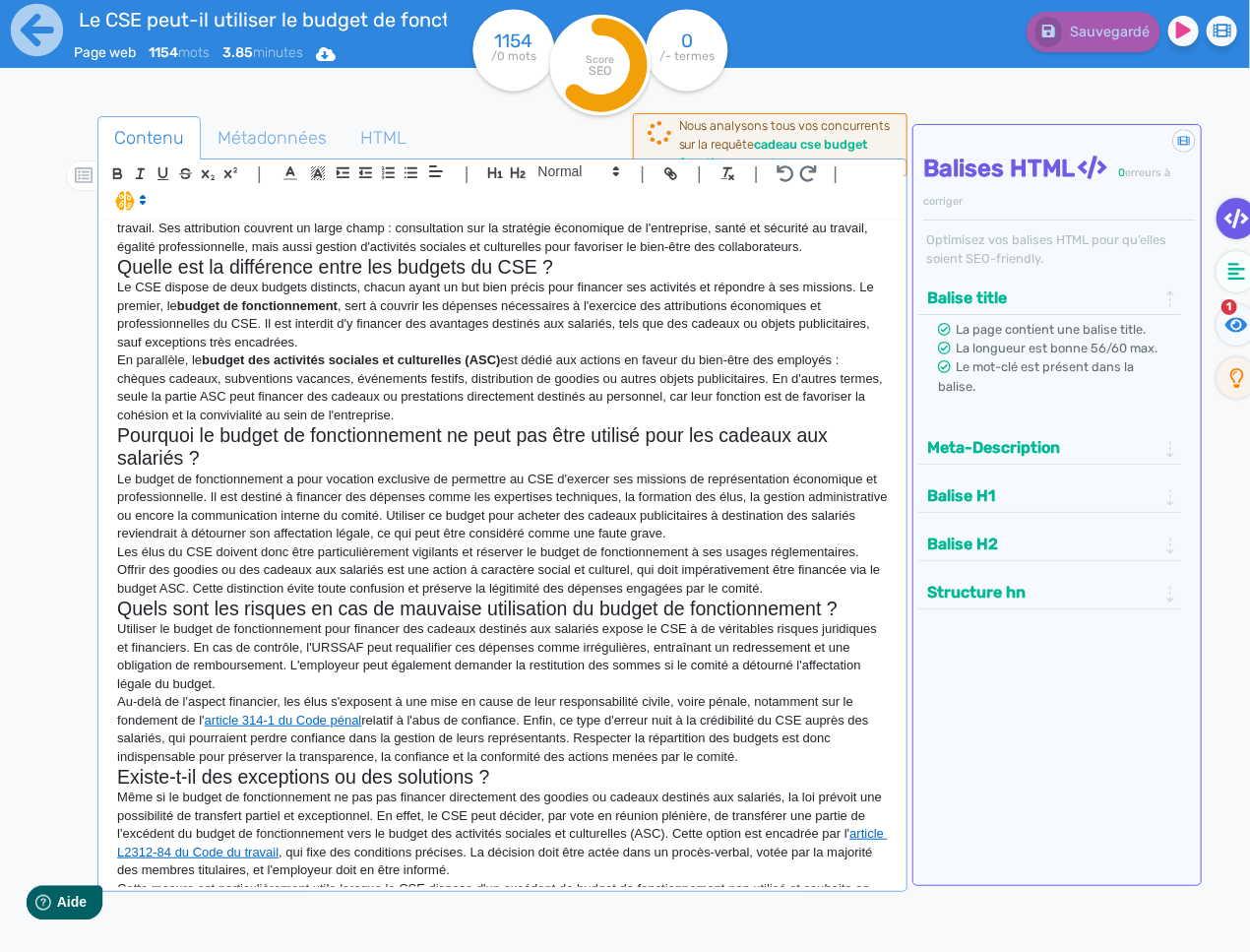 scroll, scrollTop: 394, scrollLeft: 0, axis: vertical 